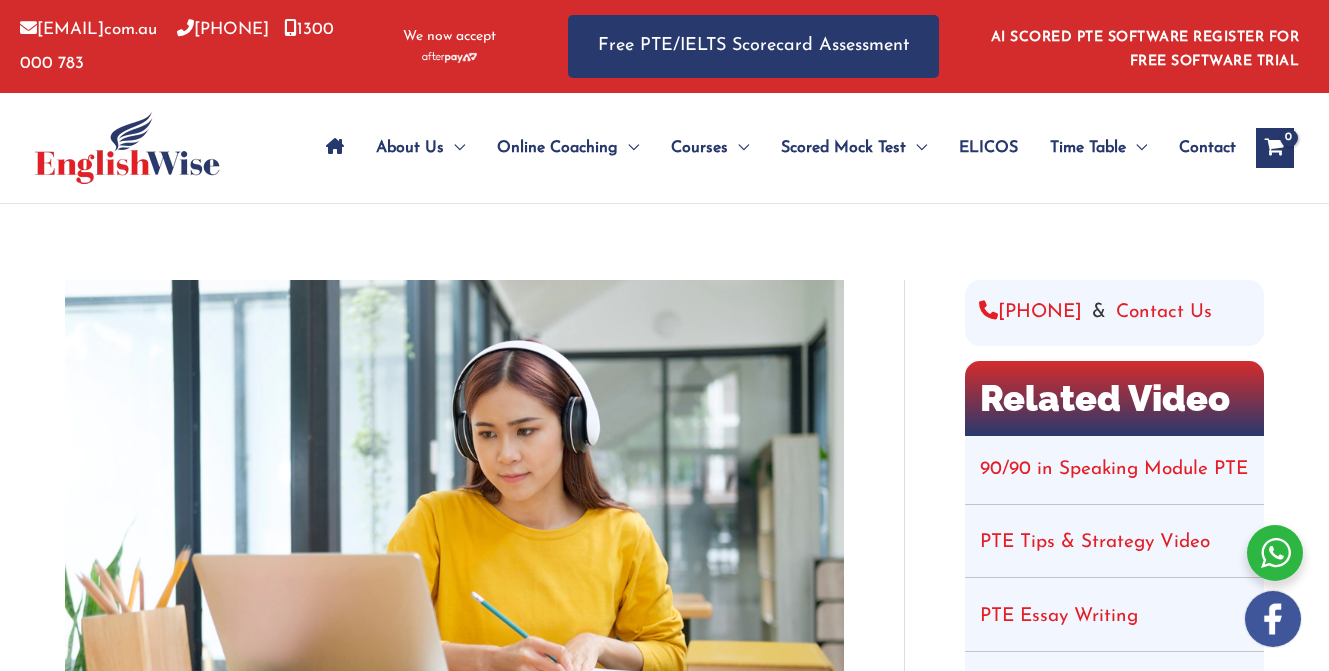 scroll, scrollTop: 0, scrollLeft: 0, axis: both 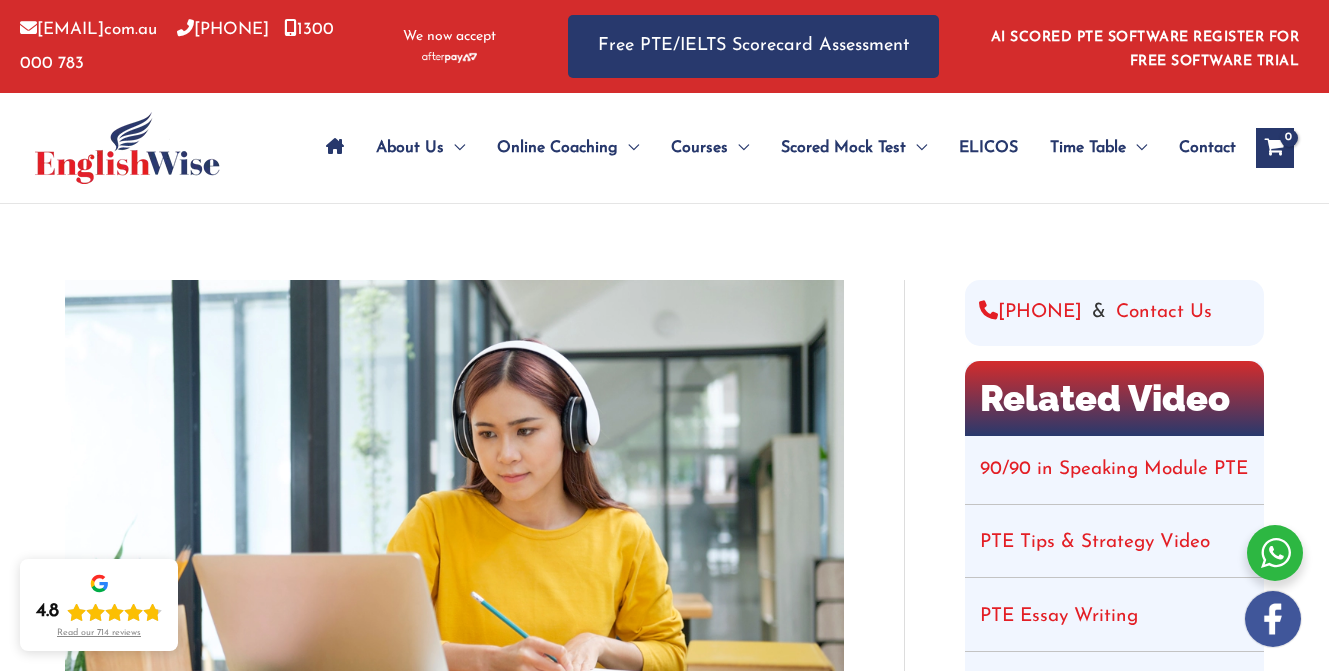 click on "Contact" at bounding box center (1207, 148) 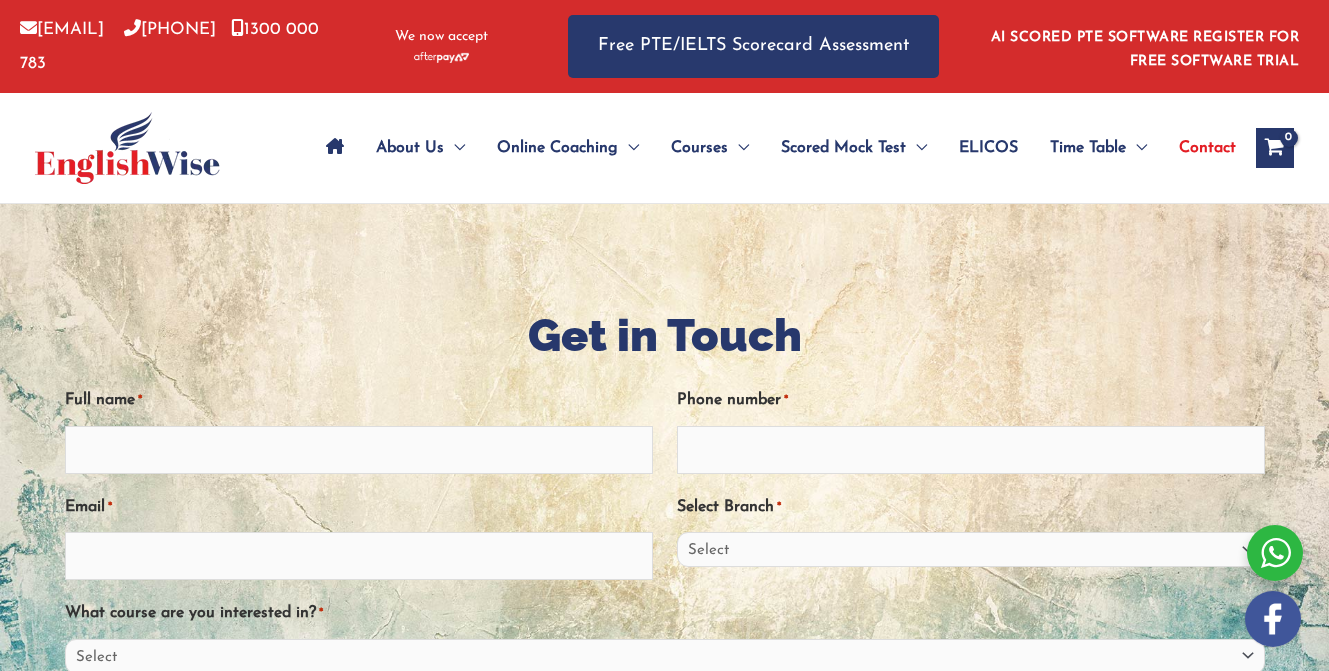 scroll, scrollTop: 0, scrollLeft: 0, axis: both 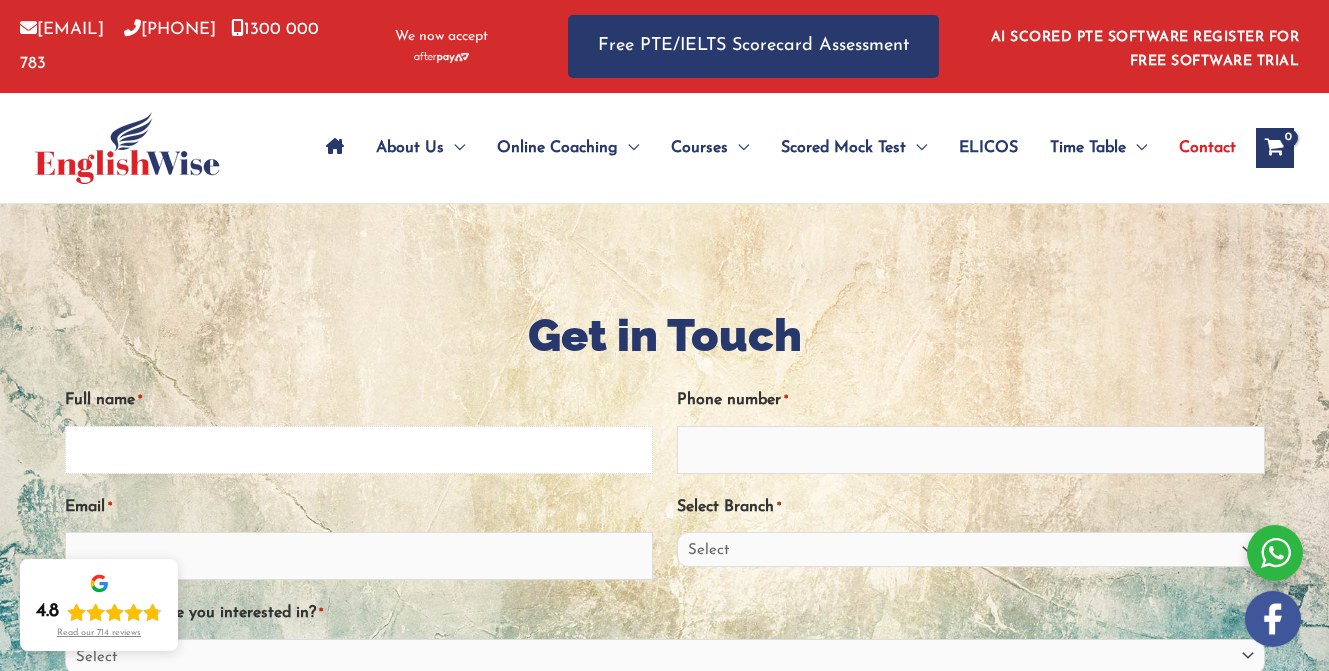 click on "Full name *" at bounding box center [359, 450] 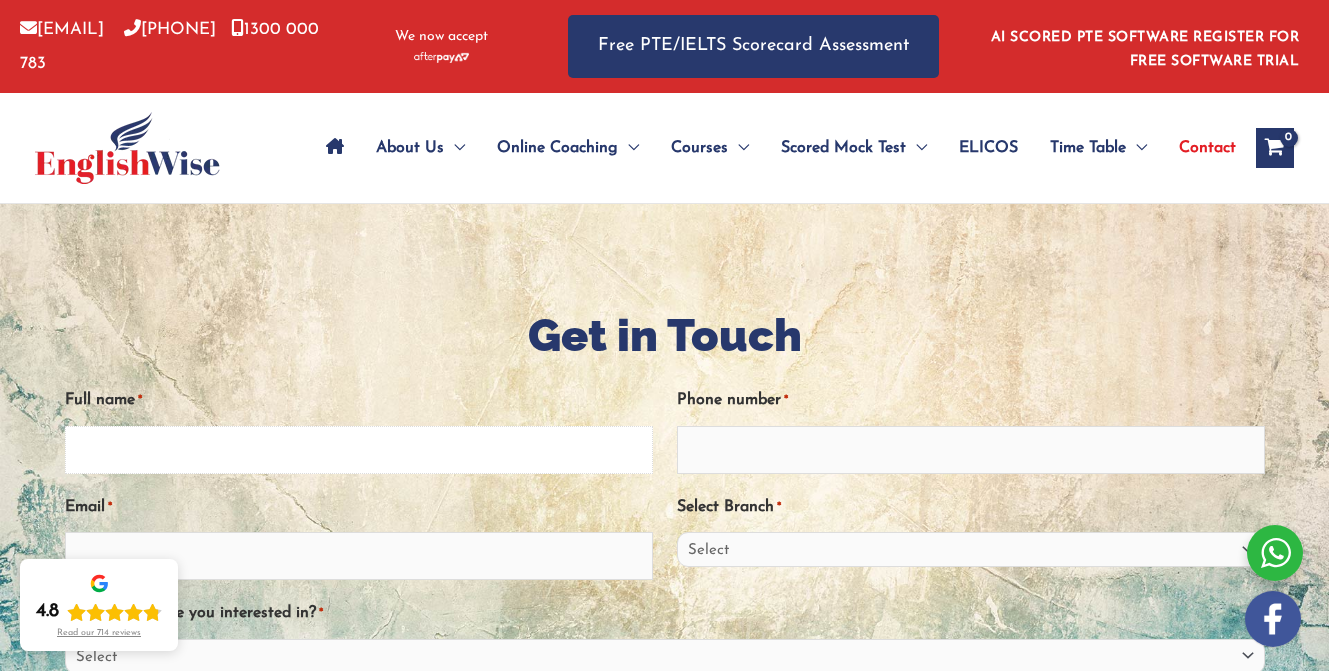 type on "Ghanshyam kaucha Pun" 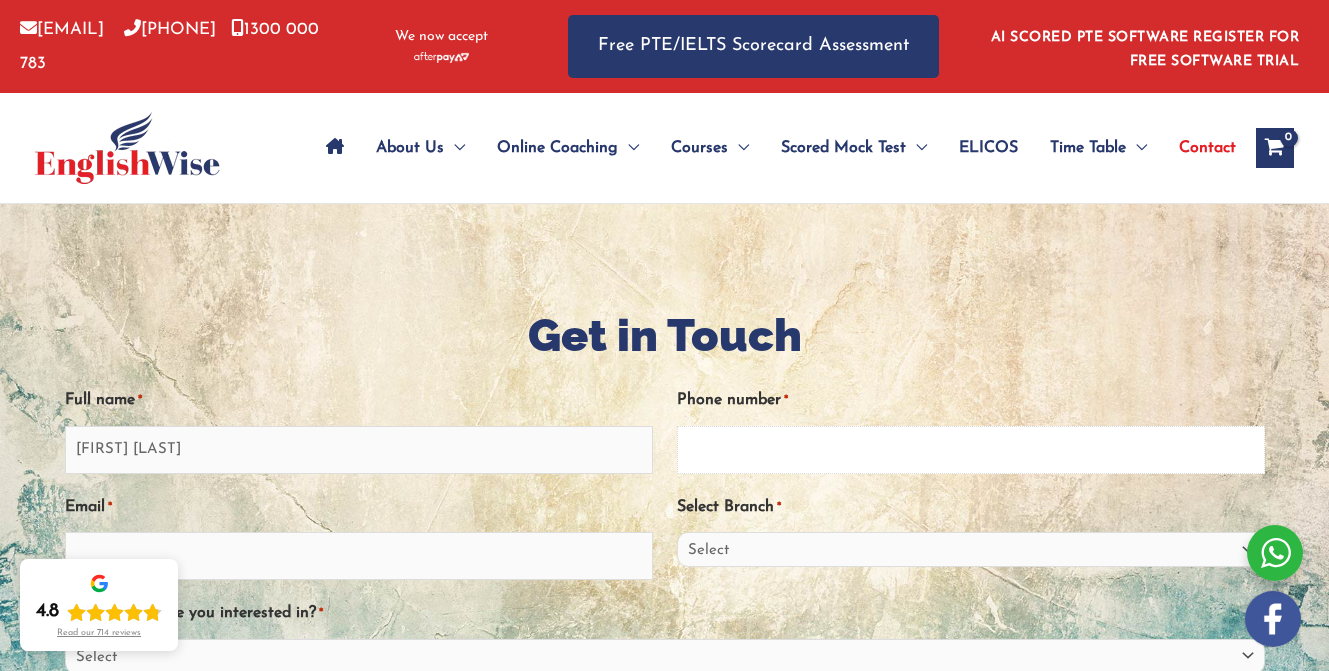 type on "0414096773" 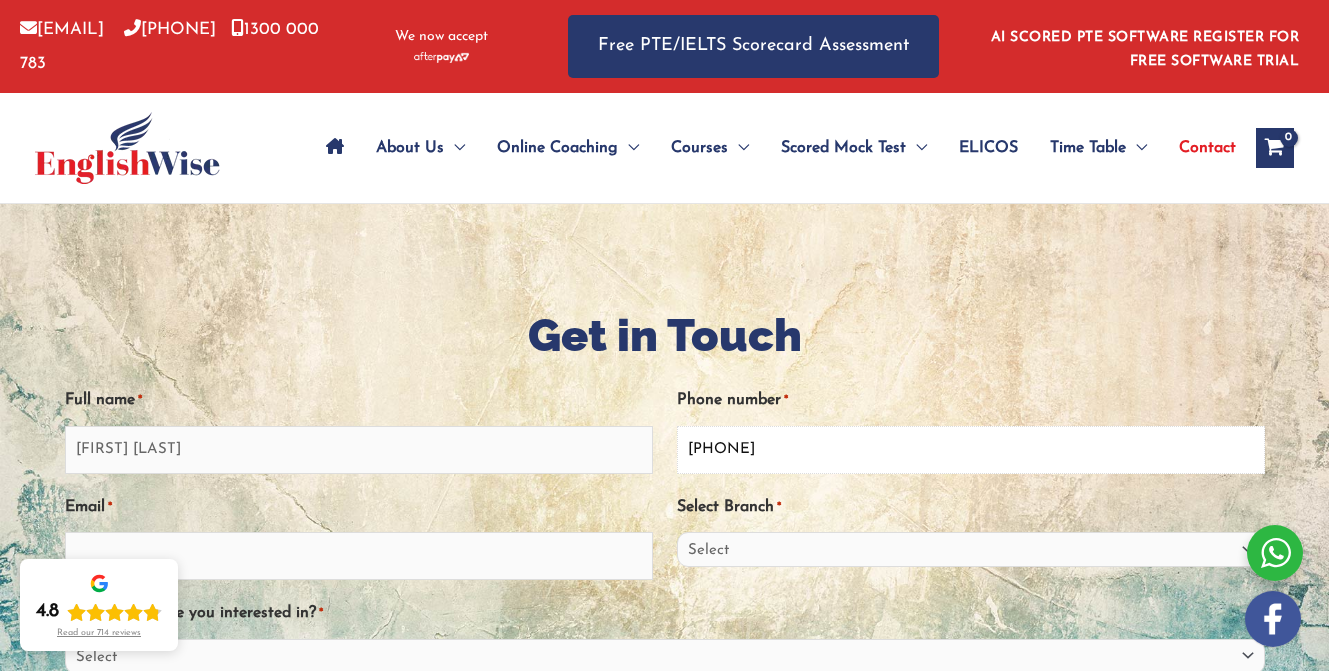 type on "shyam588@yahoo.com" 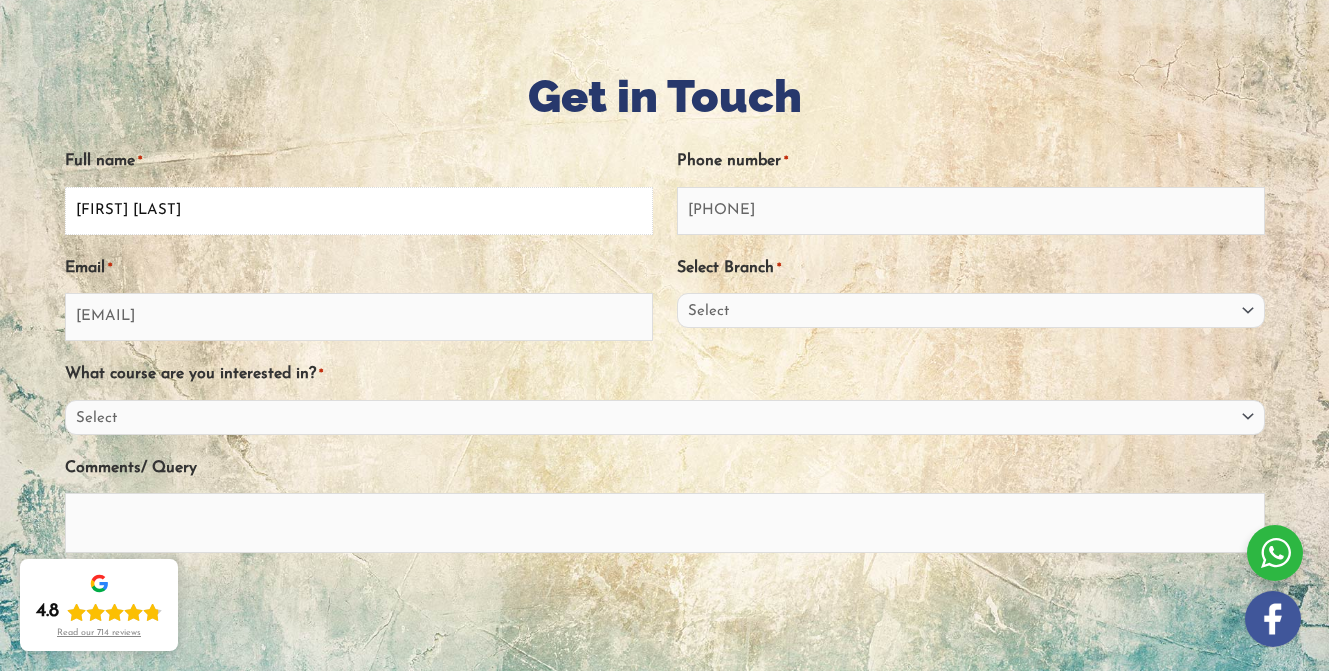 scroll, scrollTop: 244, scrollLeft: 0, axis: vertical 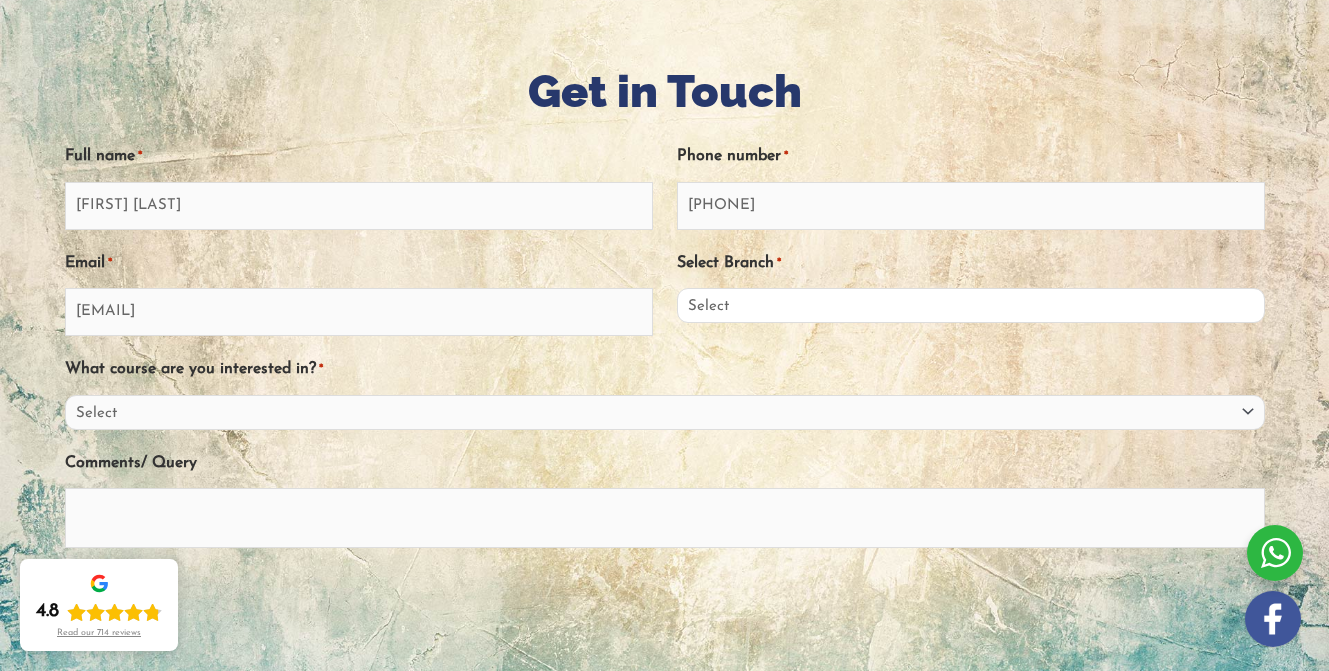 click on "Select Sydney City Center Sydney Parramatta EnglishWise Global Brisbane Gold Coast Australian Capital Territory/Canberra South Australia Victoria Tasmania Northern Territory Western Australia Outside Australia" at bounding box center [971, 305] 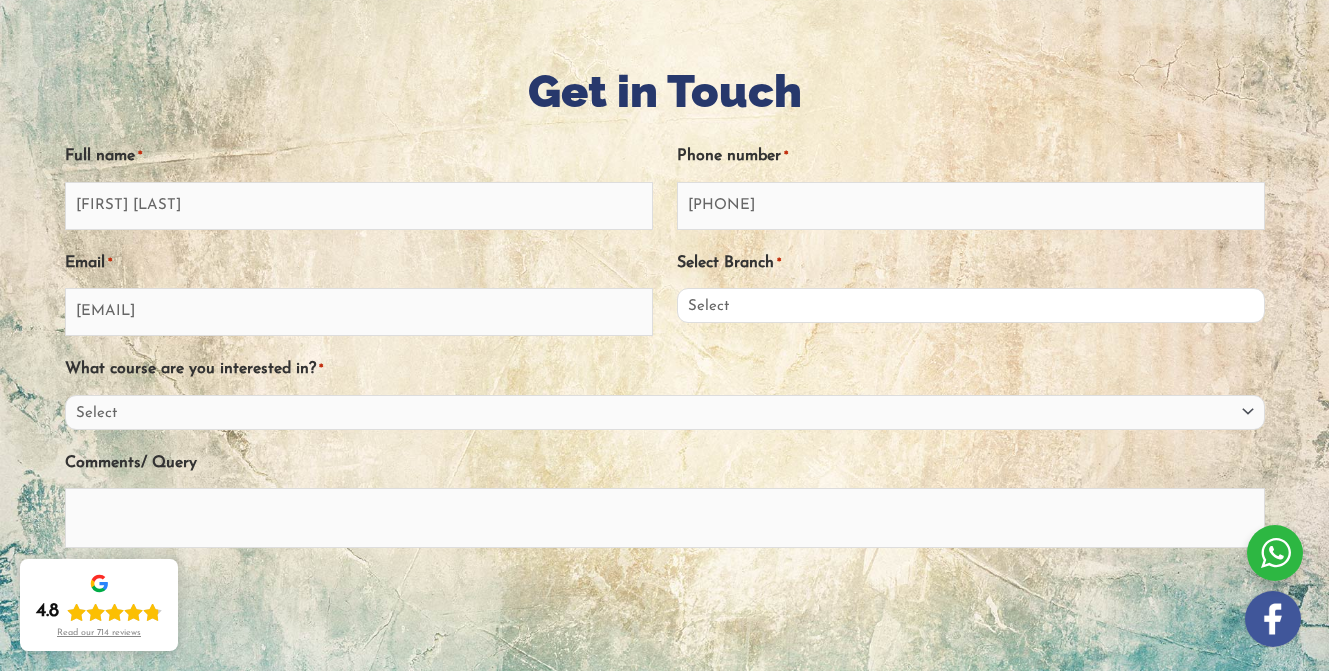 select on "Tasmania" 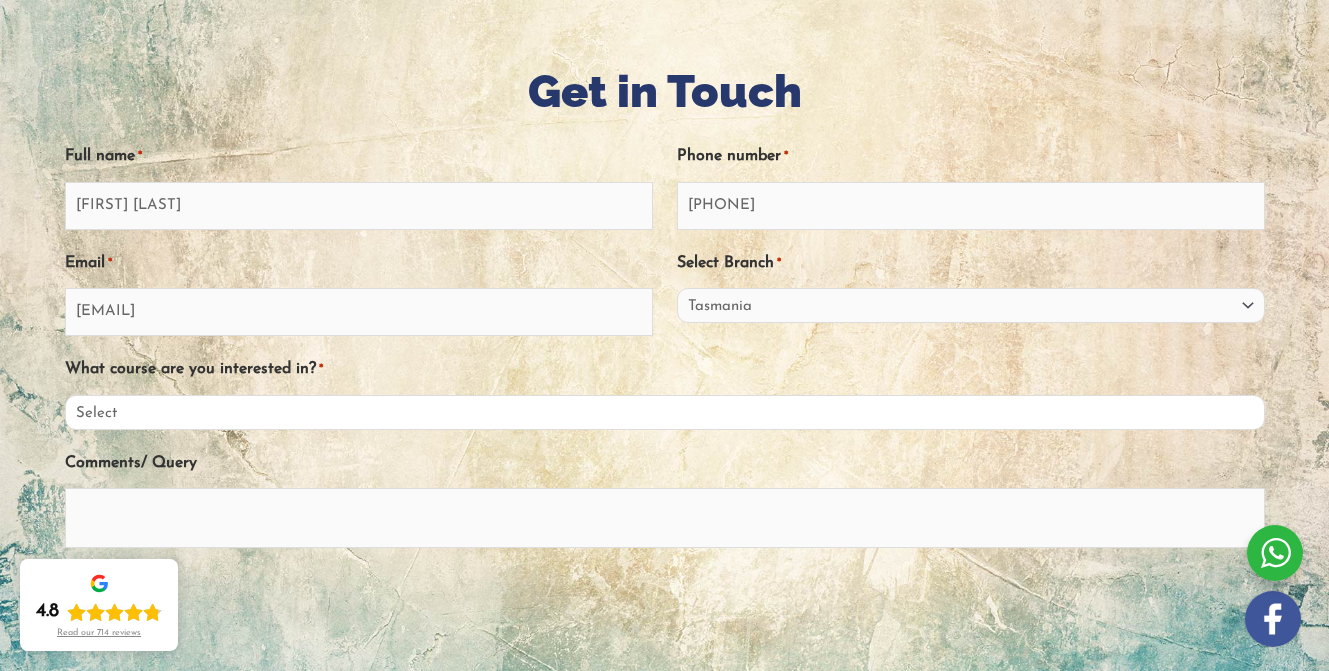 click on "Select PTE NAATI IELTS OET General English" at bounding box center (665, 412) 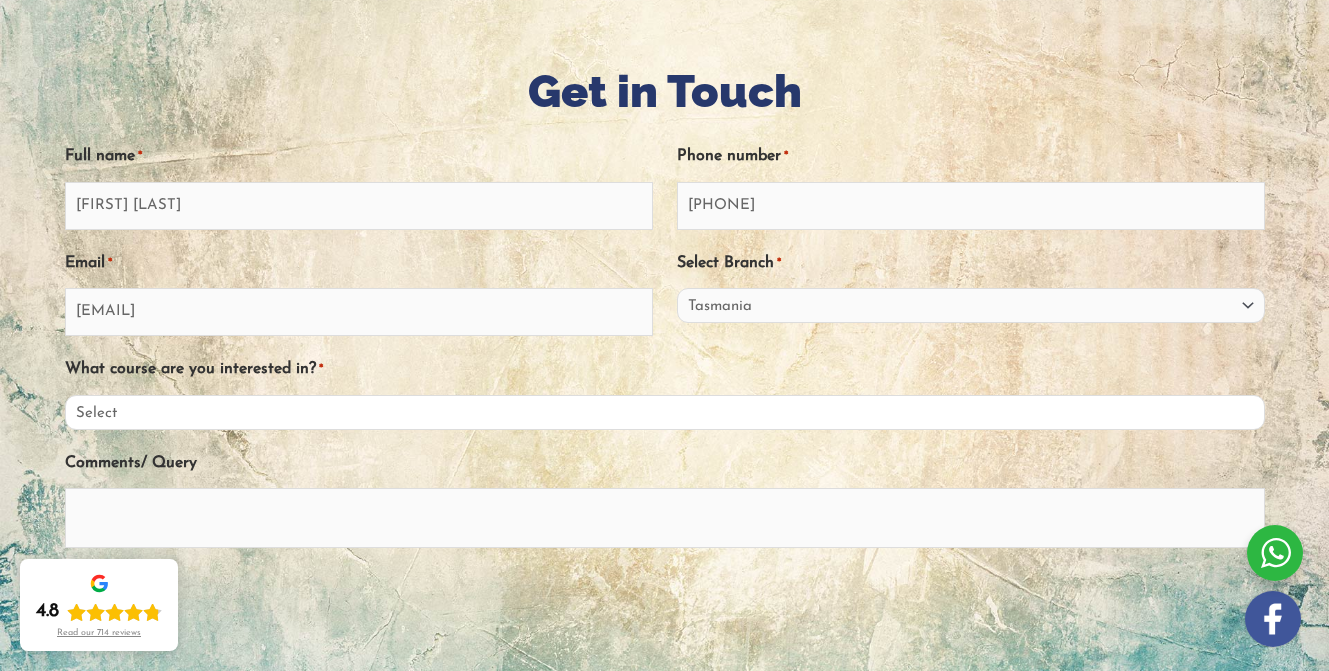 select on "PTE" 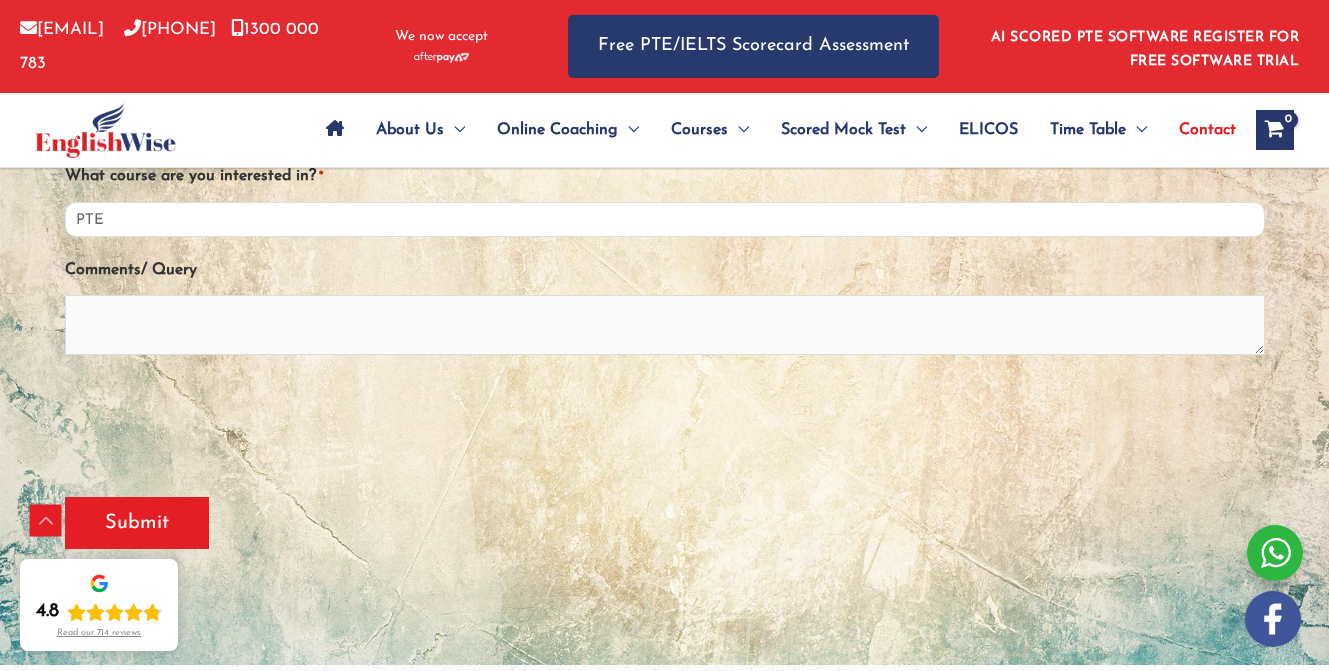 scroll, scrollTop: 439, scrollLeft: 0, axis: vertical 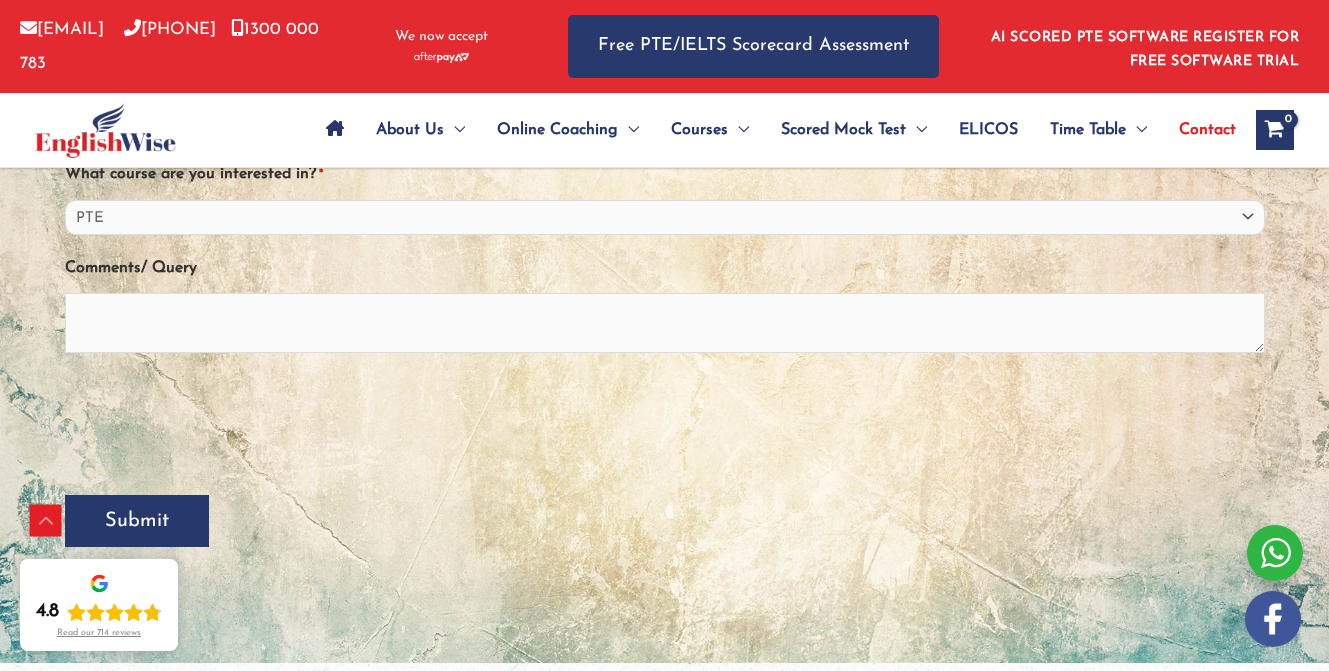 click on "Submit" at bounding box center (137, 521) 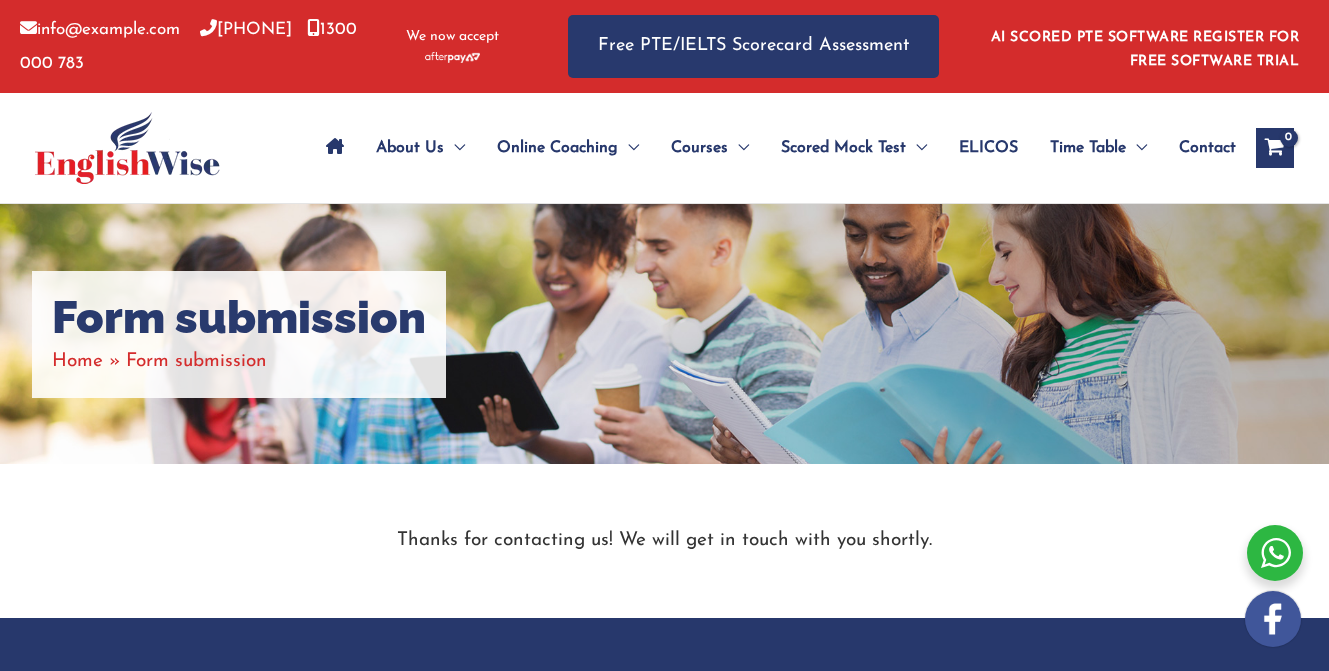 scroll, scrollTop: 0, scrollLeft: 0, axis: both 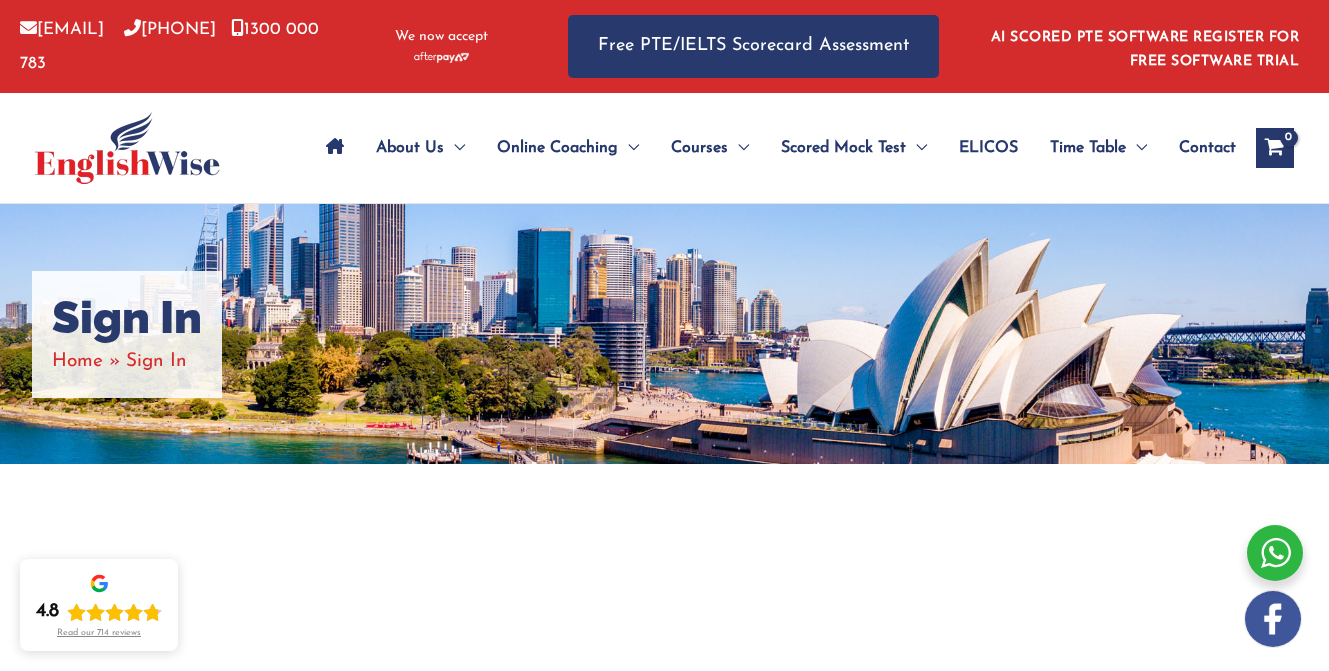 click on "Sign In" at bounding box center (156, 361) 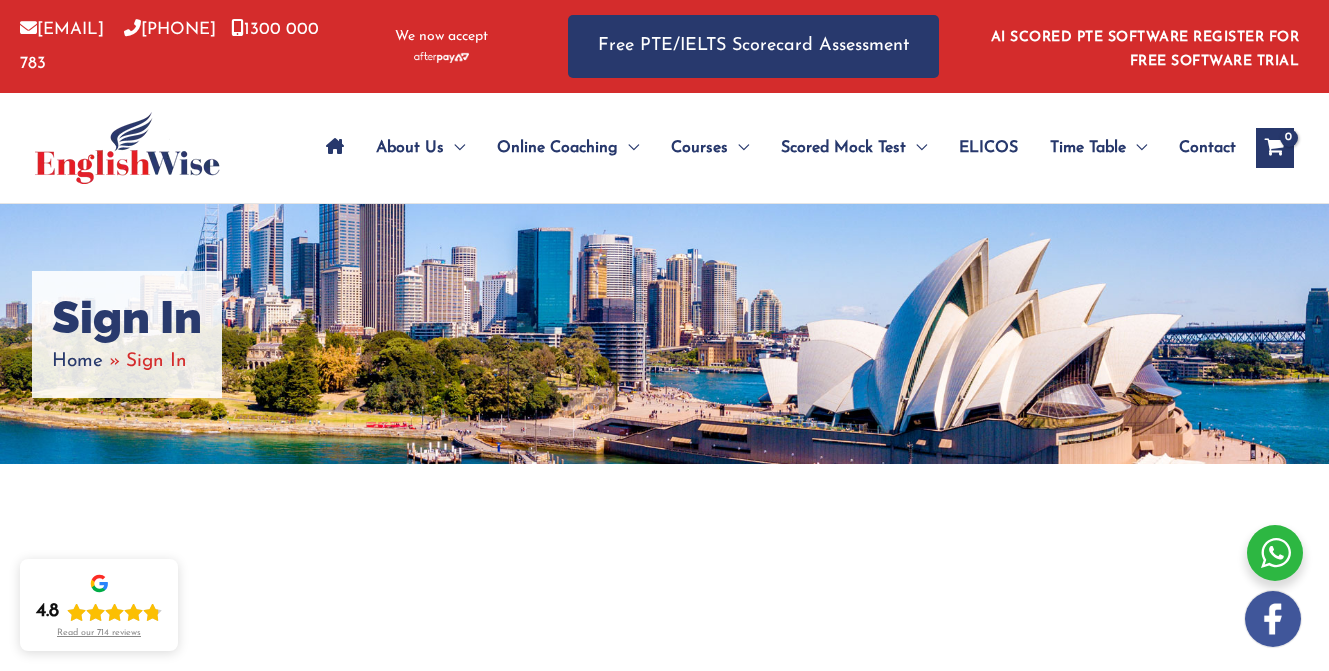 click on "Home" at bounding box center (77, 361) 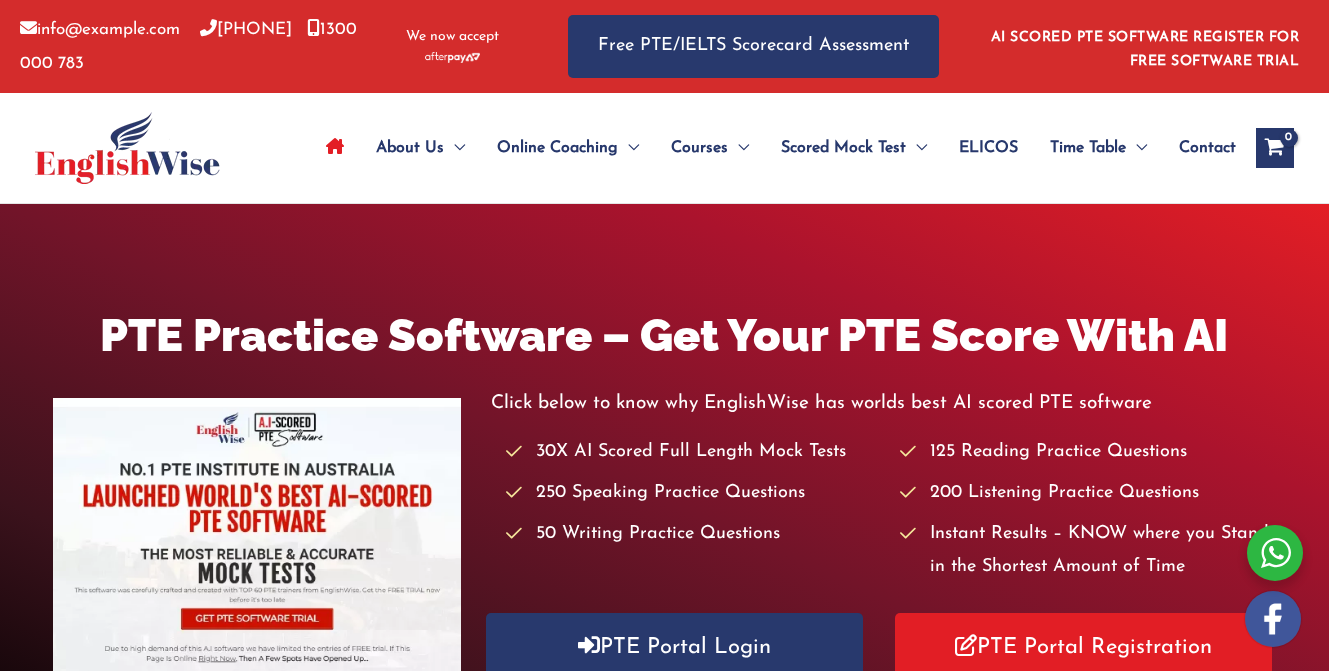 scroll, scrollTop: 0, scrollLeft: 0, axis: both 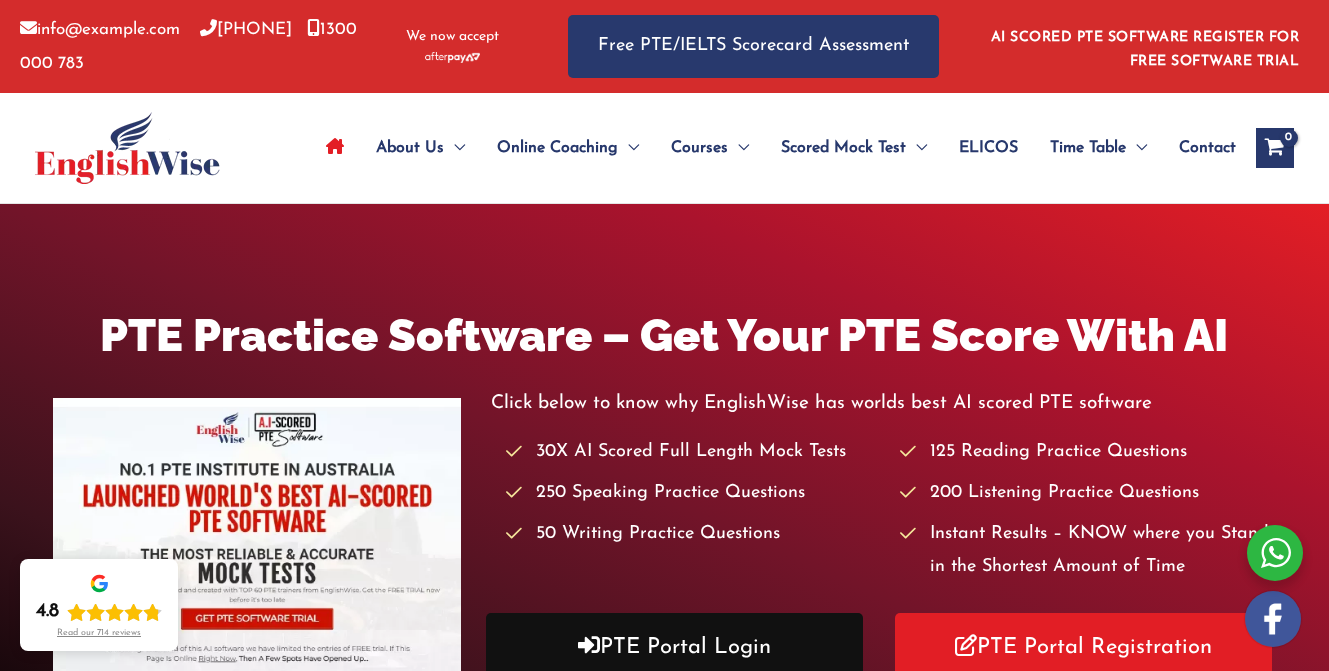 click on "PTE Portal Login" at bounding box center (674, 647) 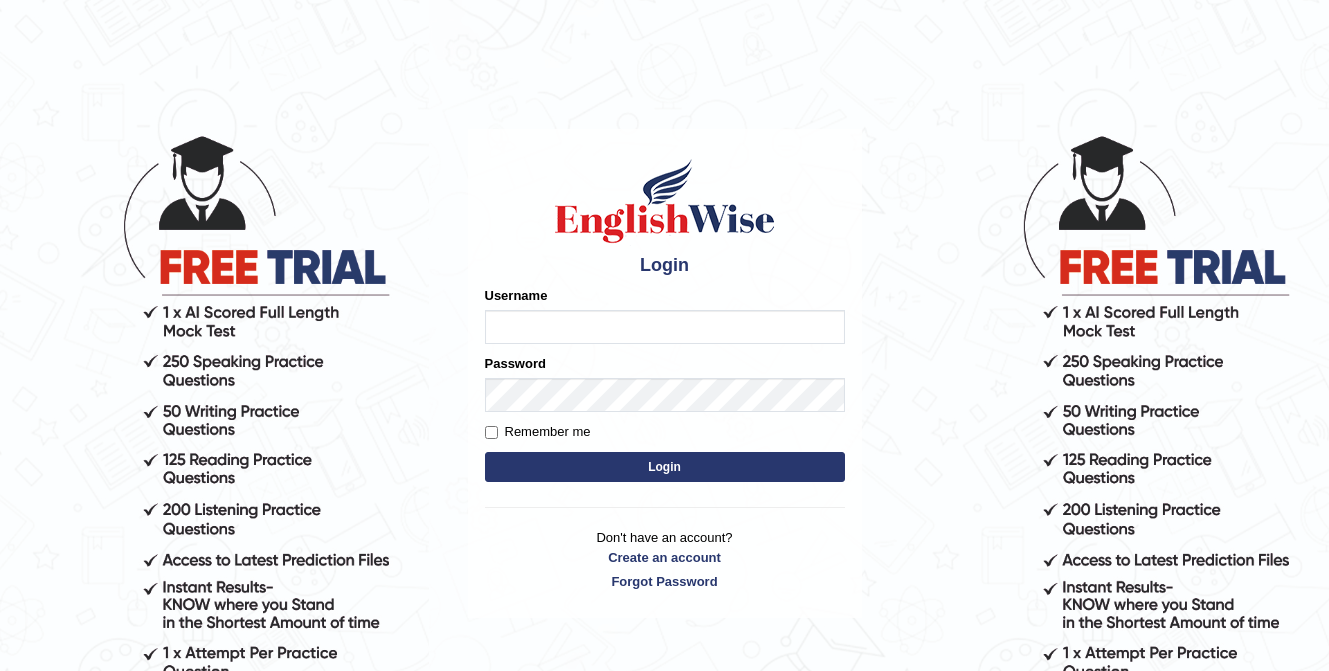 scroll, scrollTop: 0, scrollLeft: 0, axis: both 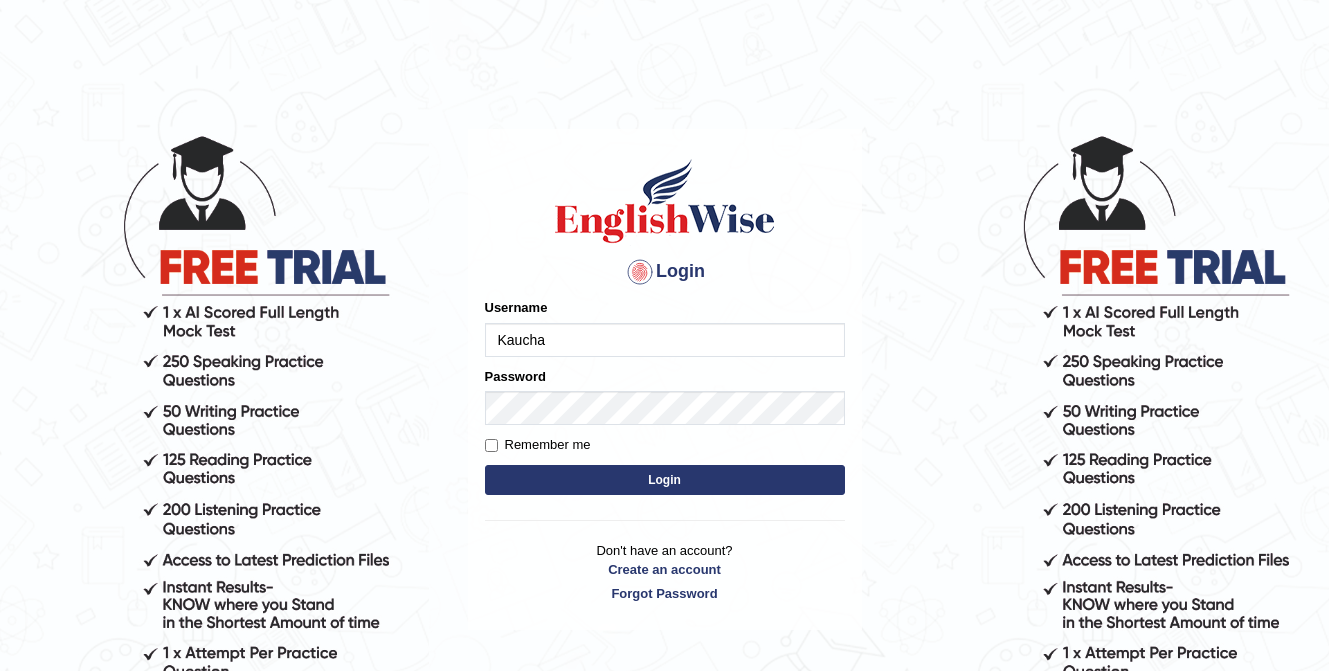 type on "Kaucha" 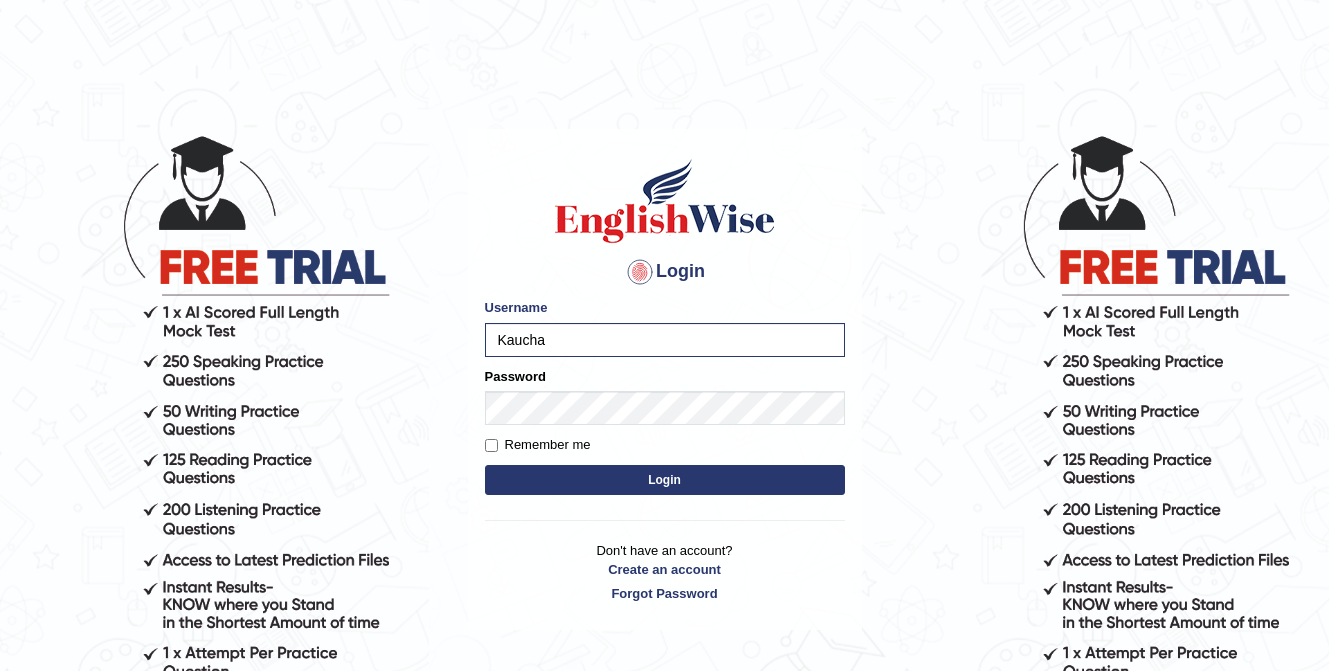 click on "Login" at bounding box center [665, 480] 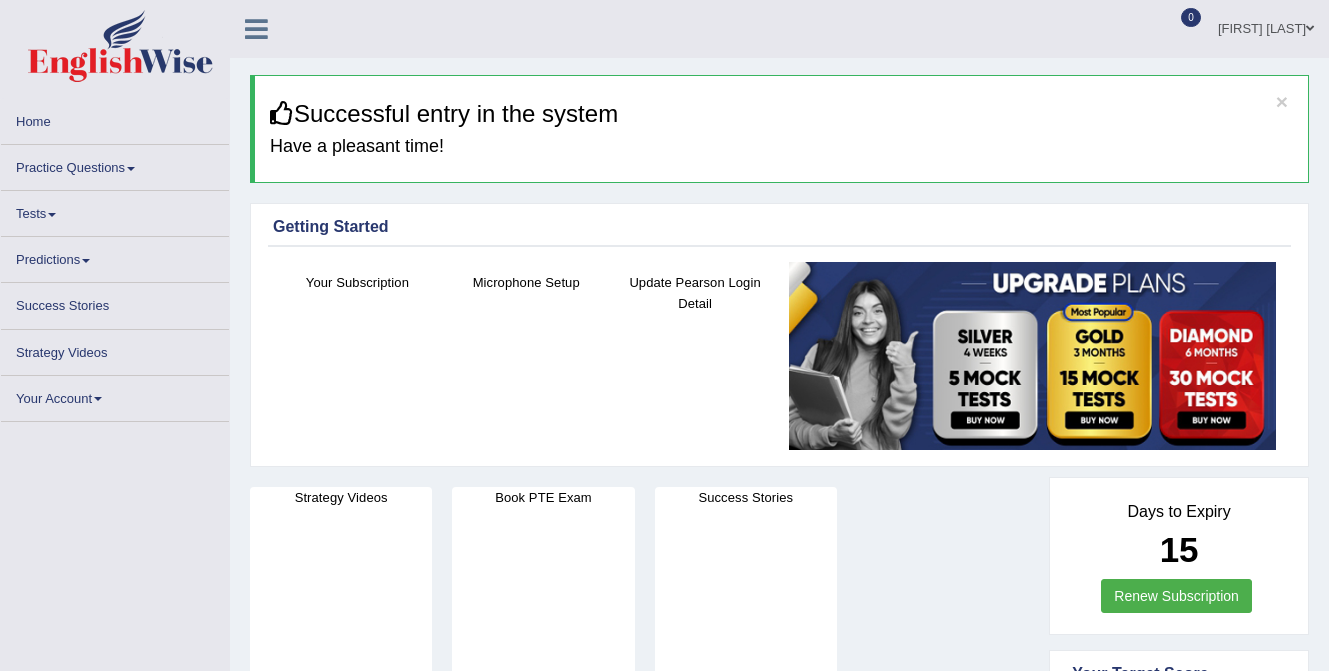 scroll, scrollTop: 0, scrollLeft: 0, axis: both 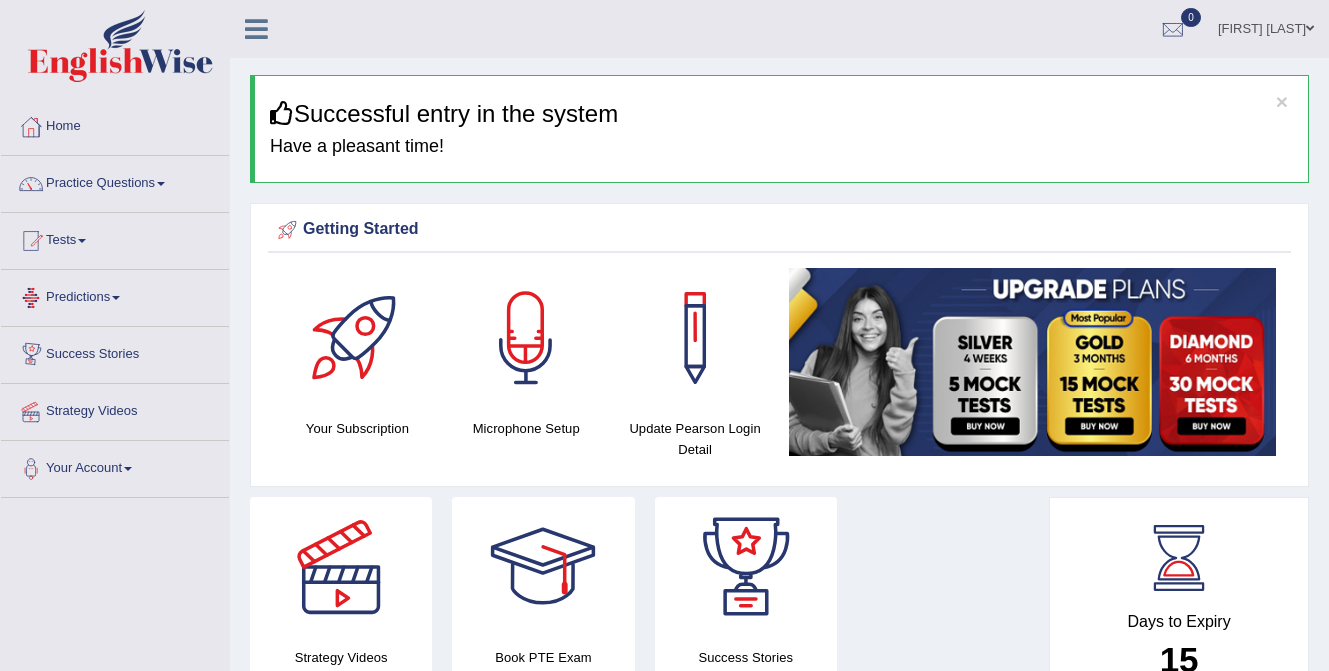 click on "Predictions" at bounding box center [115, 295] 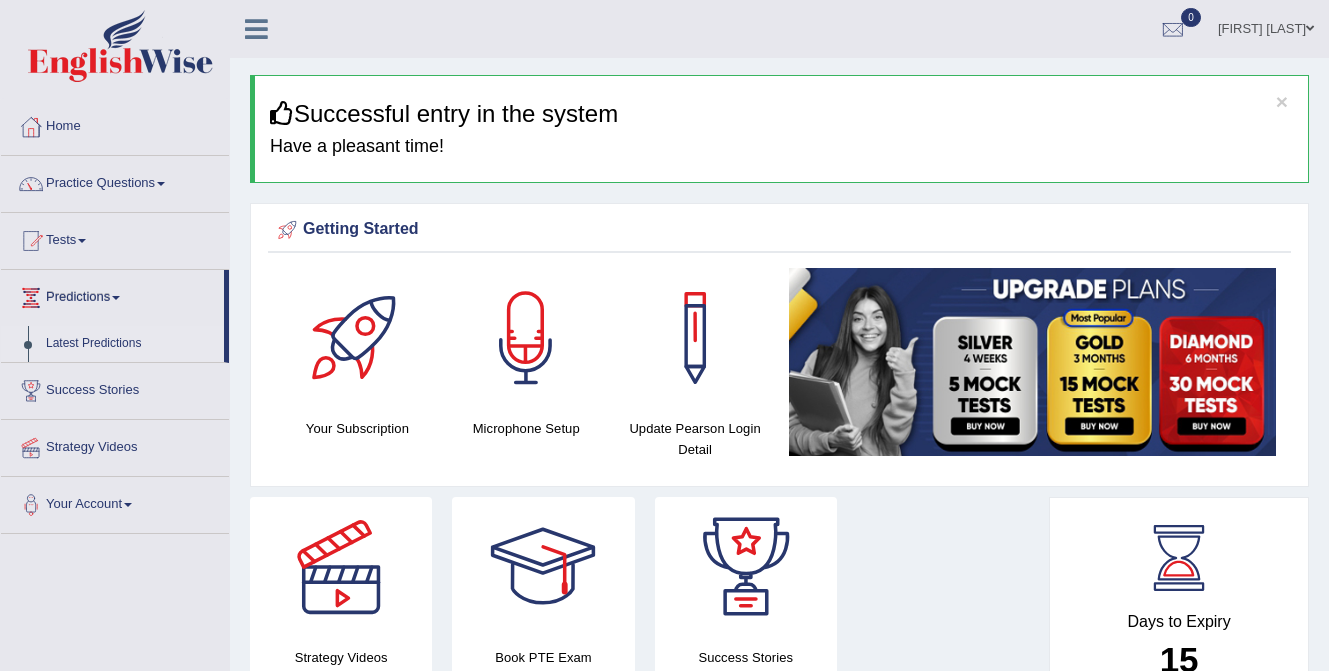 click on "Latest Predictions" at bounding box center [130, 344] 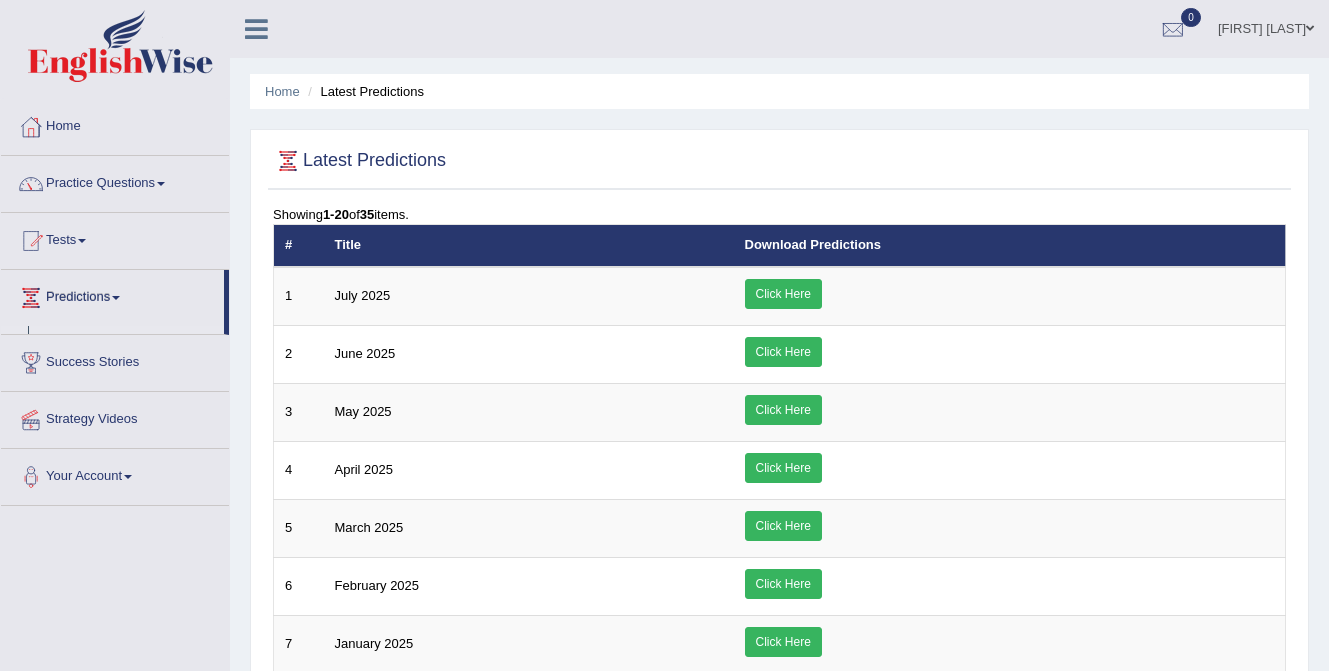 scroll, scrollTop: 0, scrollLeft: 0, axis: both 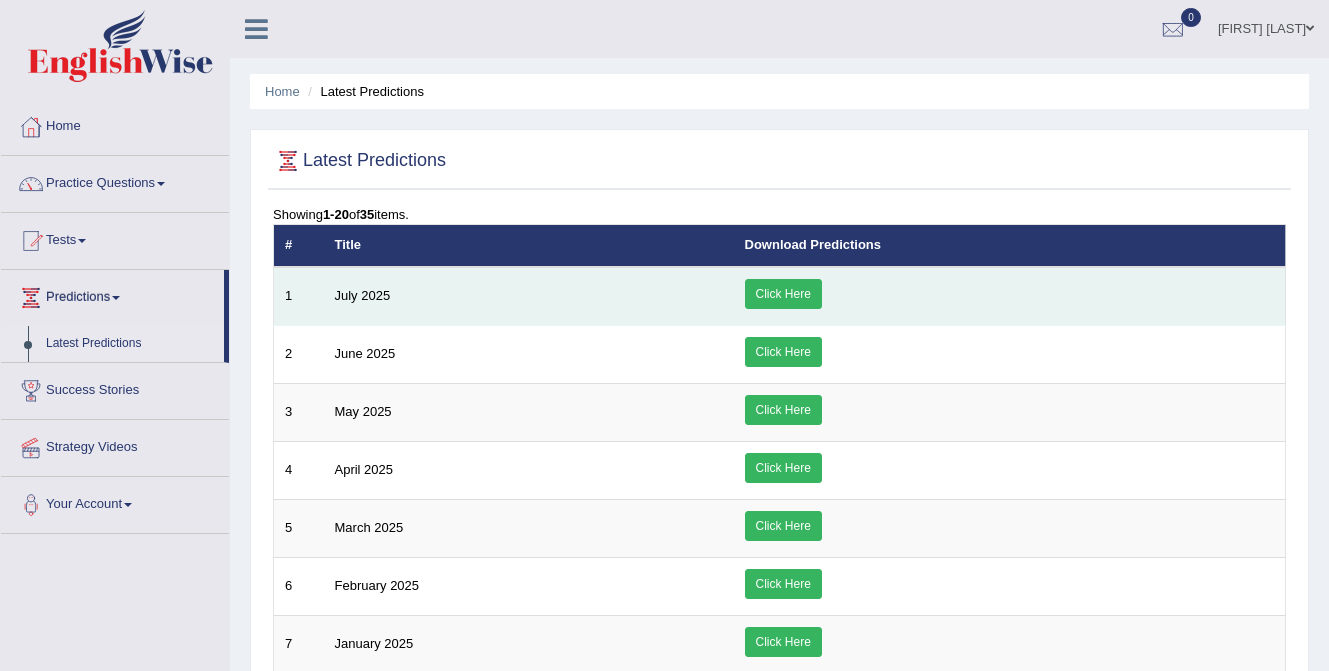 click on "Click Here" at bounding box center (783, 294) 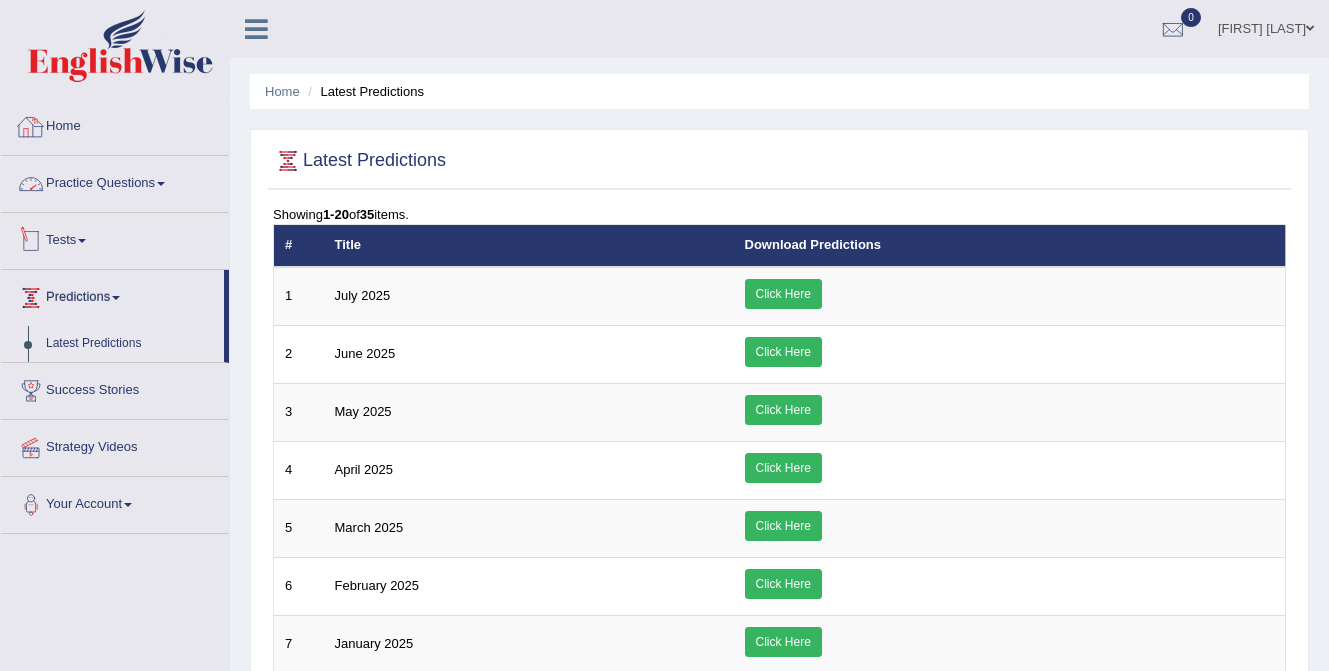 click on "Home" at bounding box center (115, 124) 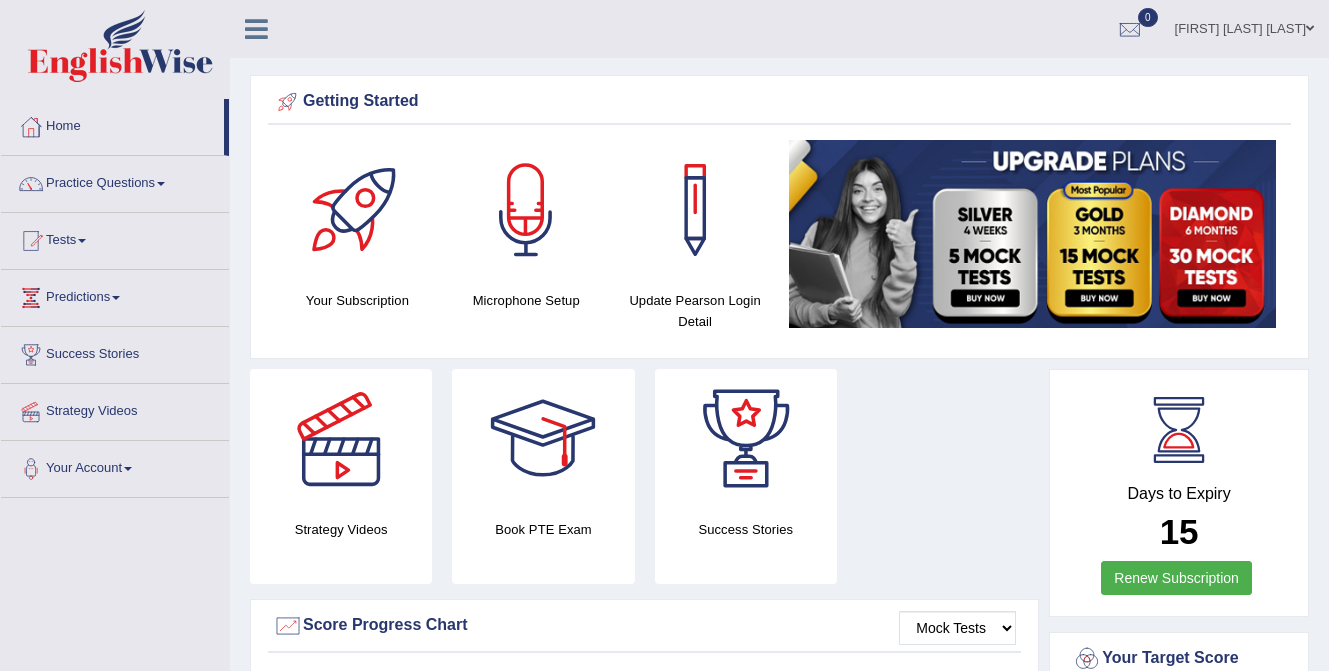 scroll, scrollTop: 0, scrollLeft: 0, axis: both 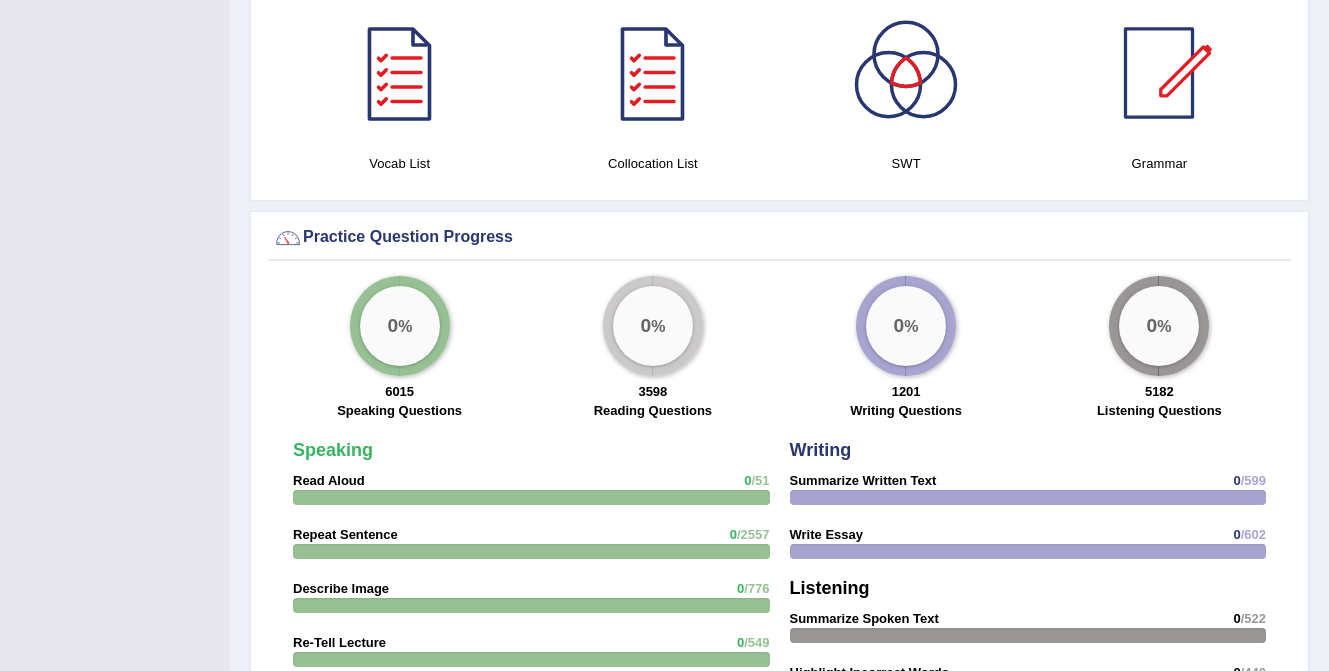 click at bounding box center (531, 551) 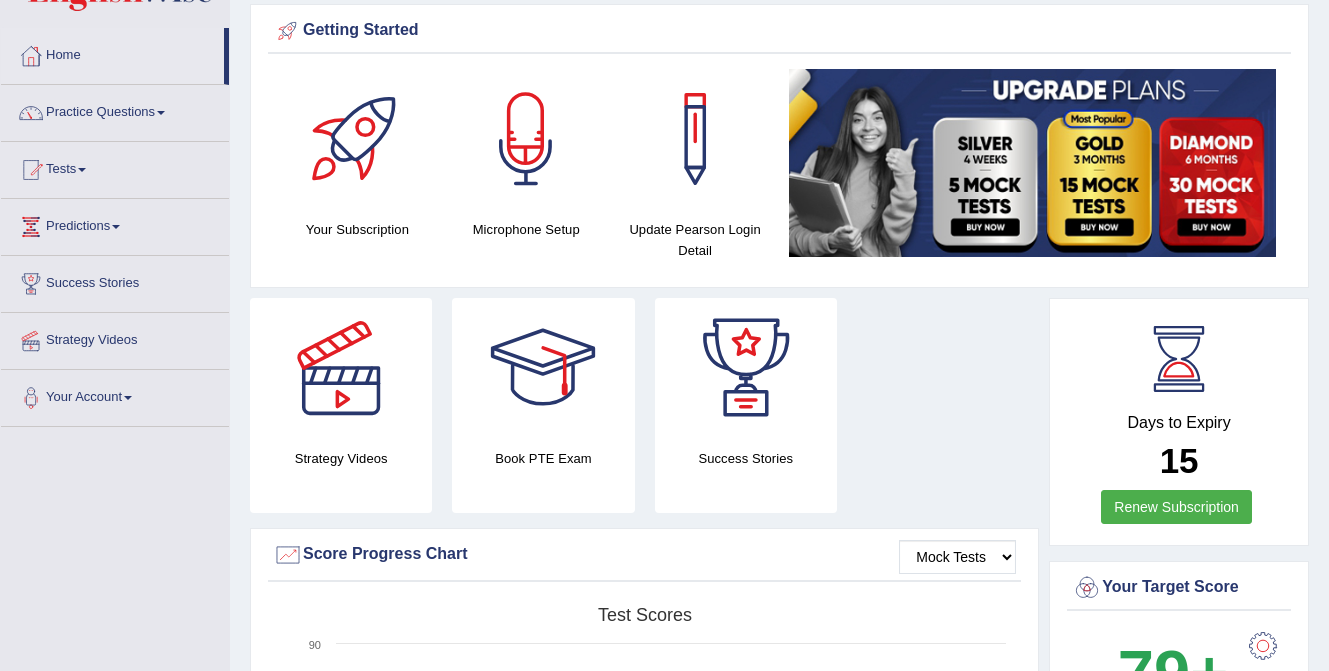 scroll, scrollTop: 0, scrollLeft: 0, axis: both 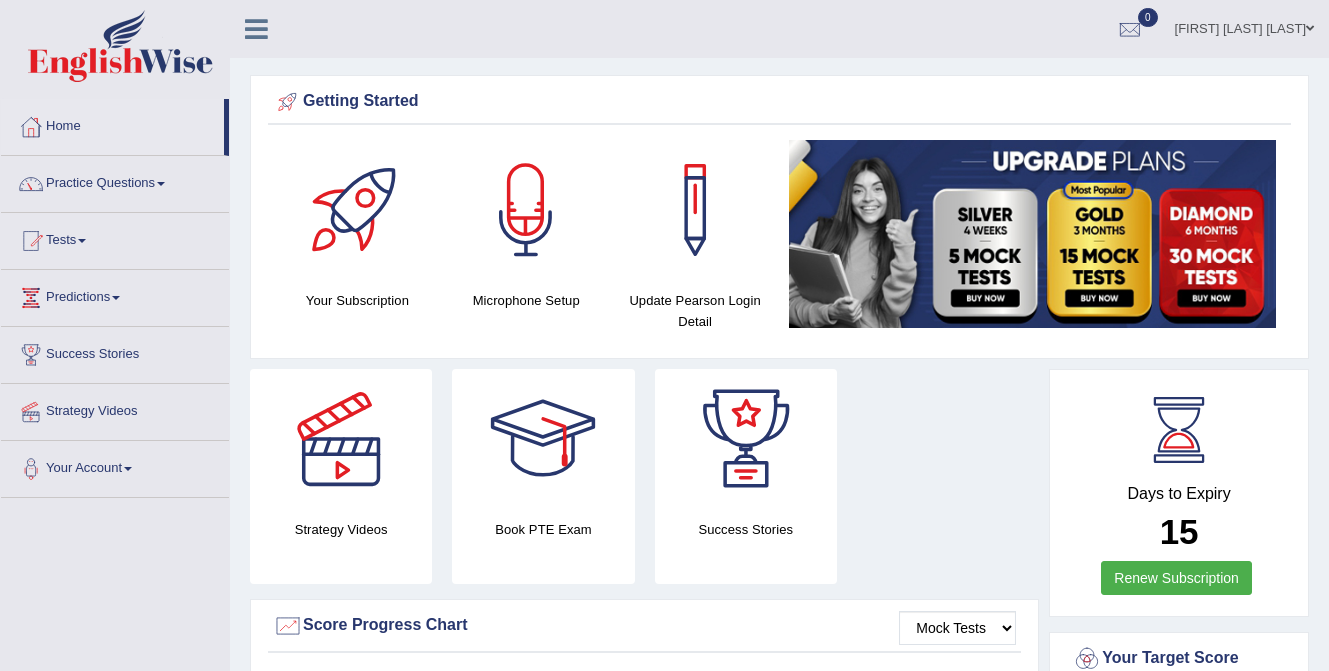 click on "Home" at bounding box center [112, 124] 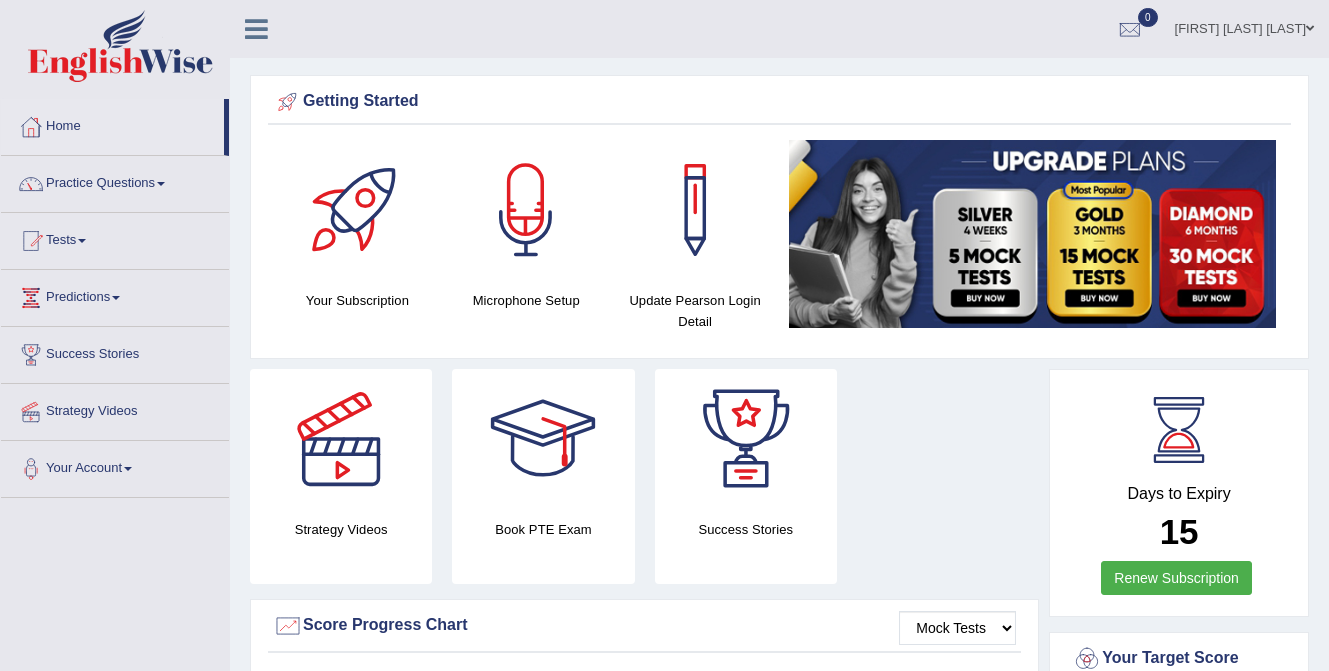 scroll, scrollTop: 0, scrollLeft: 0, axis: both 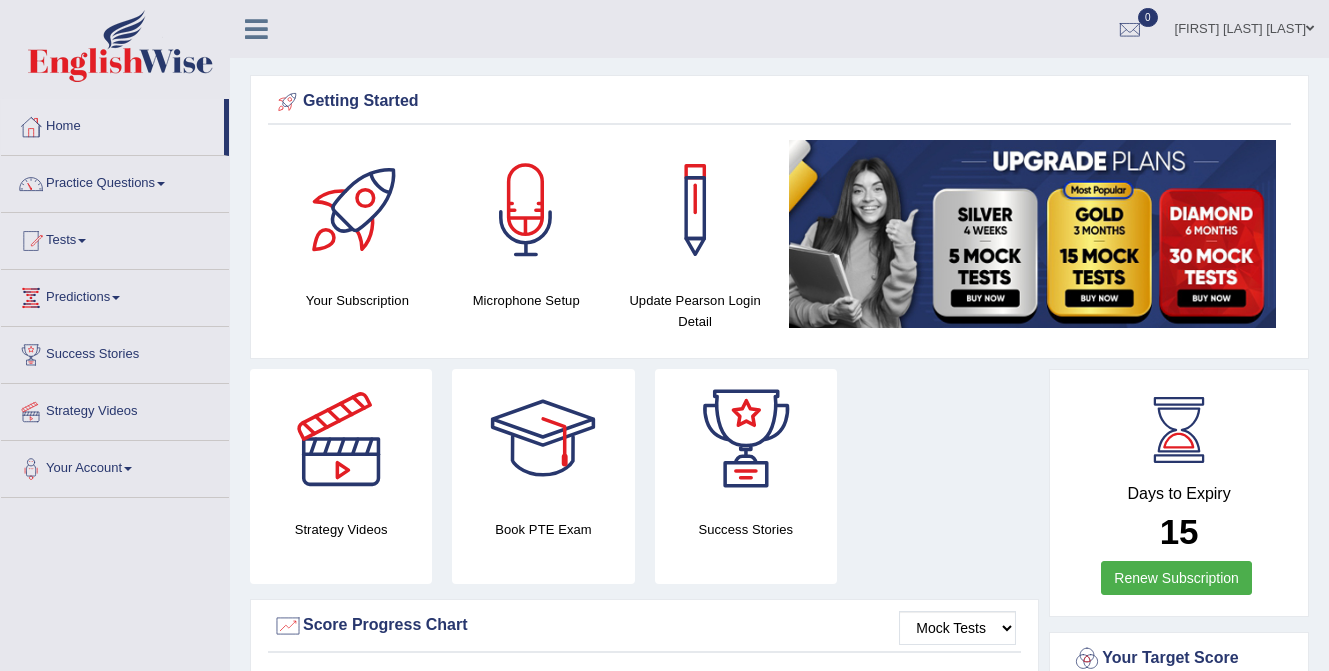 click on "Practice Questions" at bounding box center [115, 181] 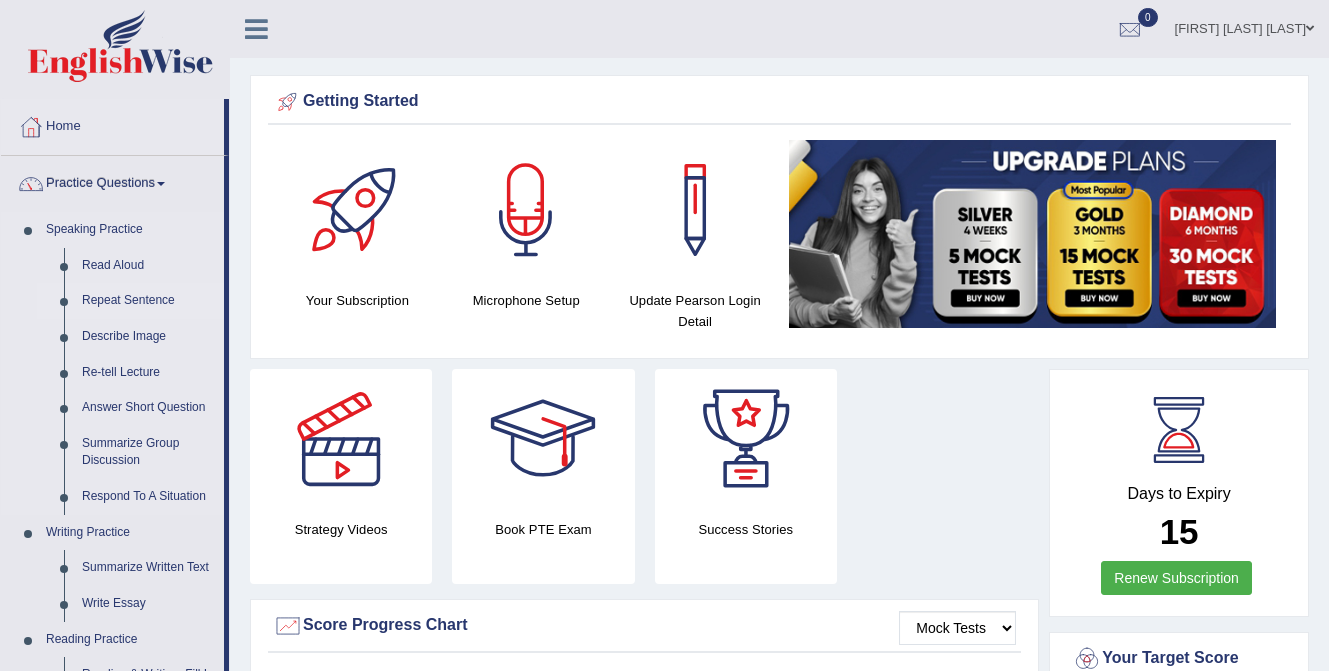 click on "Repeat Sentence" at bounding box center [148, 301] 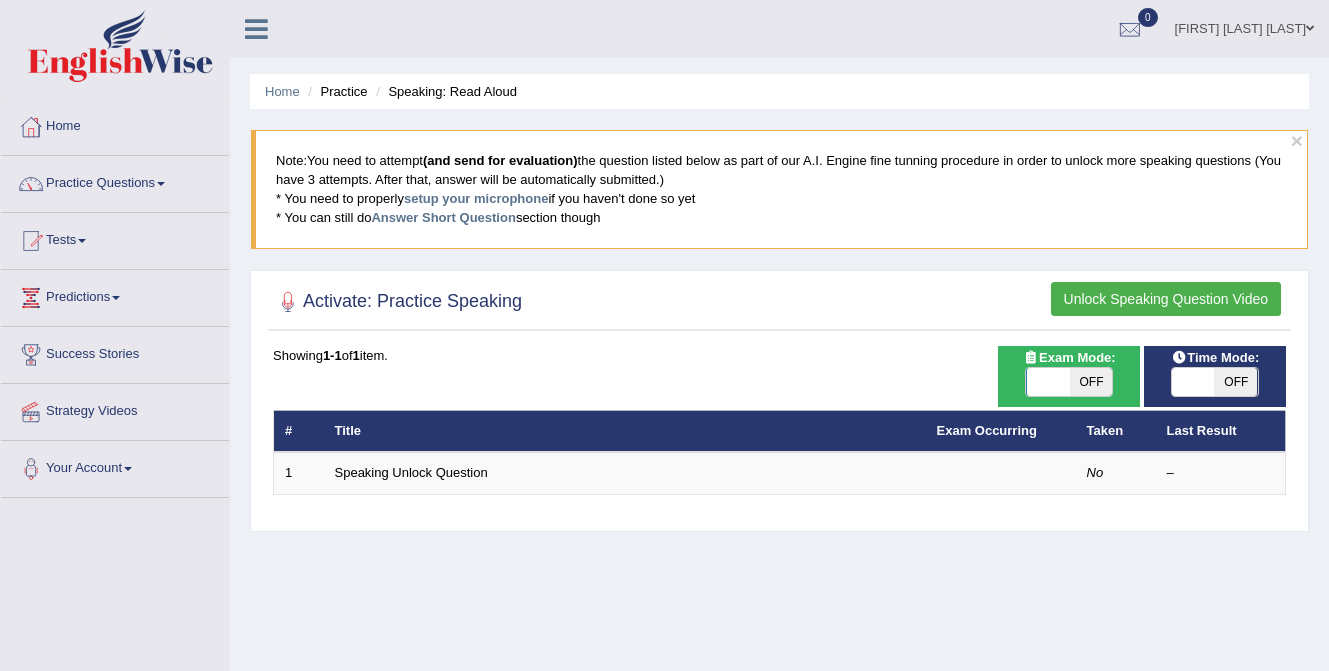 scroll, scrollTop: 0, scrollLeft: 0, axis: both 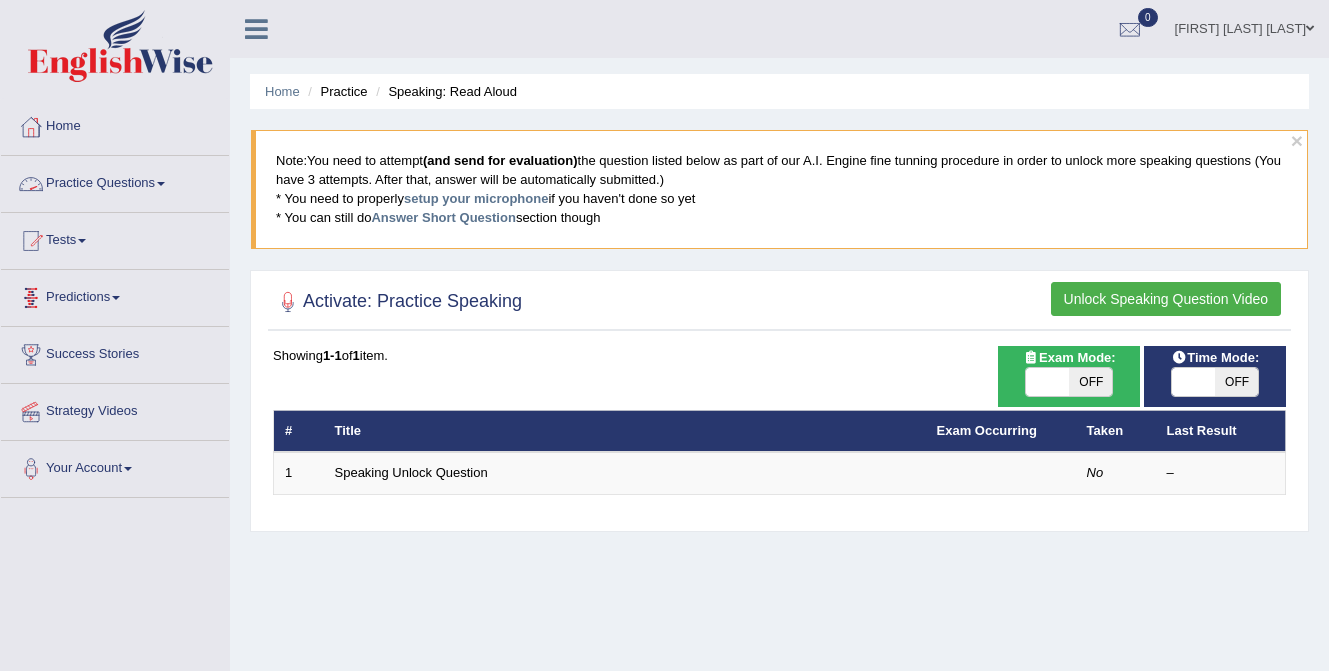 click on "Practice Questions" at bounding box center [115, 181] 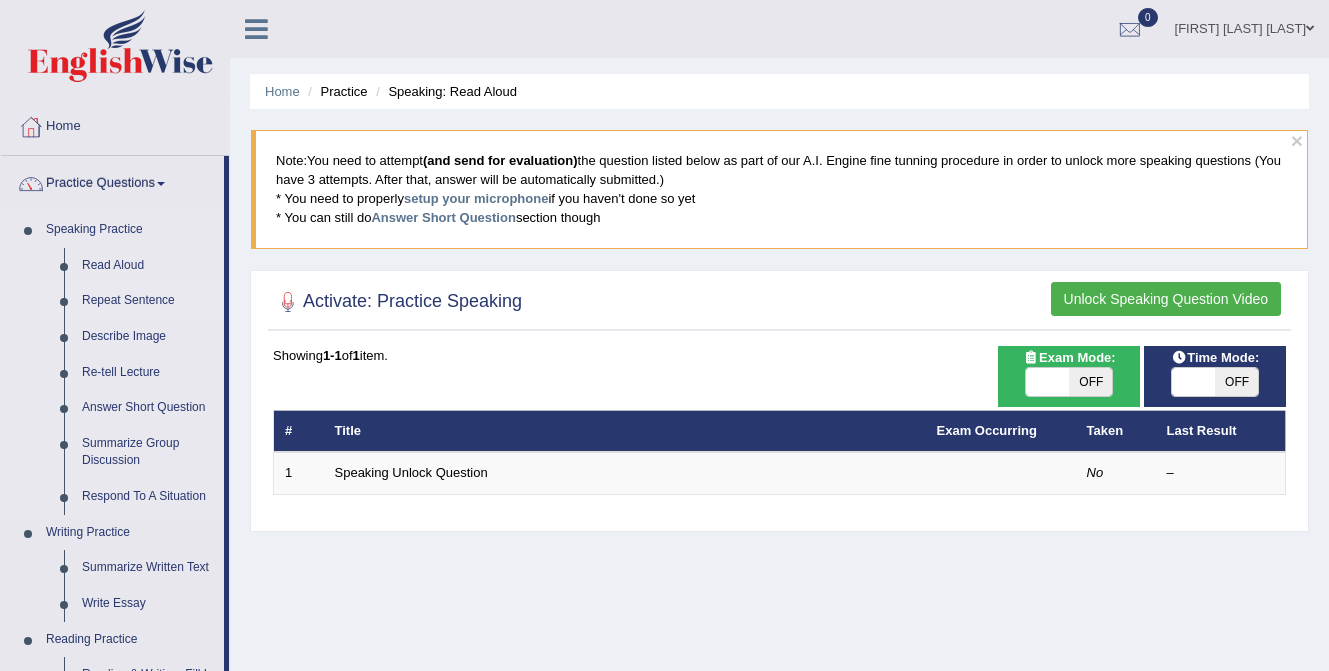 click on "Repeat Sentence" at bounding box center (148, 301) 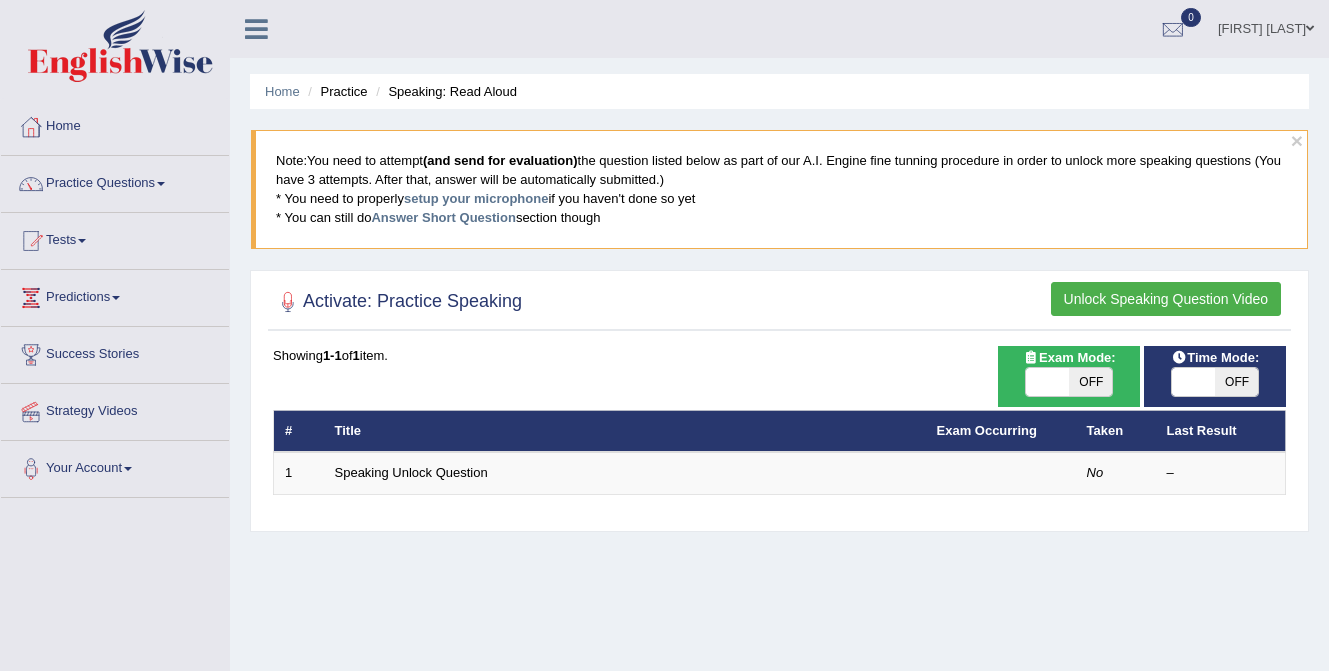 scroll, scrollTop: 0, scrollLeft: 0, axis: both 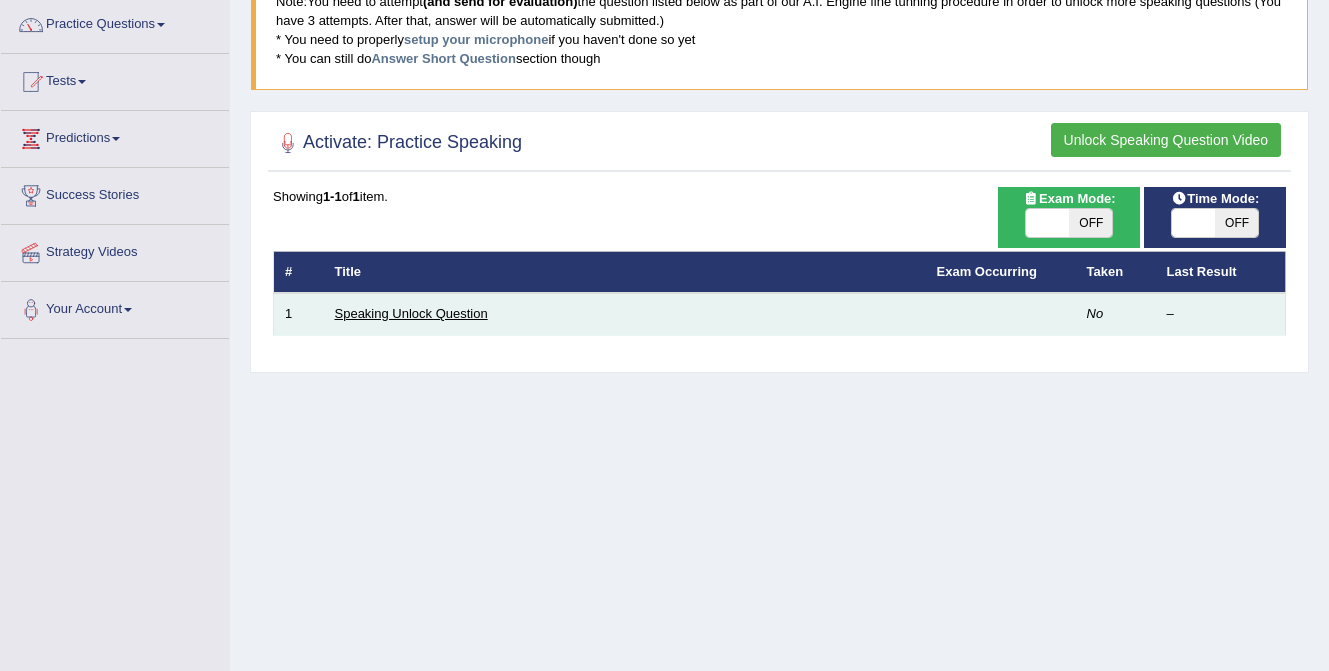 click on "Speaking Unlock Question" at bounding box center (411, 313) 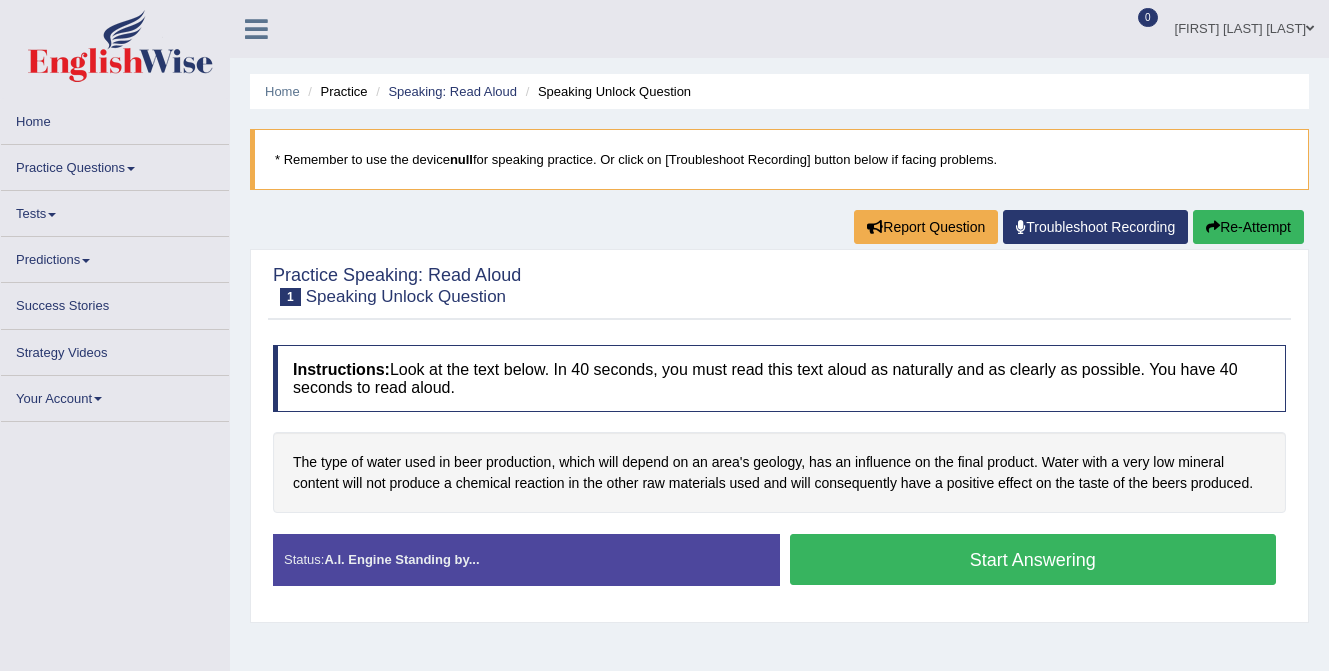 scroll, scrollTop: 0, scrollLeft: 0, axis: both 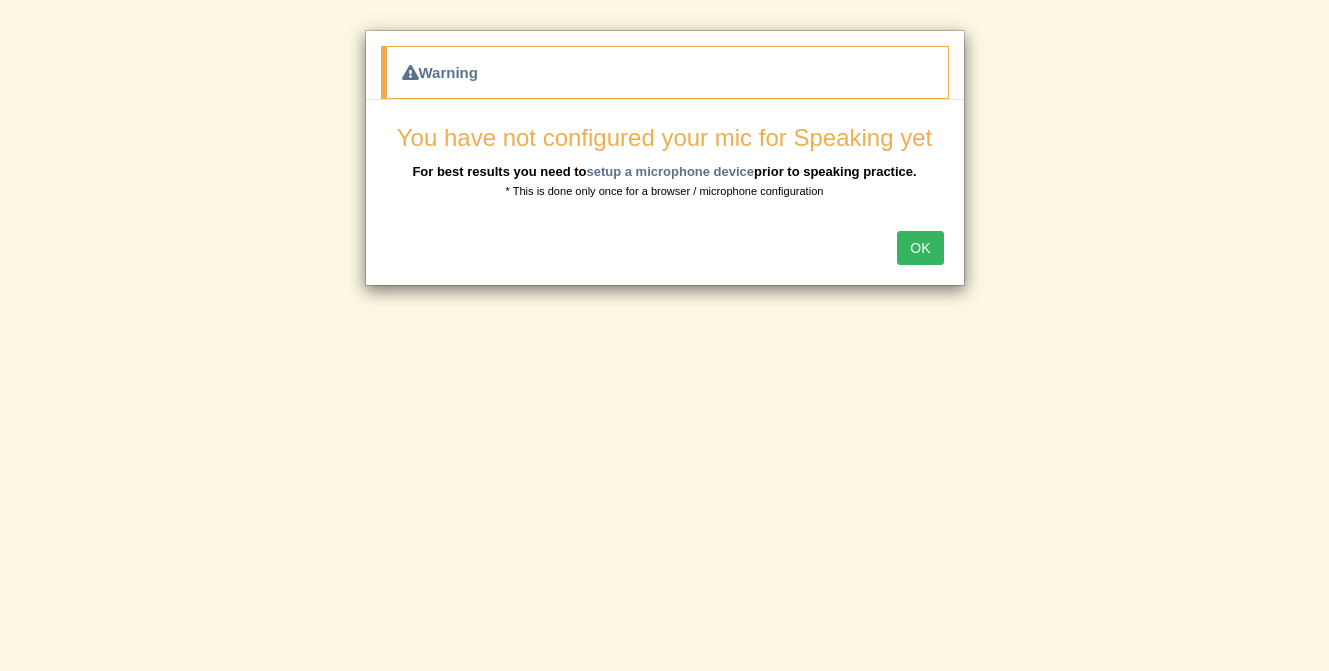 click on "OK" at bounding box center (920, 248) 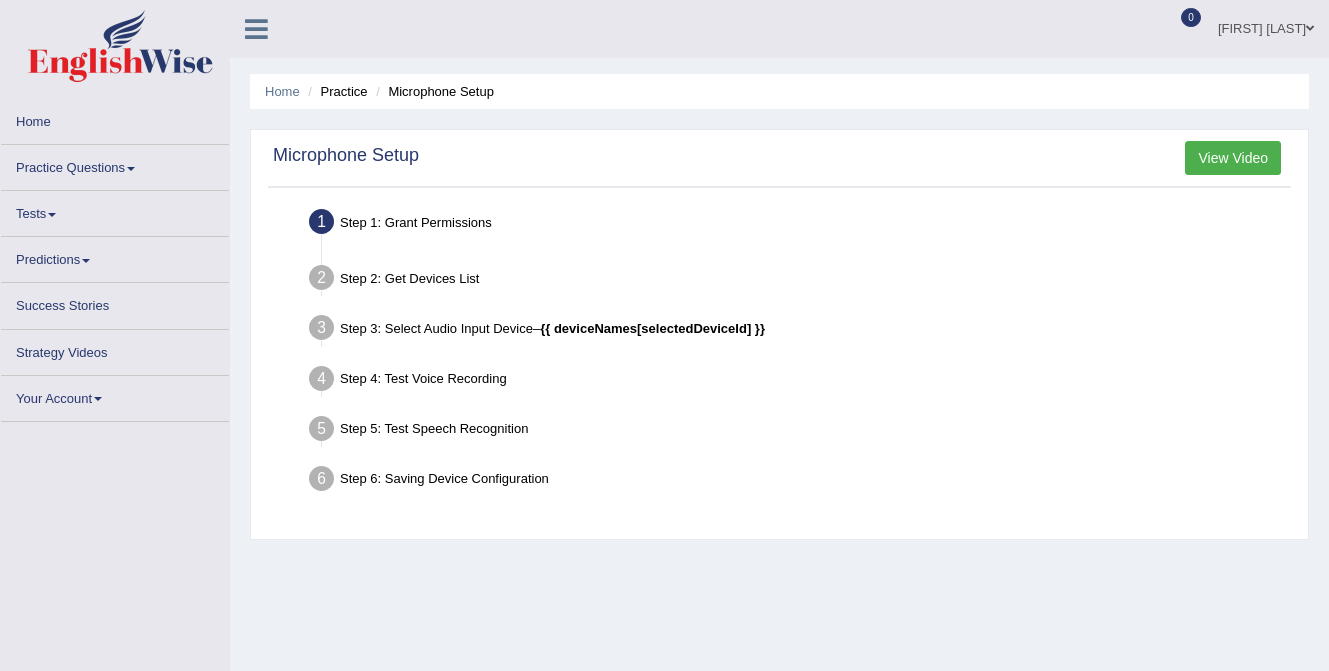 scroll, scrollTop: 0, scrollLeft: 0, axis: both 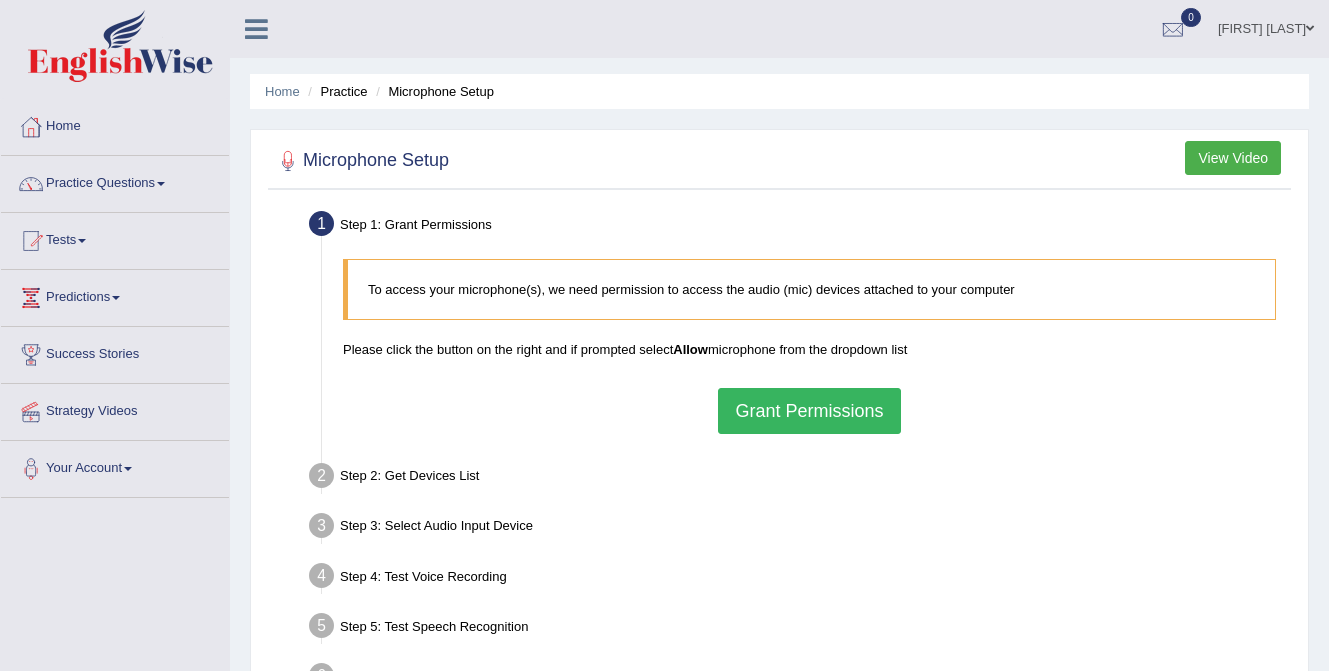 click on "Grant Permissions" at bounding box center [809, 411] 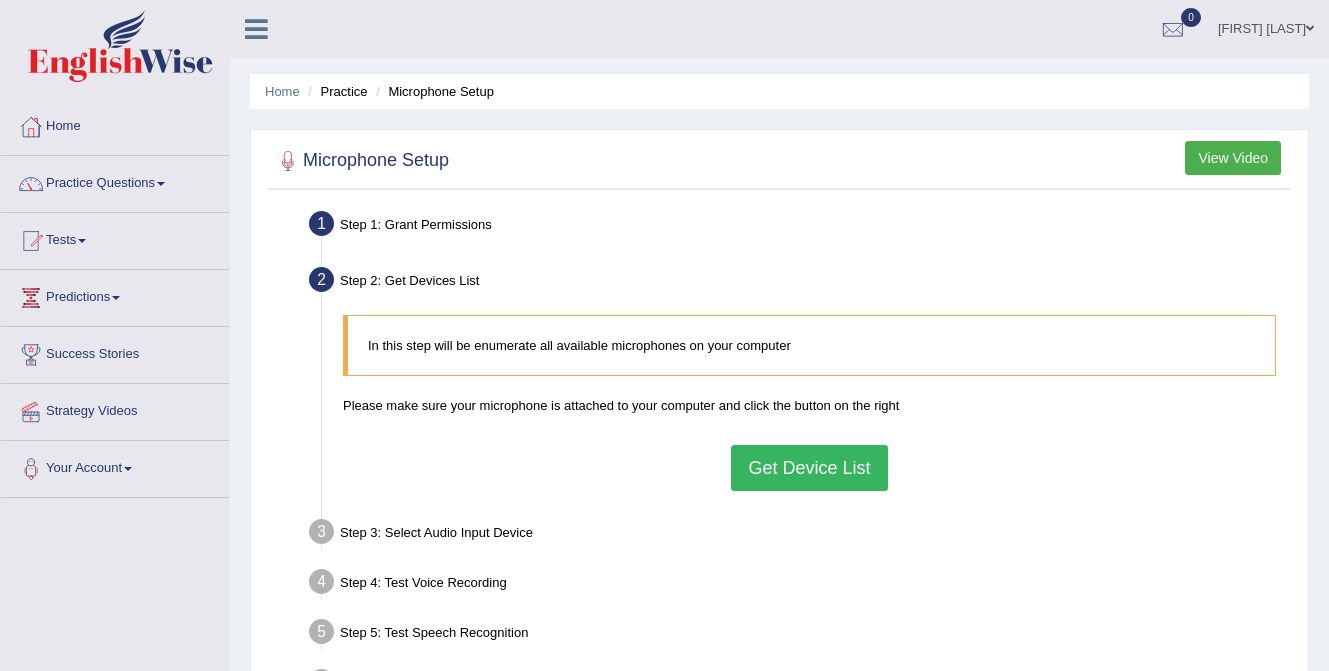 click on "Get Device List" at bounding box center (809, 468) 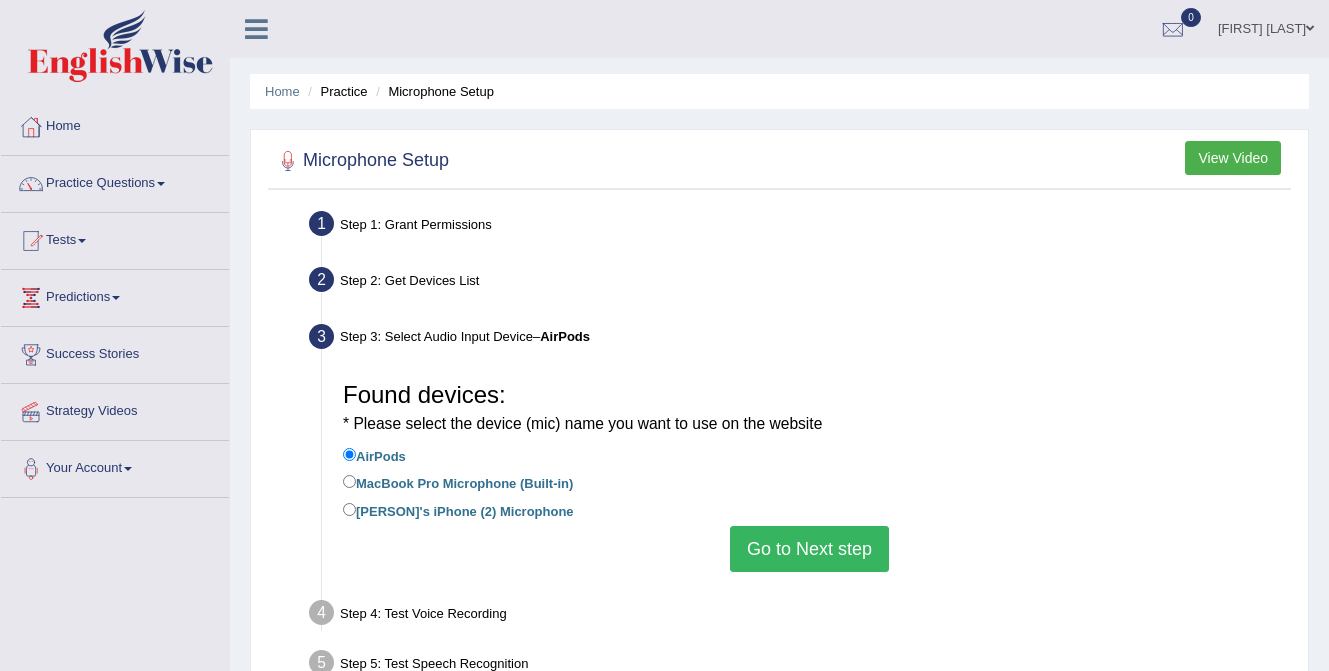 click on "Go to Next step" at bounding box center (809, 549) 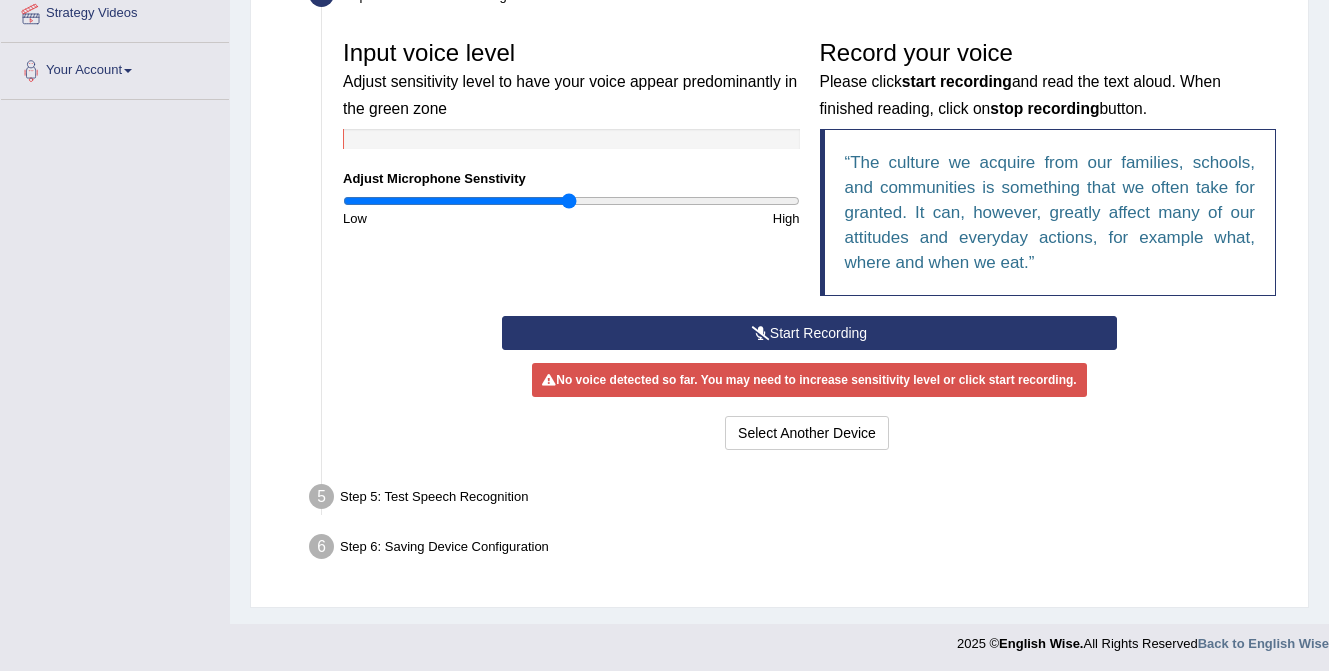 scroll, scrollTop: 400, scrollLeft: 0, axis: vertical 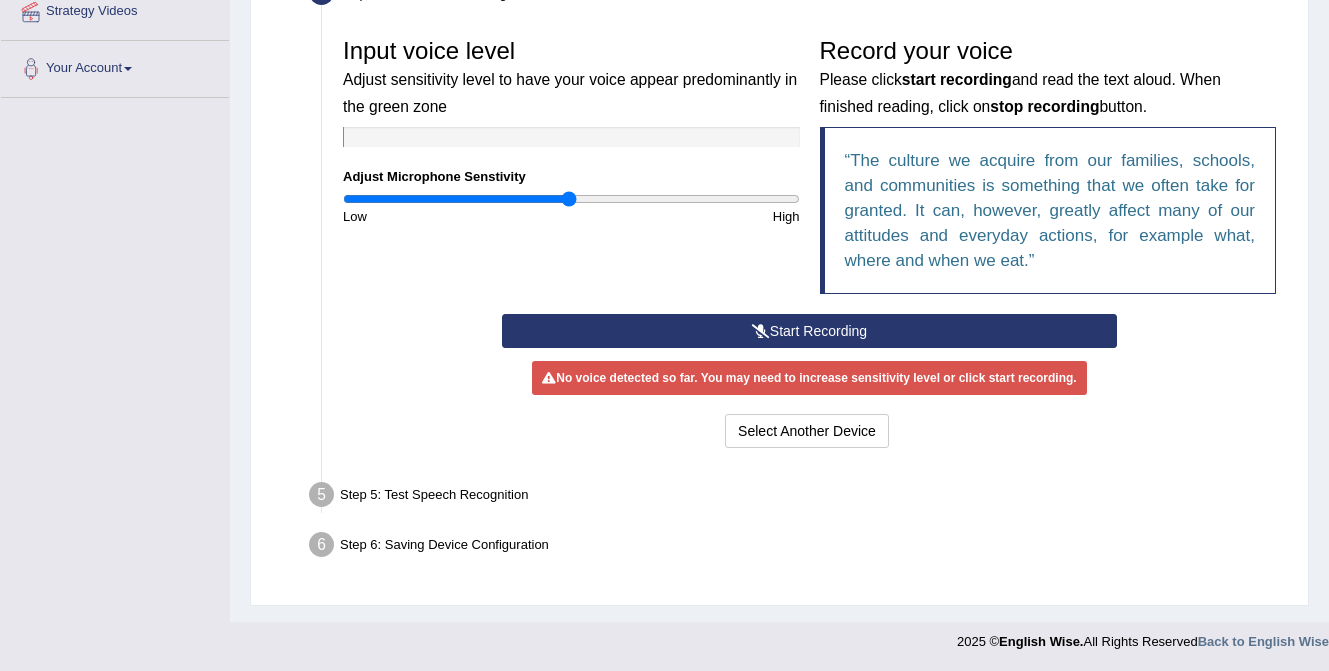 click on "Start Recording" at bounding box center (809, 331) 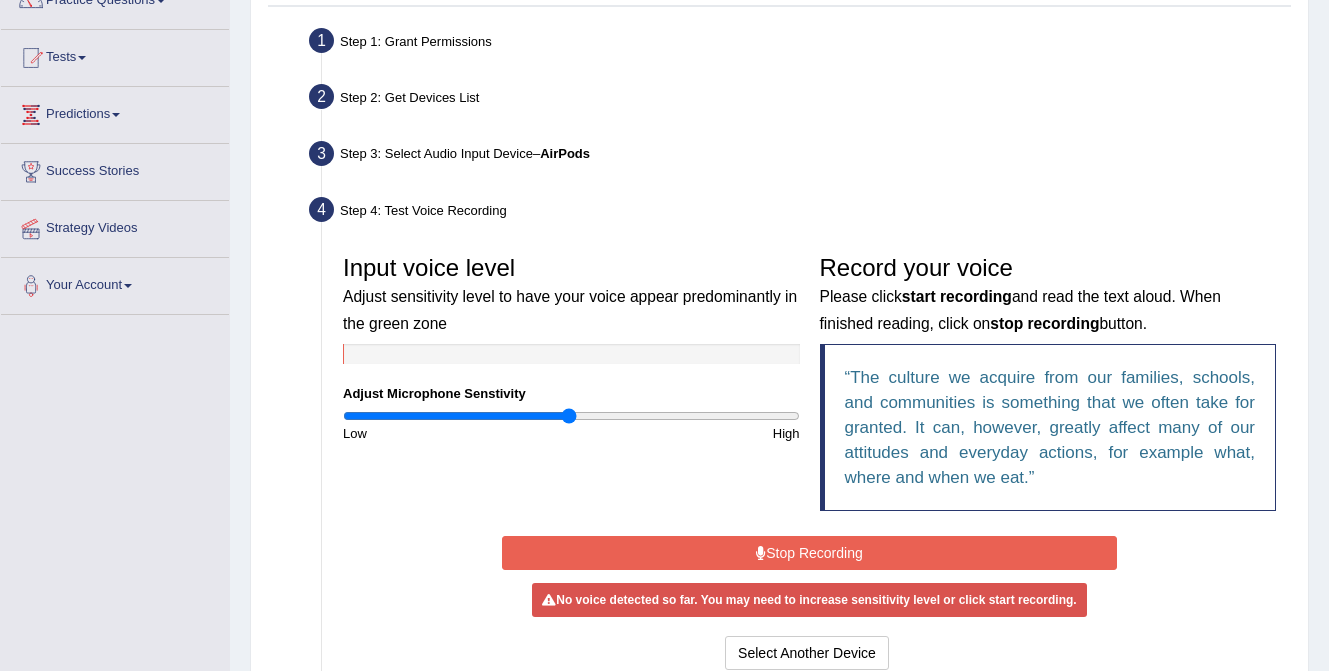 scroll, scrollTop: 185, scrollLeft: 0, axis: vertical 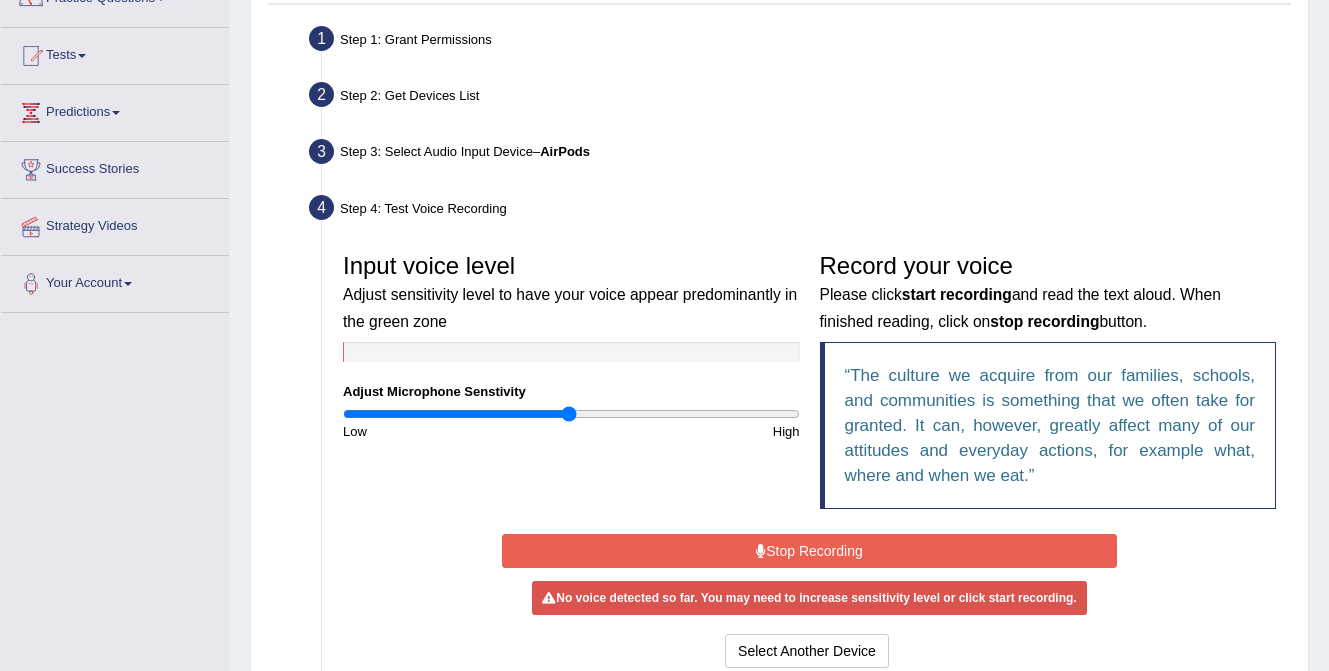 click on "Stop Recording" at bounding box center [809, 551] 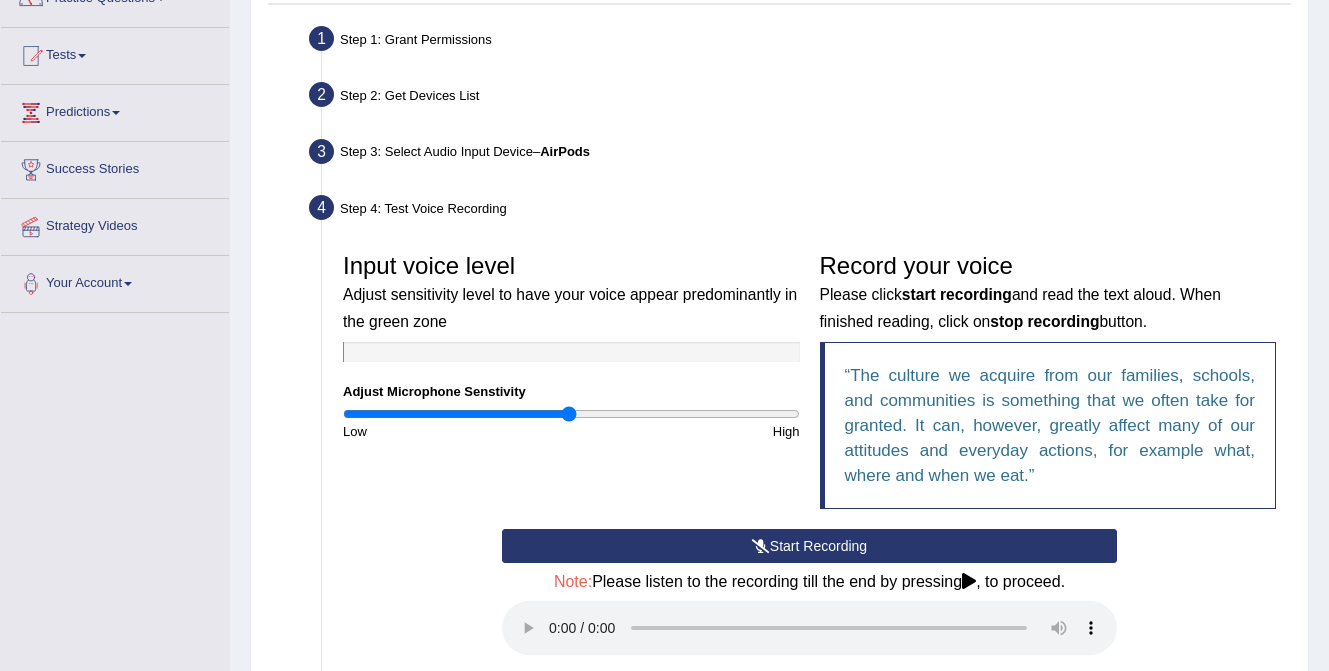 click on "Start Recording" at bounding box center [809, 546] 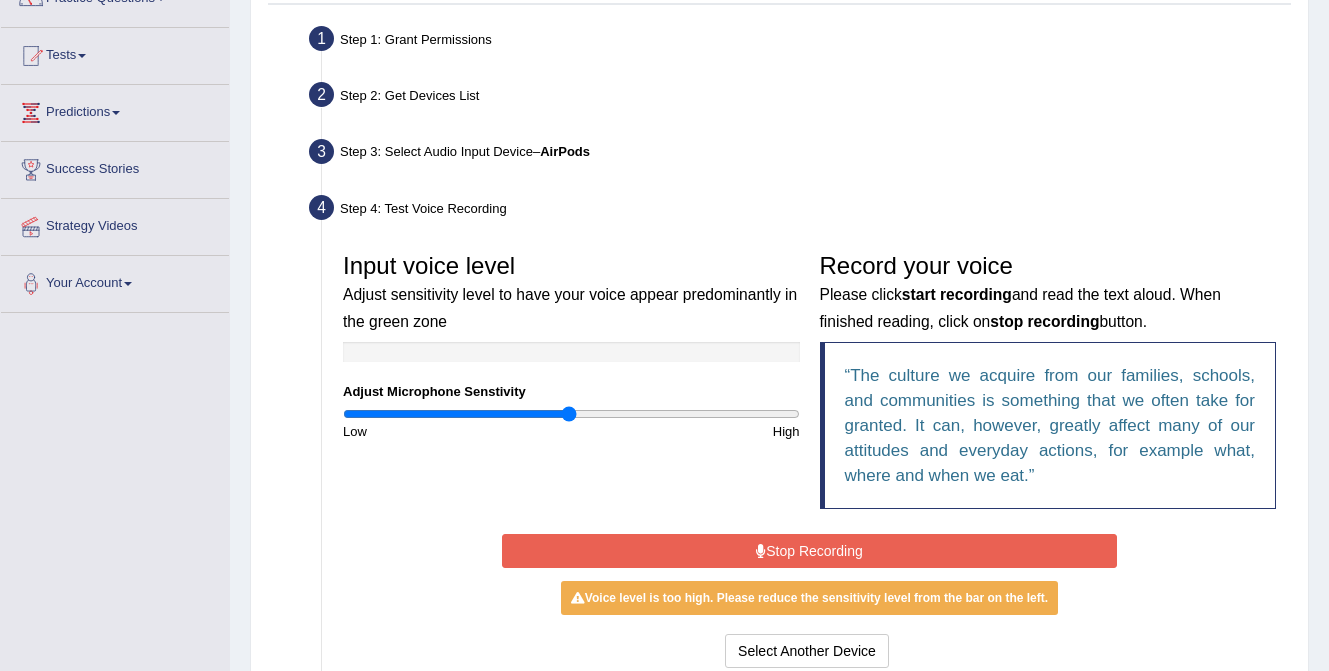 click on "Stop Recording" at bounding box center (809, 551) 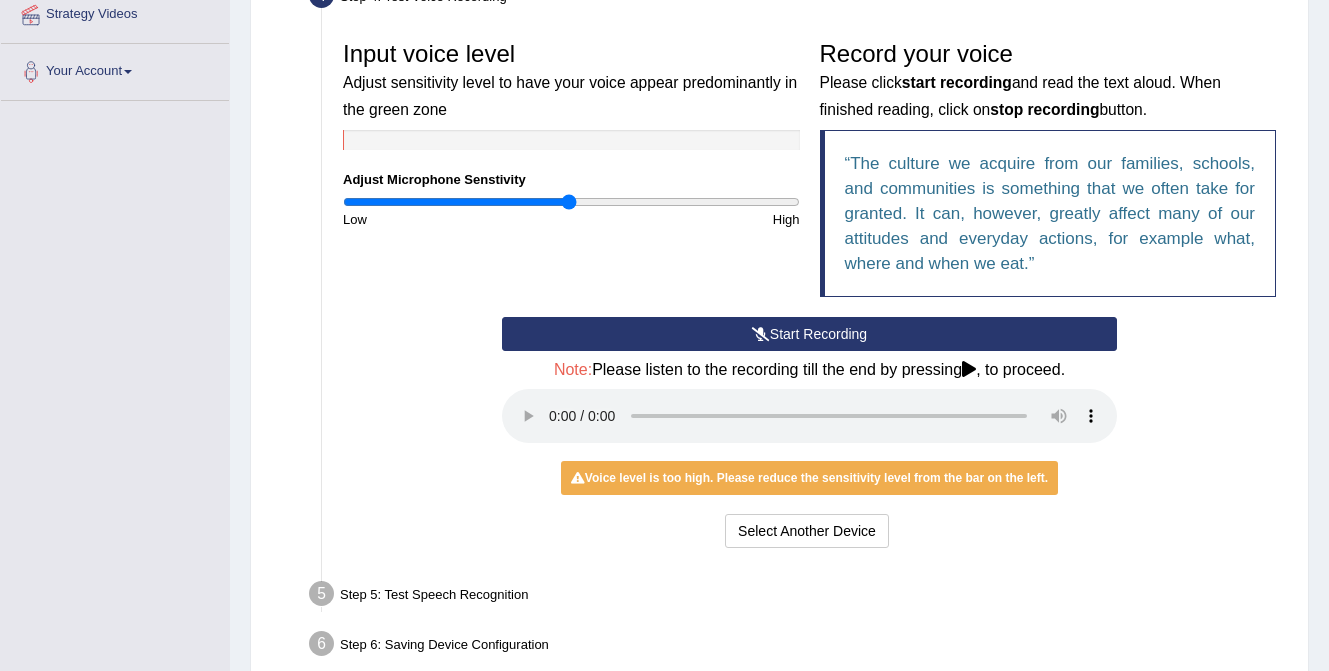 scroll, scrollTop: 404, scrollLeft: 0, axis: vertical 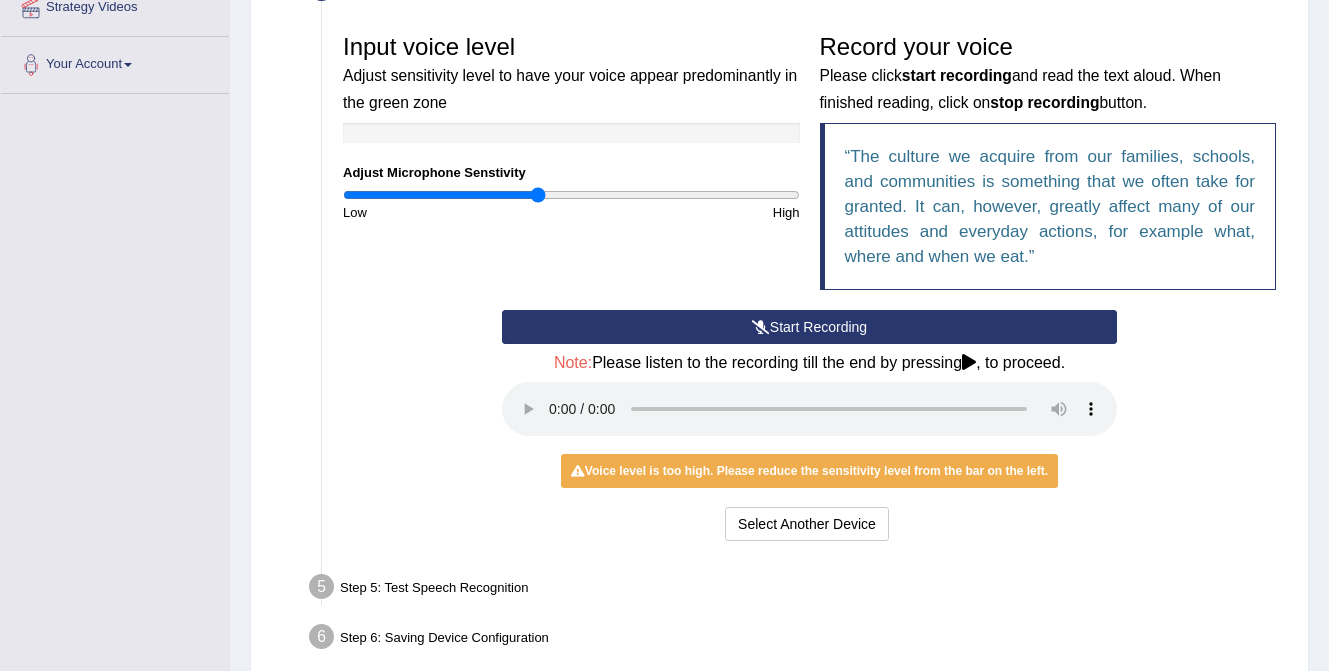 click at bounding box center [571, 195] 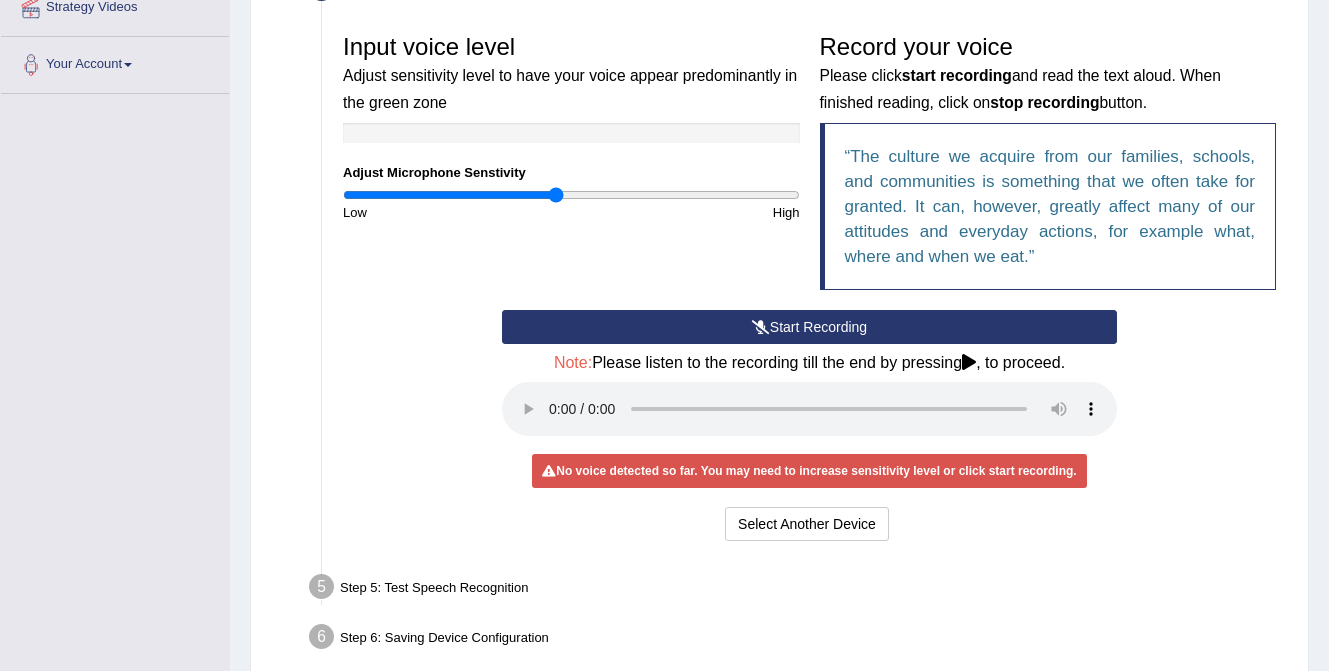 type on "0.94" 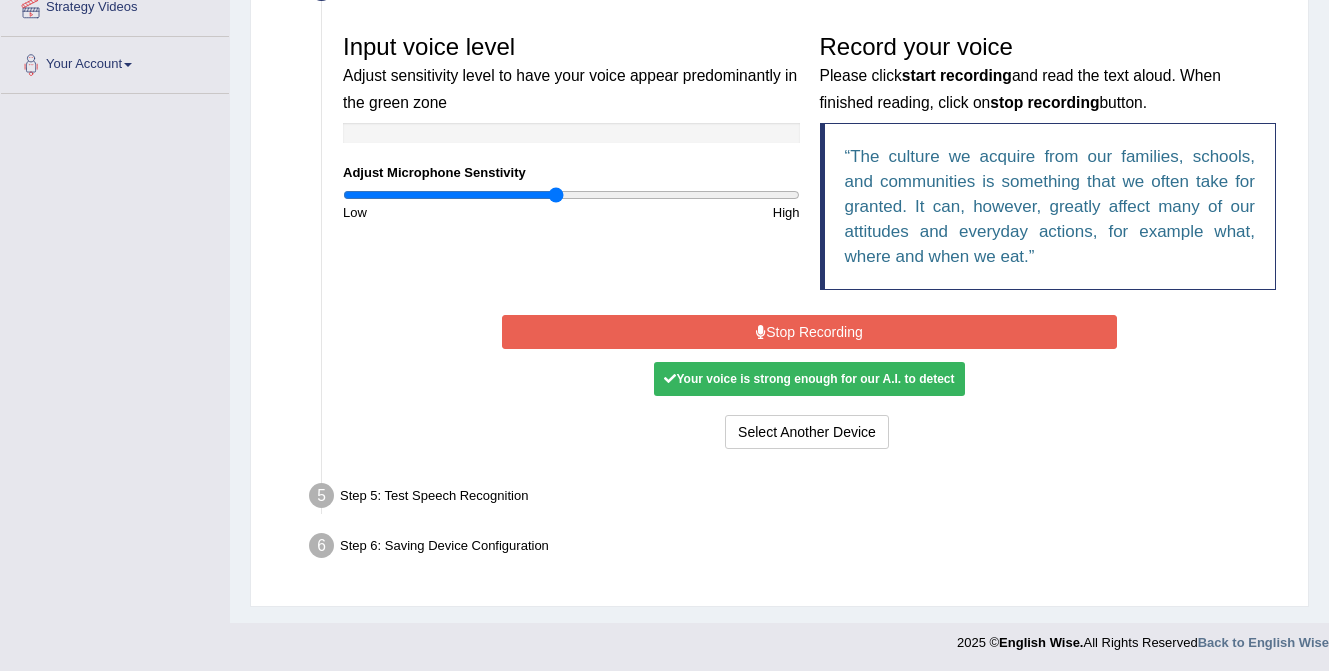 click on "Stop Recording" at bounding box center [809, 332] 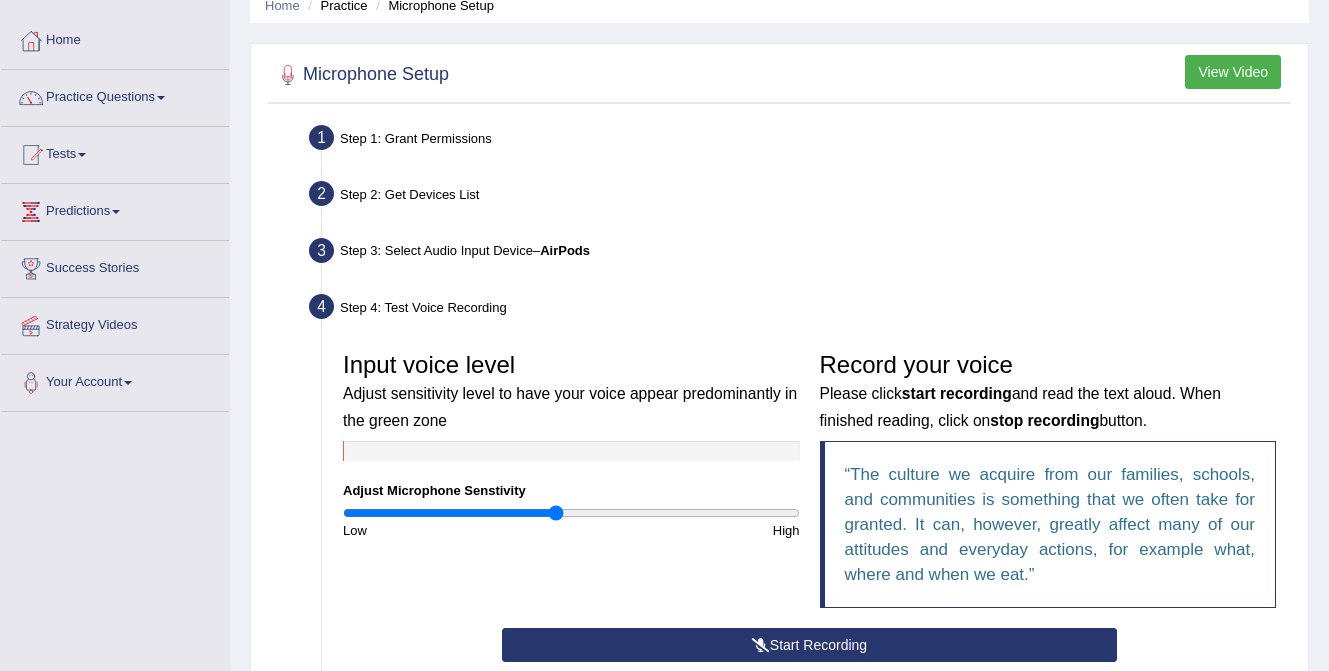 scroll, scrollTop: 80, scrollLeft: 0, axis: vertical 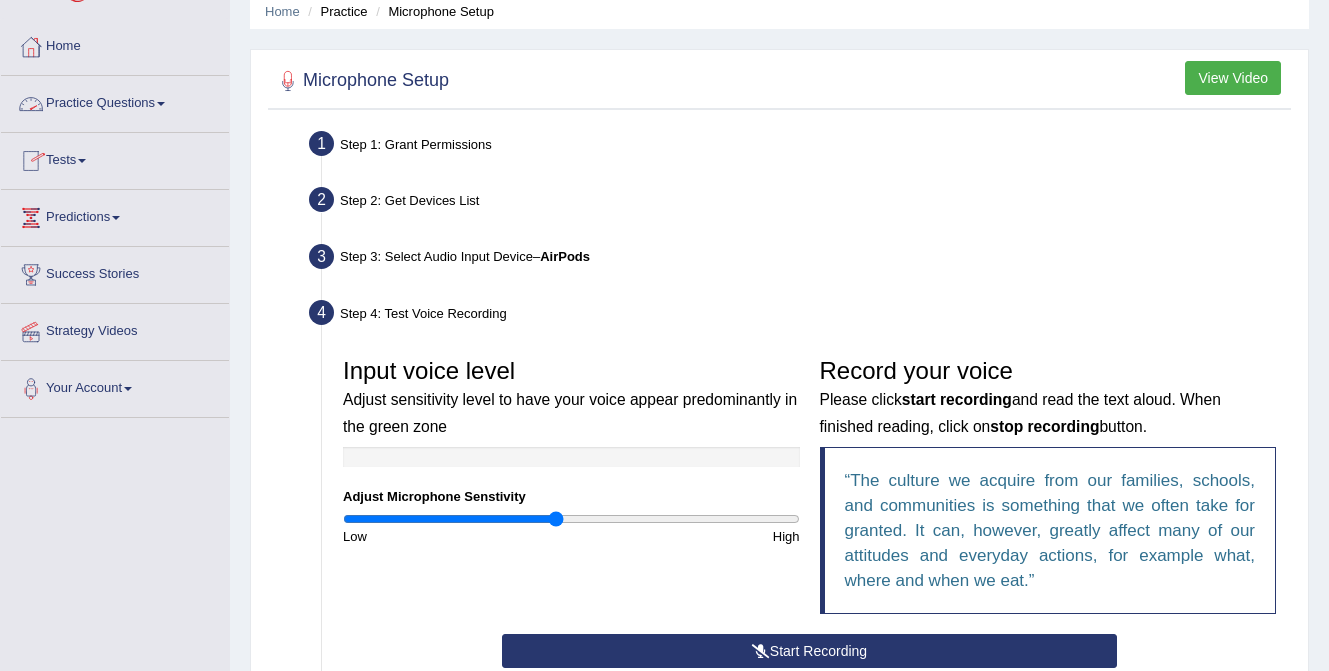 click on "Practice Questions" at bounding box center (115, 101) 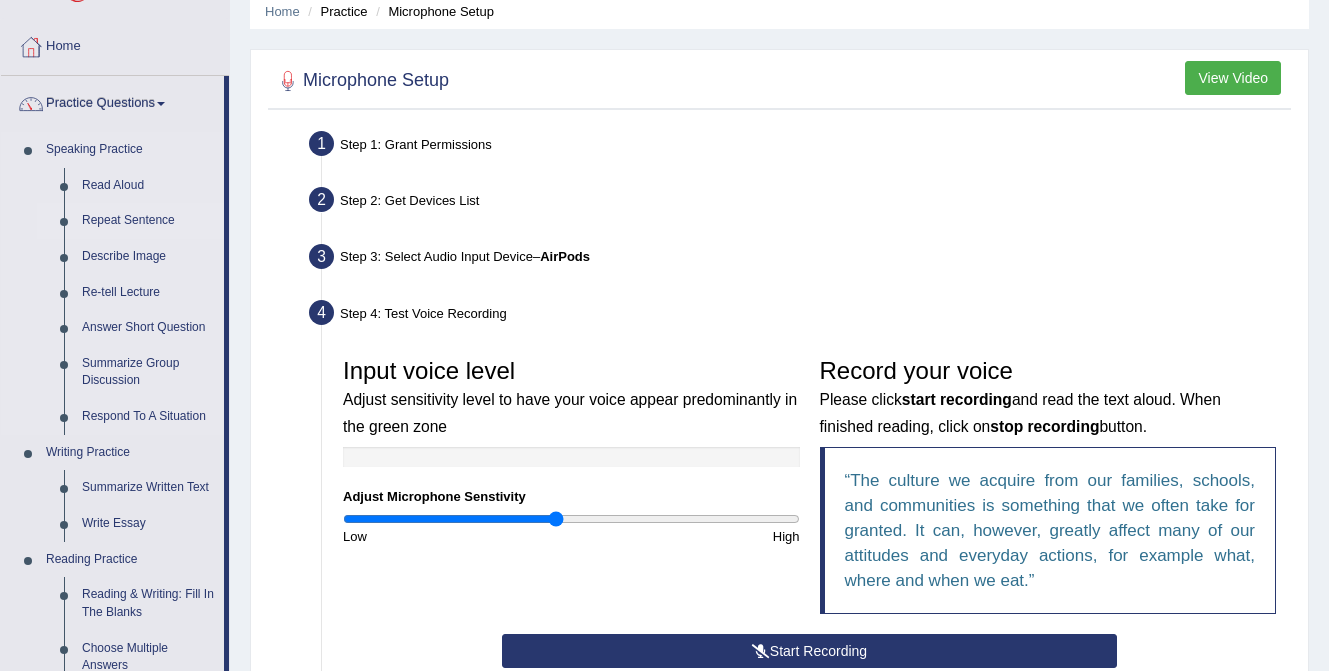 click on "Repeat Sentence" at bounding box center (148, 221) 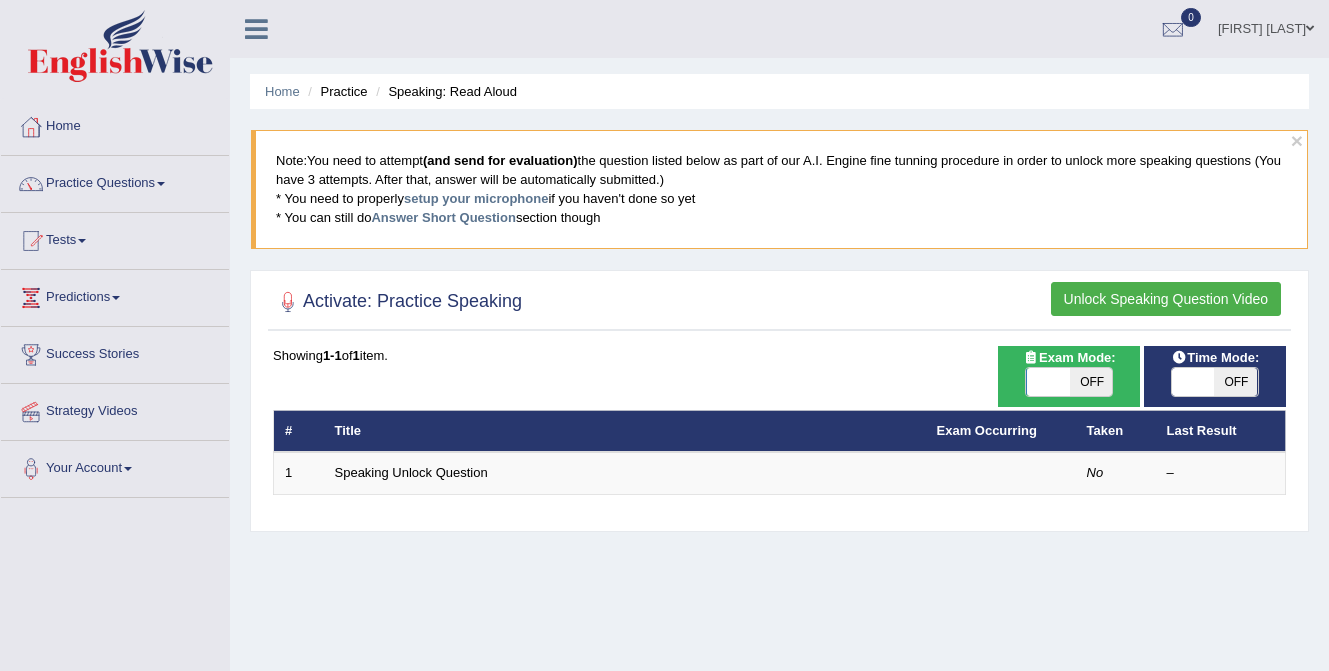 scroll, scrollTop: 0, scrollLeft: 0, axis: both 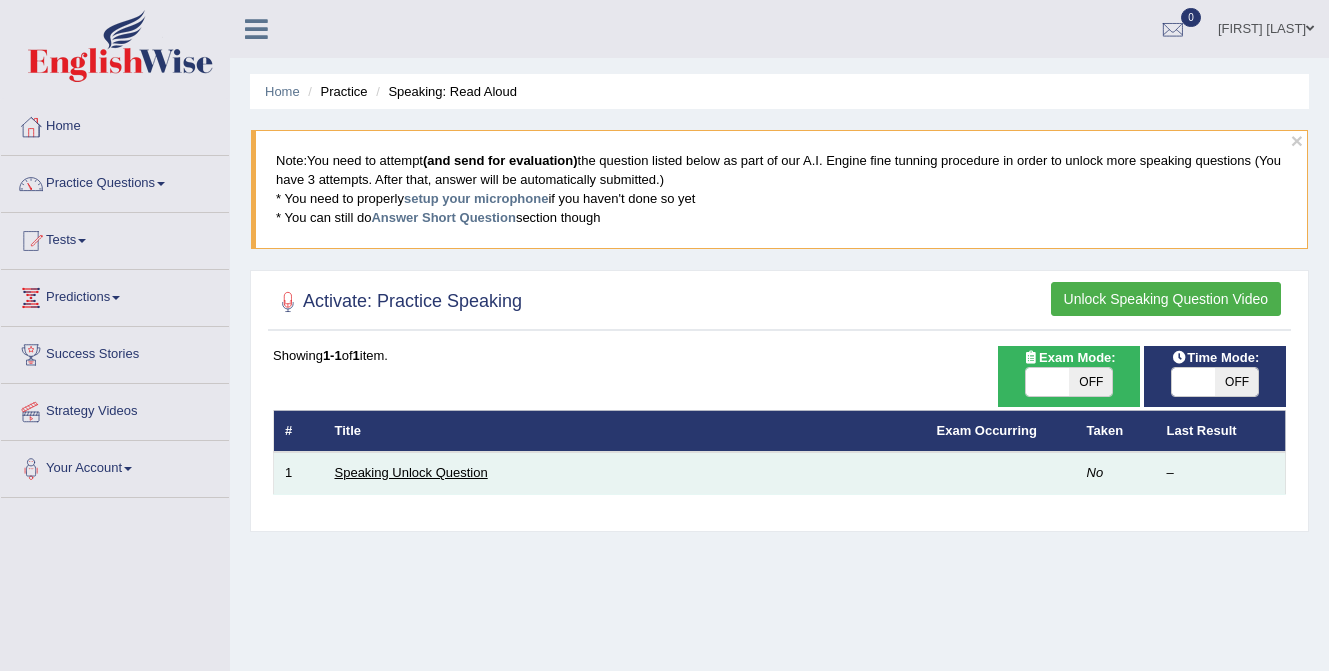click on "Speaking Unlock Question" at bounding box center [411, 472] 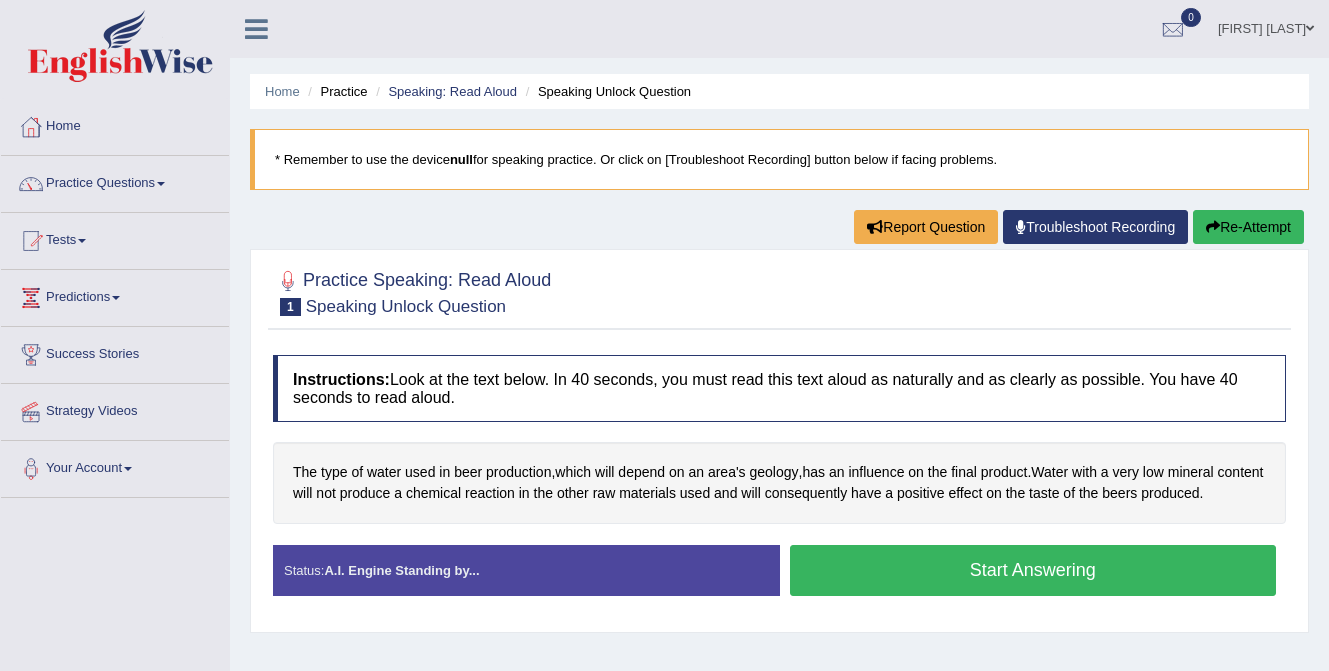 scroll, scrollTop: 0, scrollLeft: 0, axis: both 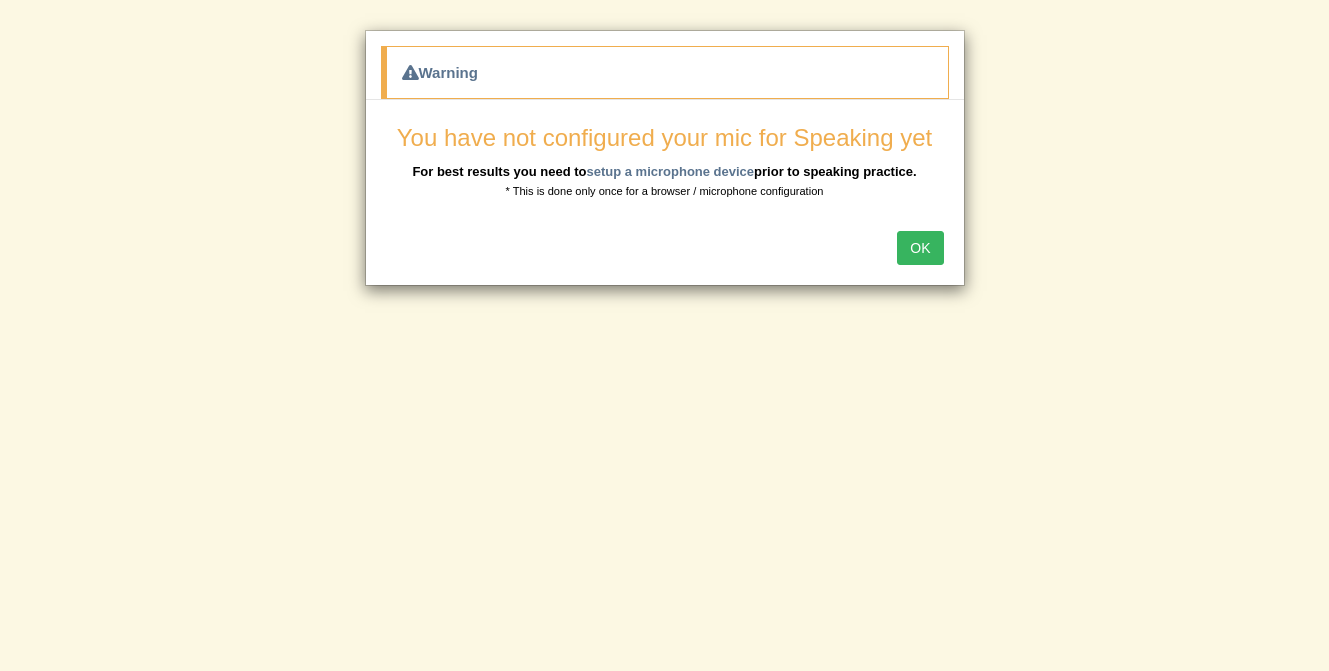 click on "OK" at bounding box center [920, 248] 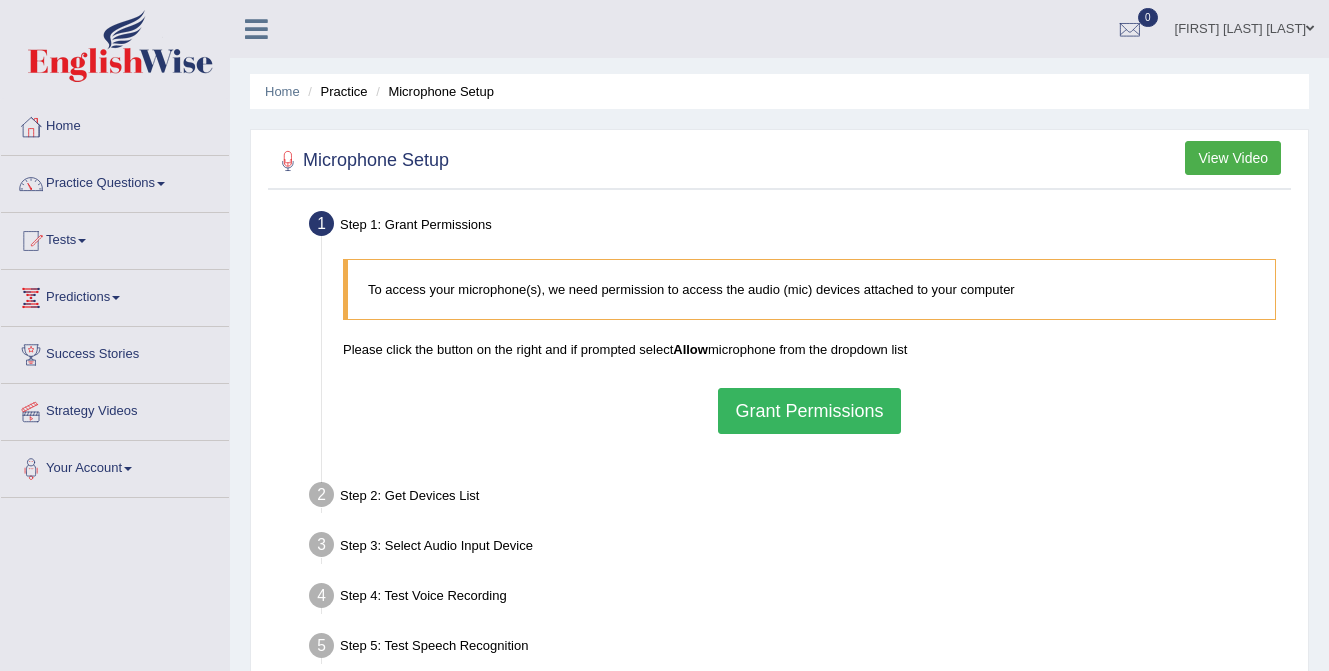 scroll, scrollTop: 0, scrollLeft: 0, axis: both 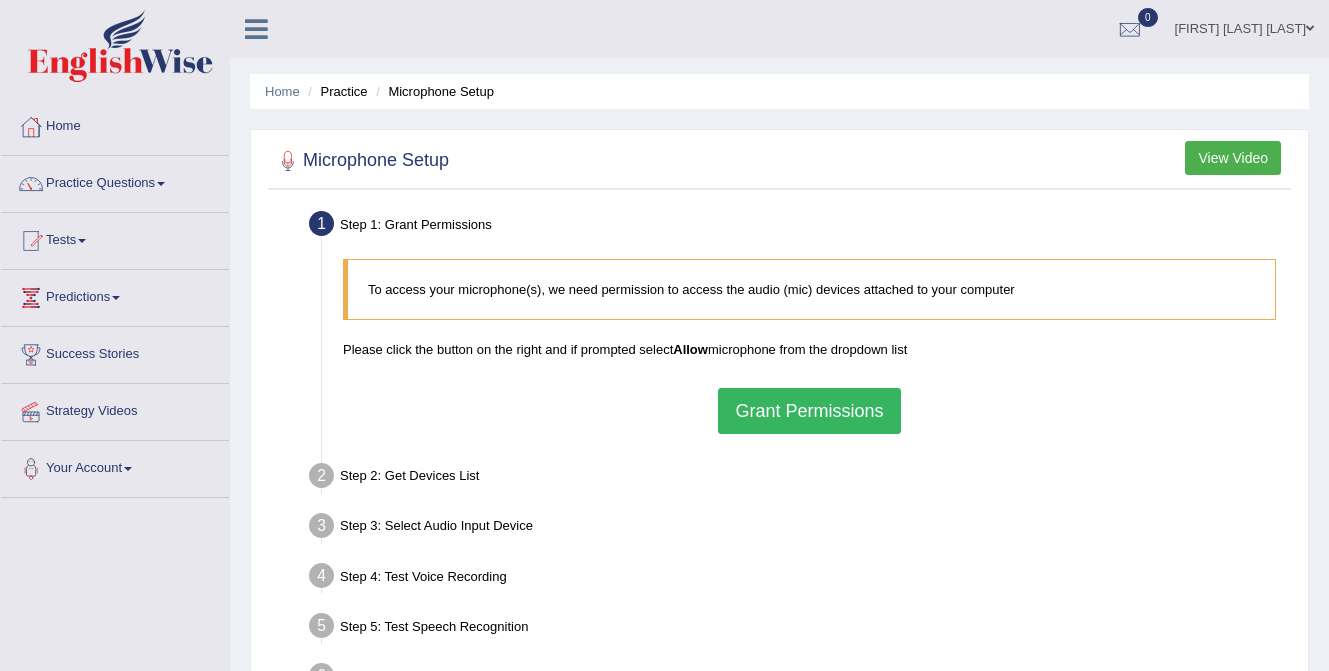 click on "Grant Permissions" at bounding box center (809, 411) 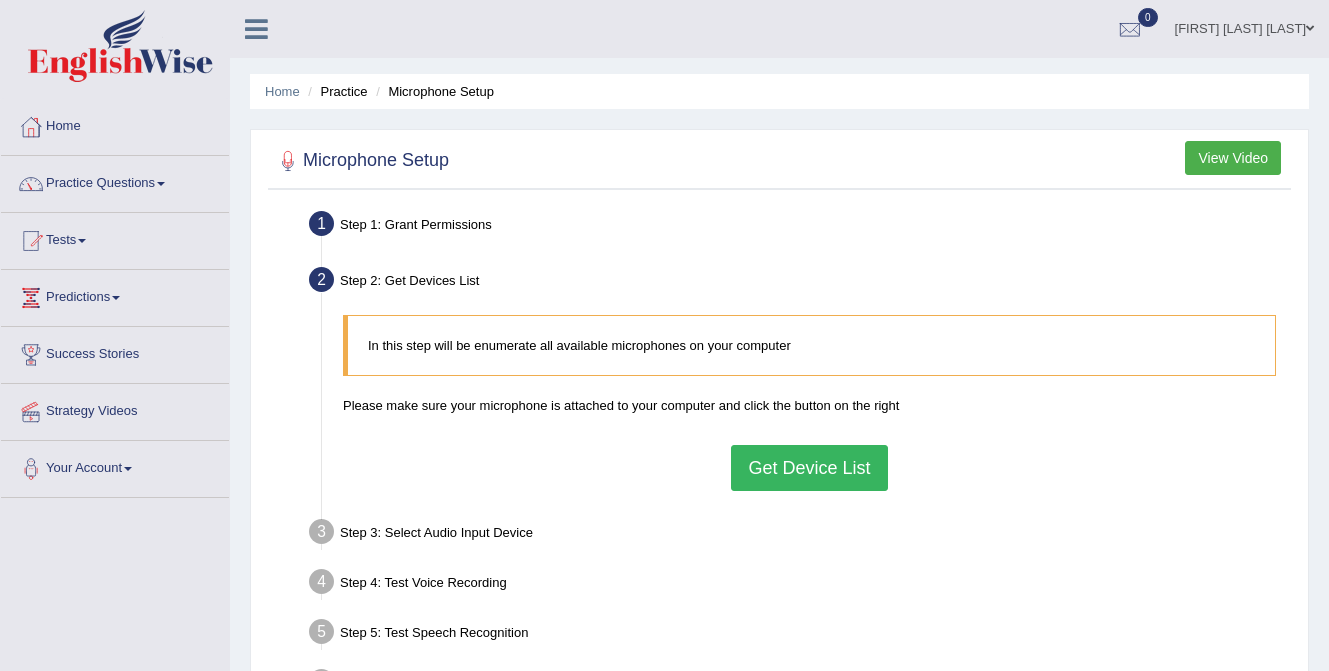 click on "Get Device List" at bounding box center [809, 468] 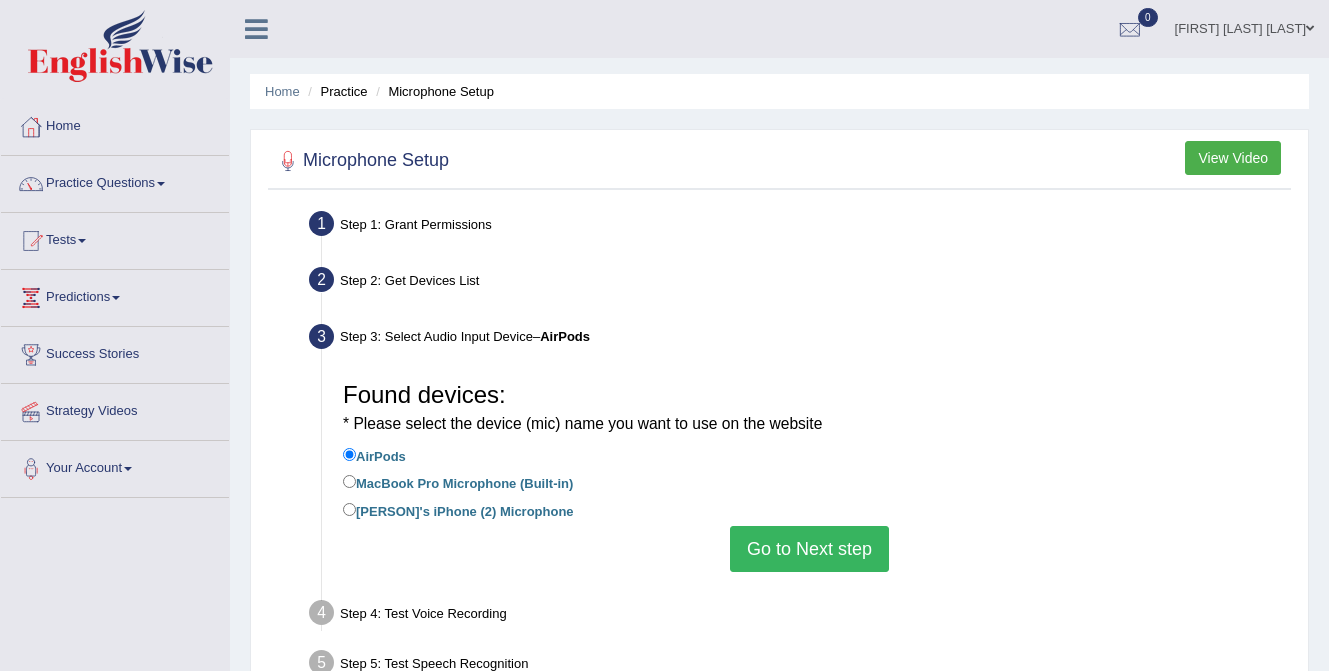click on "Go to Next step" at bounding box center [809, 549] 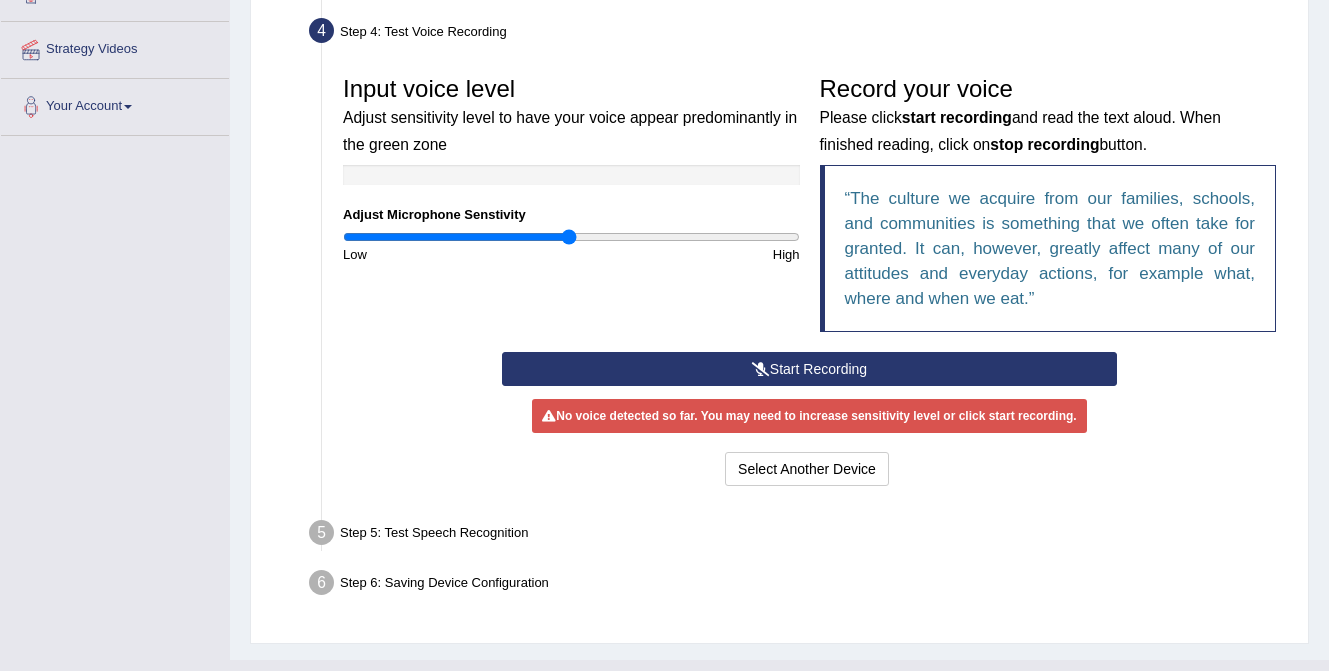 scroll, scrollTop: 364, scrollLeft: 0, axis: vertical 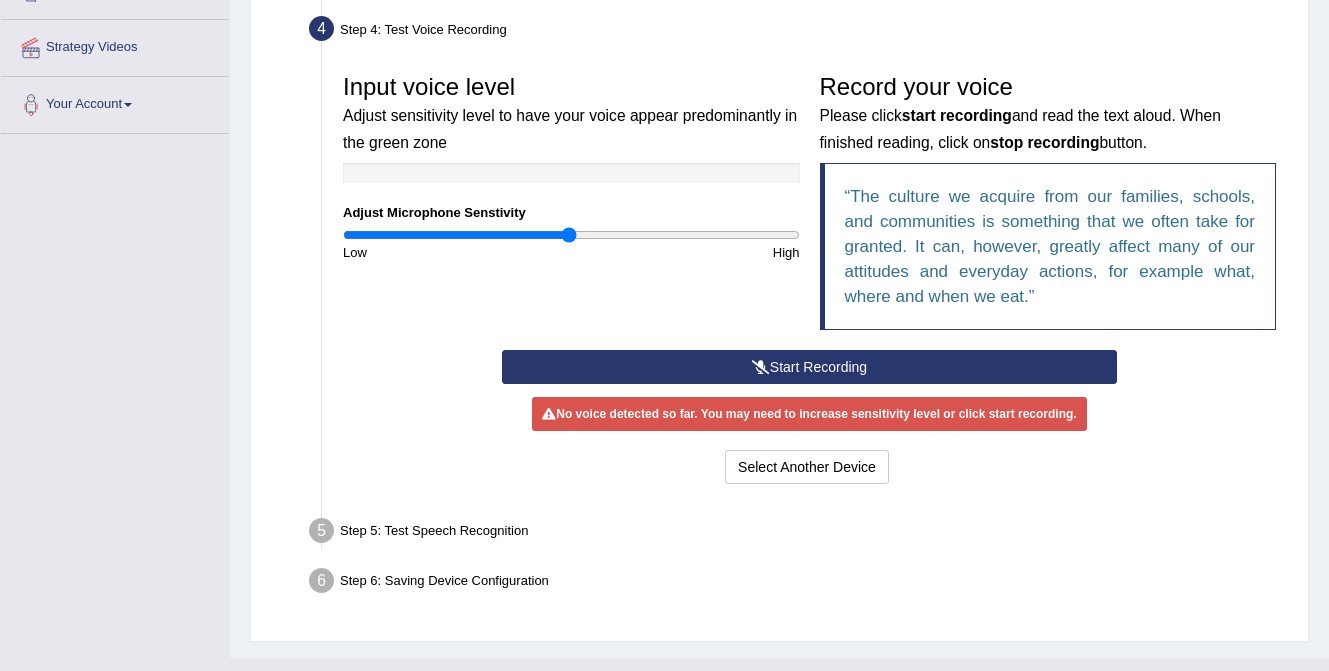 click on "Start Recording" at bounding box center (809, 367) 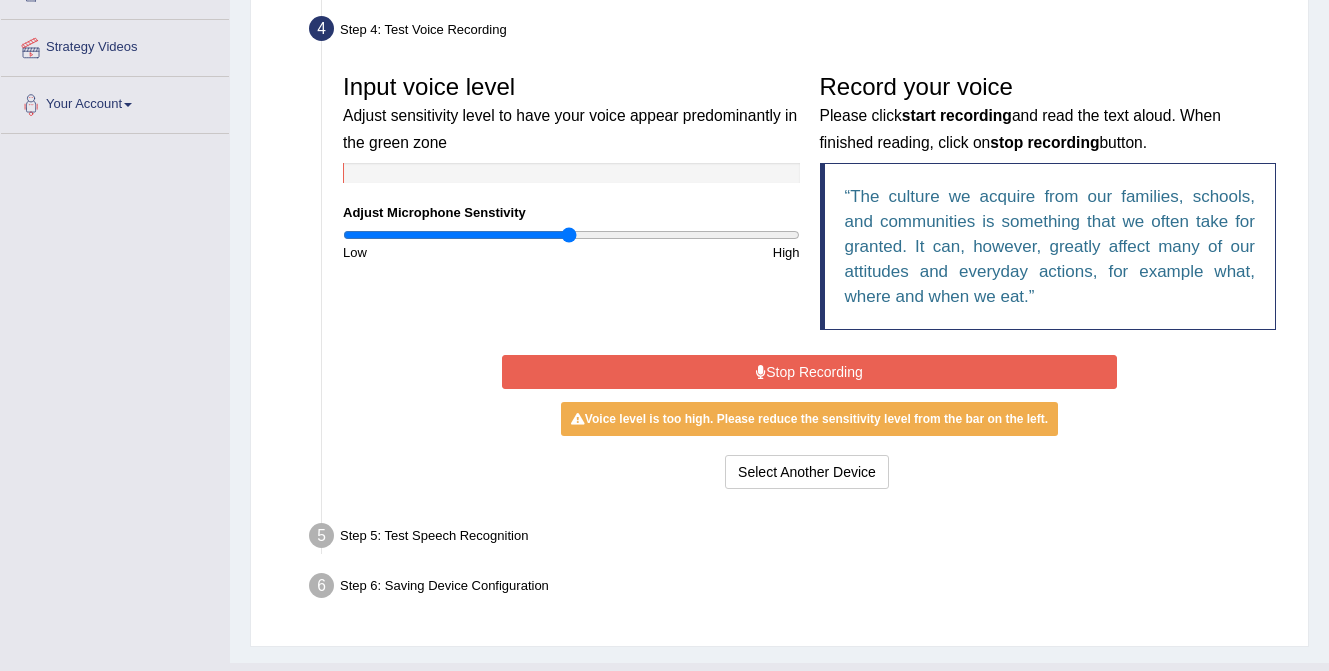 click on "Stop Recording" at bounding box center (809, 372) 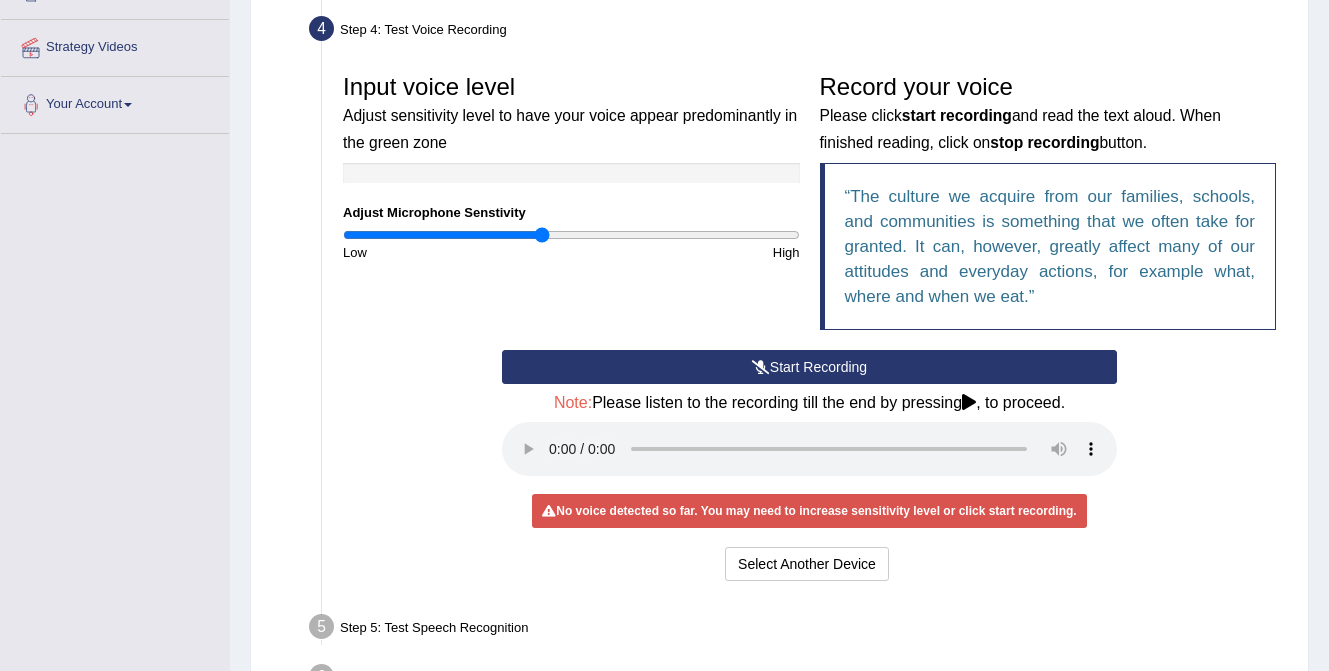 click at bounding box center [571, 235] 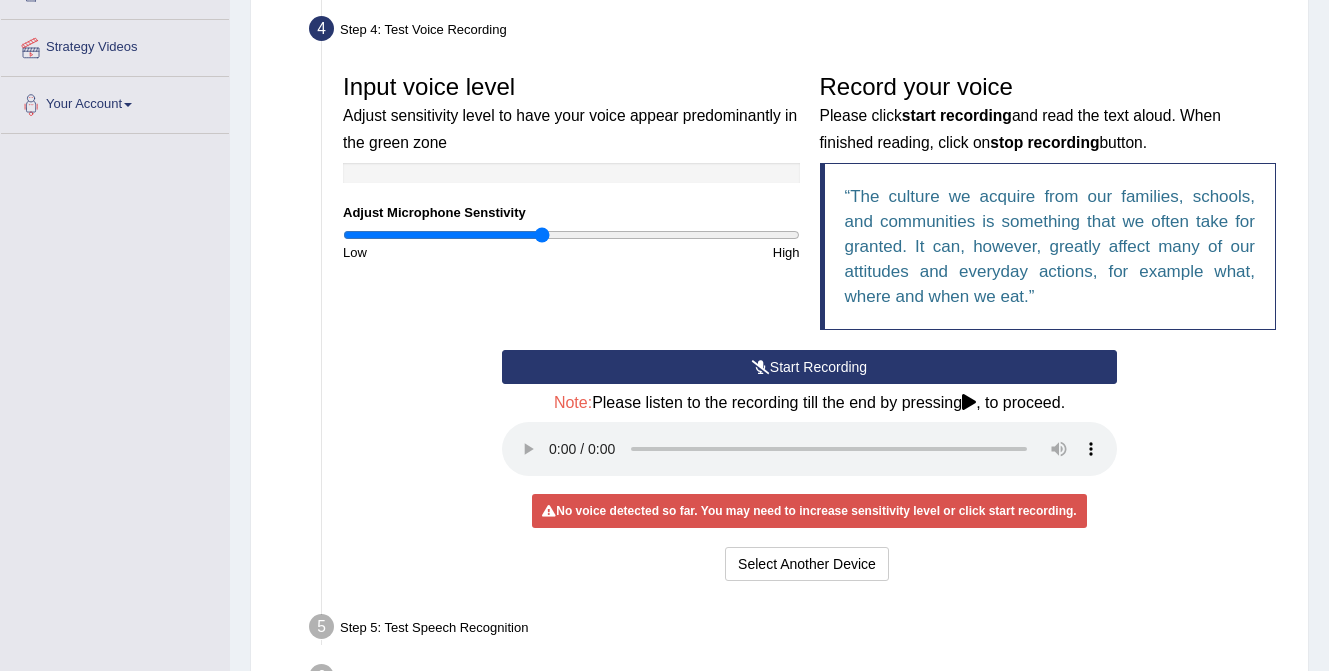 click on "Start Recording" at bounding box center (809, 367) 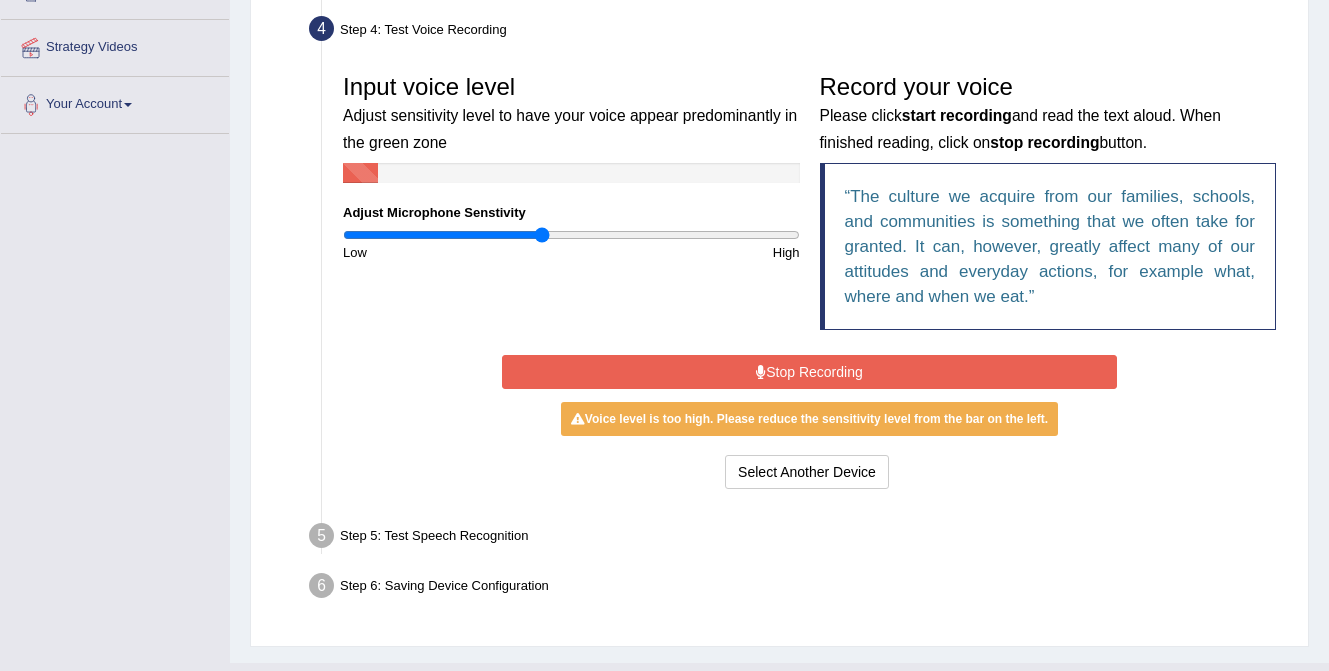 click on "Stop Recording" at bounding box center (809, 372) 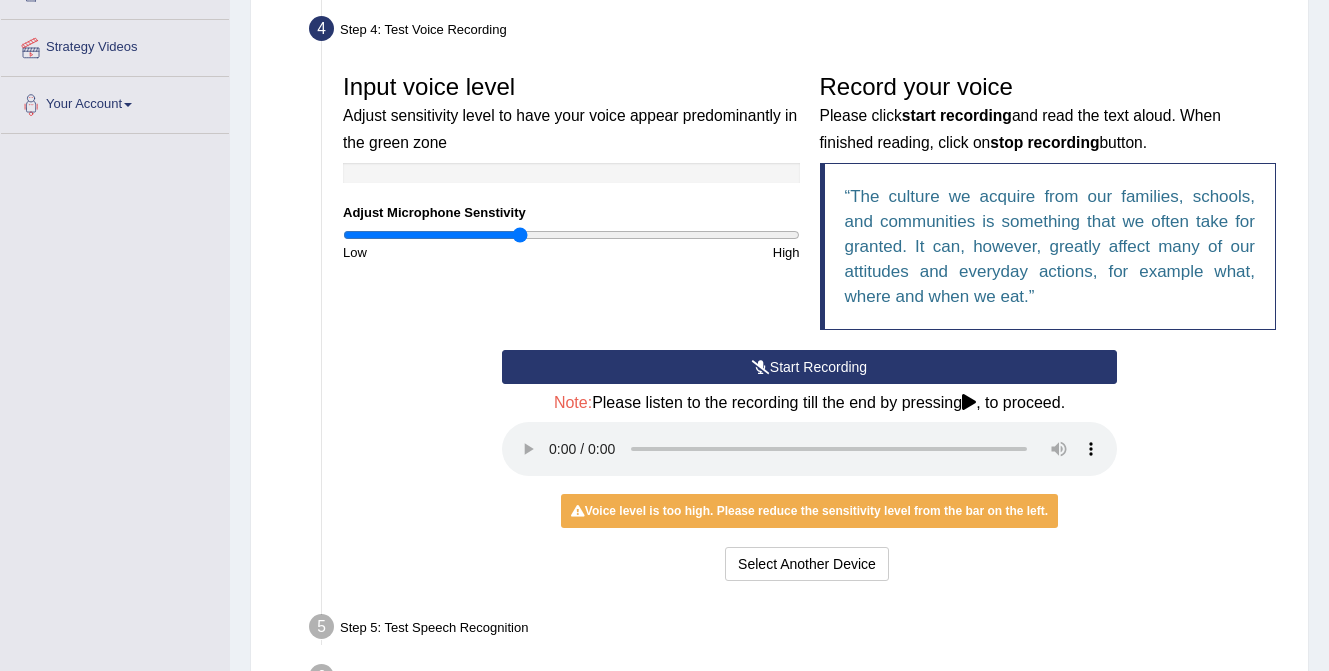 type on "0.78" 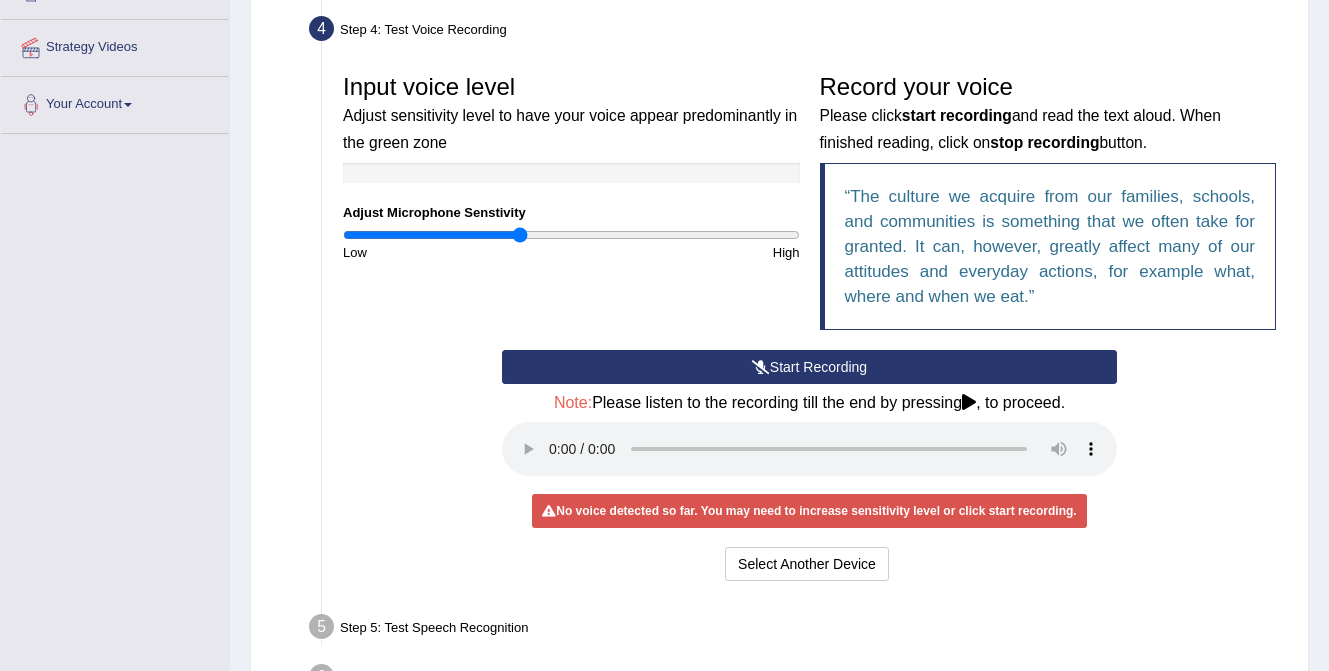click on "Start Recording" at bounding box center [809, 367] 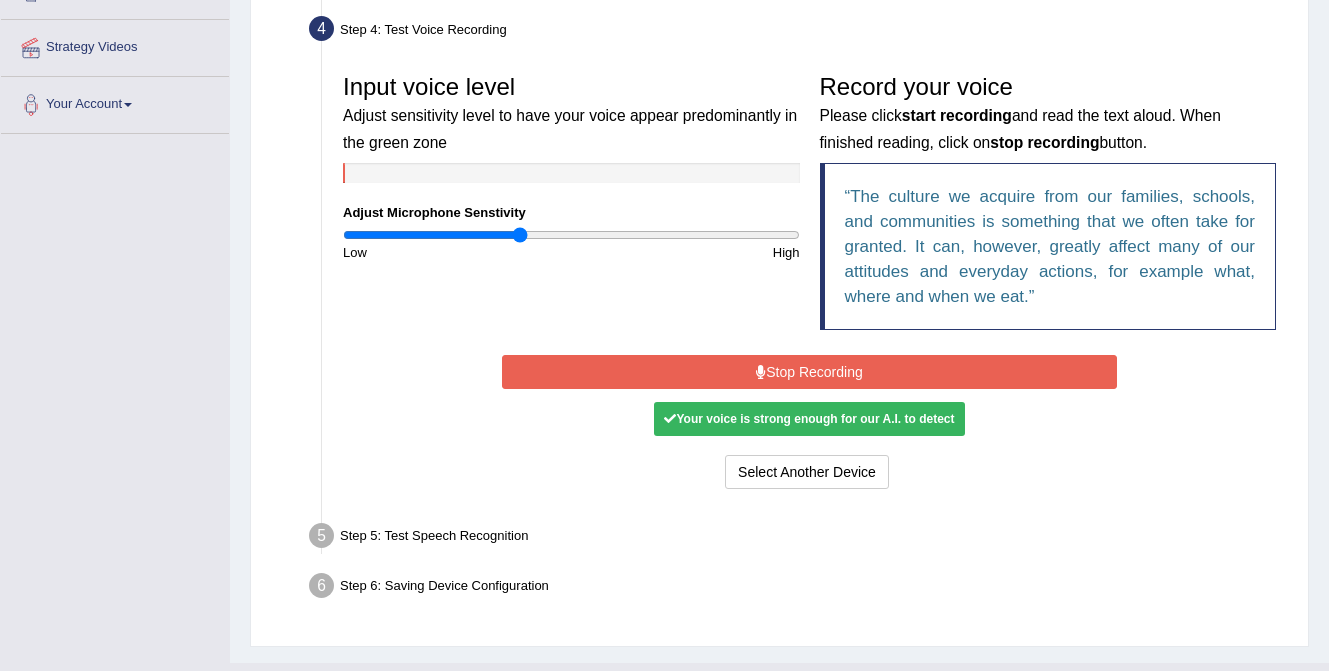 click on "Stop Recording" at bounding box center (809, 372) 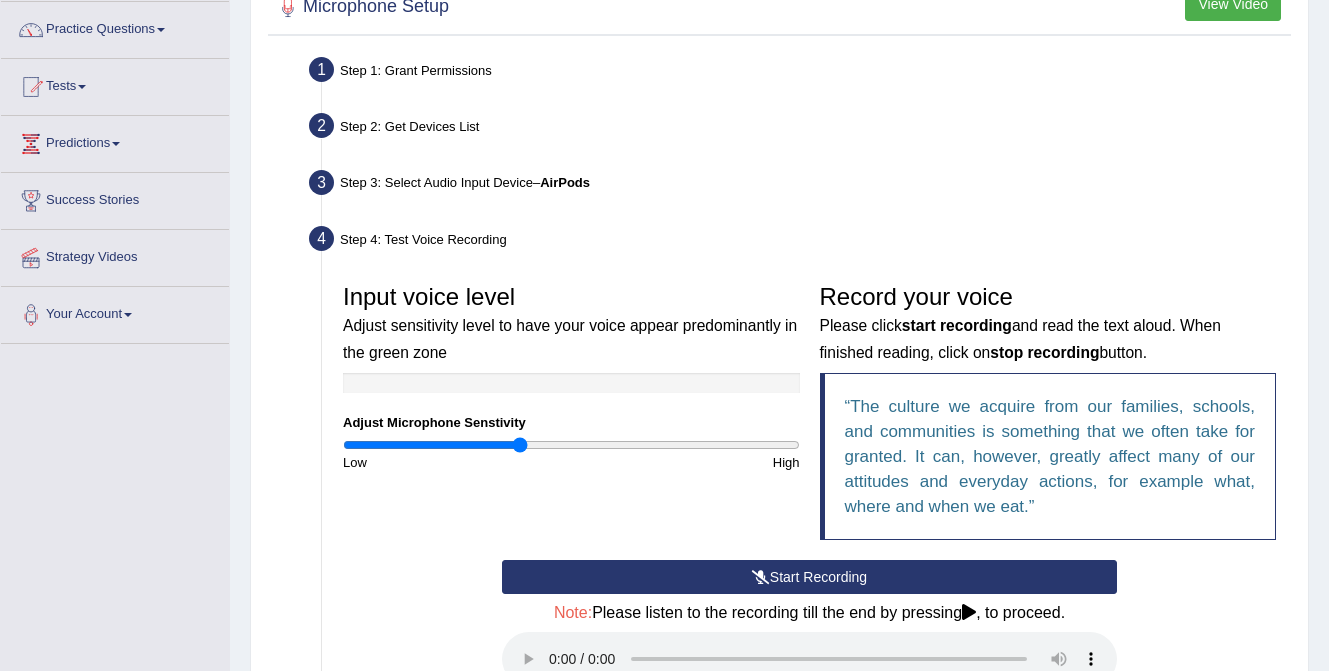 scroll, scrollTop: 0, scrollLeft: 0, axis: both 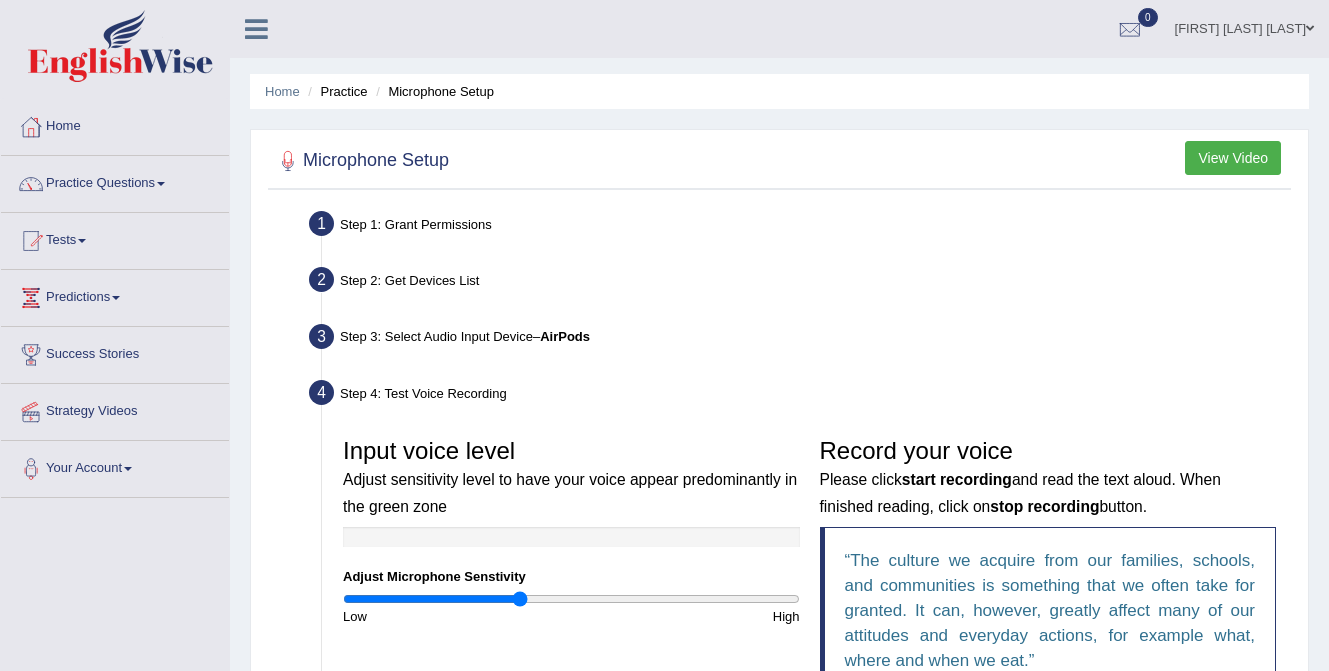 click on "Practice" at bounding box center [335, 91] 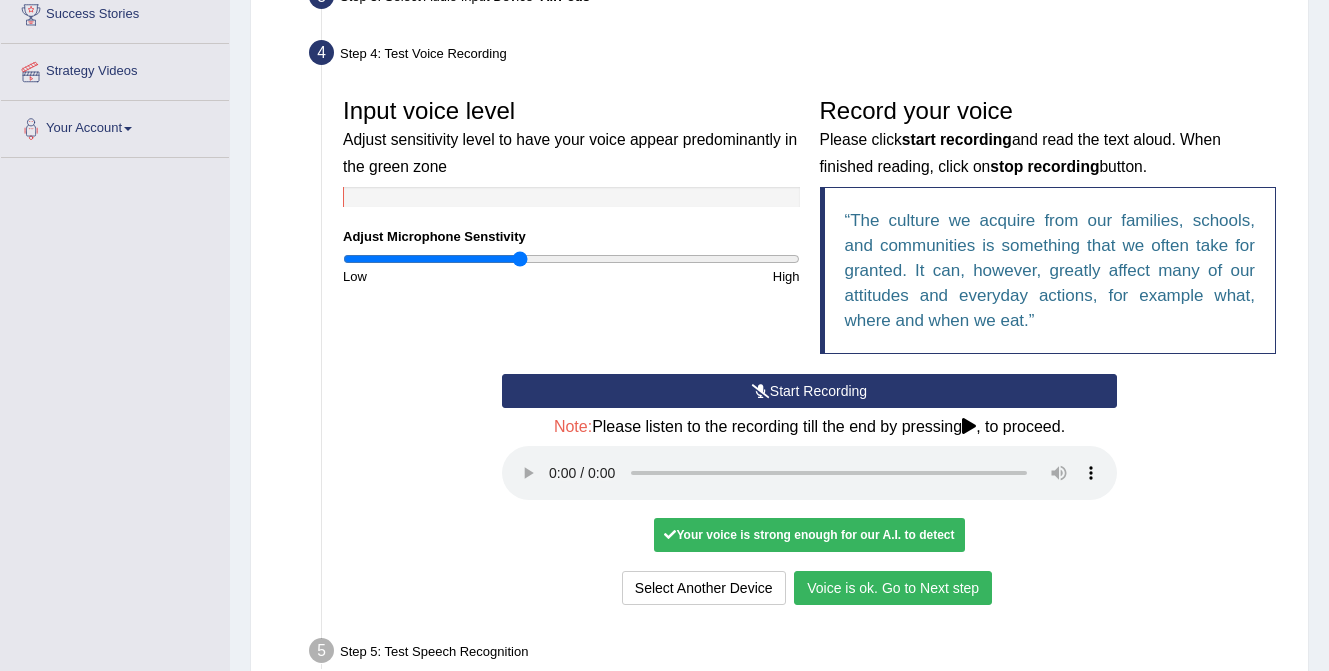 scroll, scrollTop: 497, scrollLeft: 0, axis: vertical 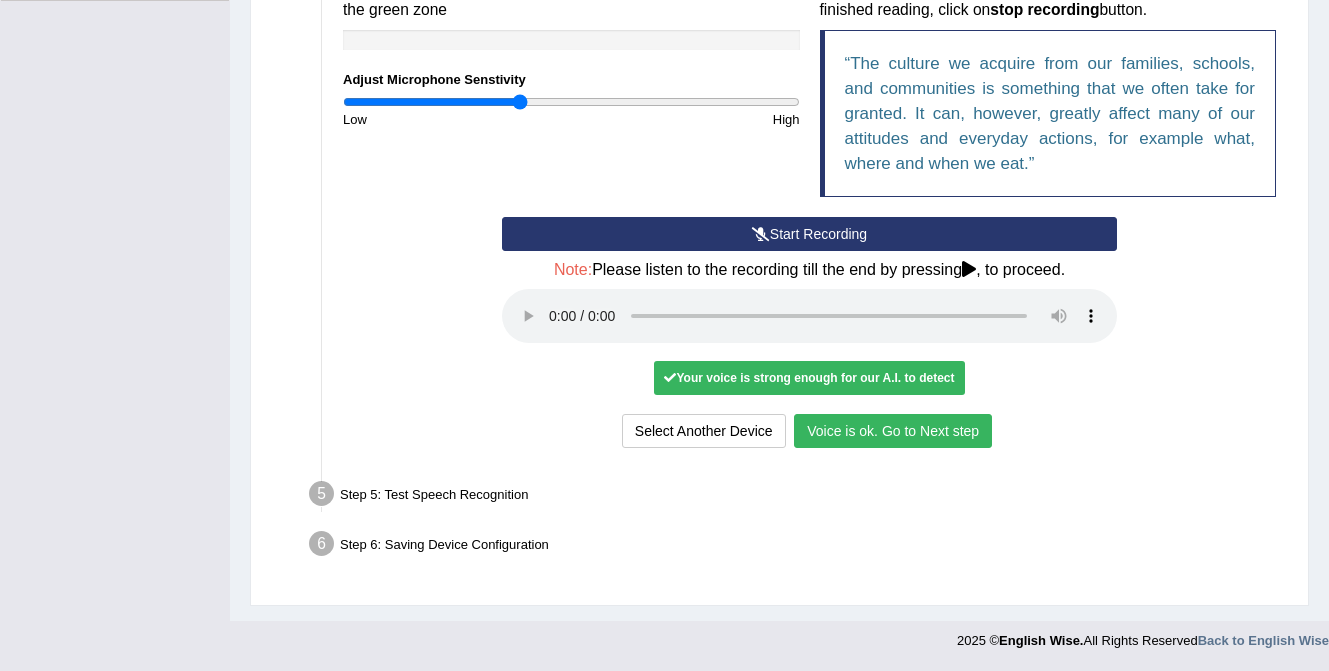 click on "Voice is ok. Go to Next step" at bounding box center [893, 431] 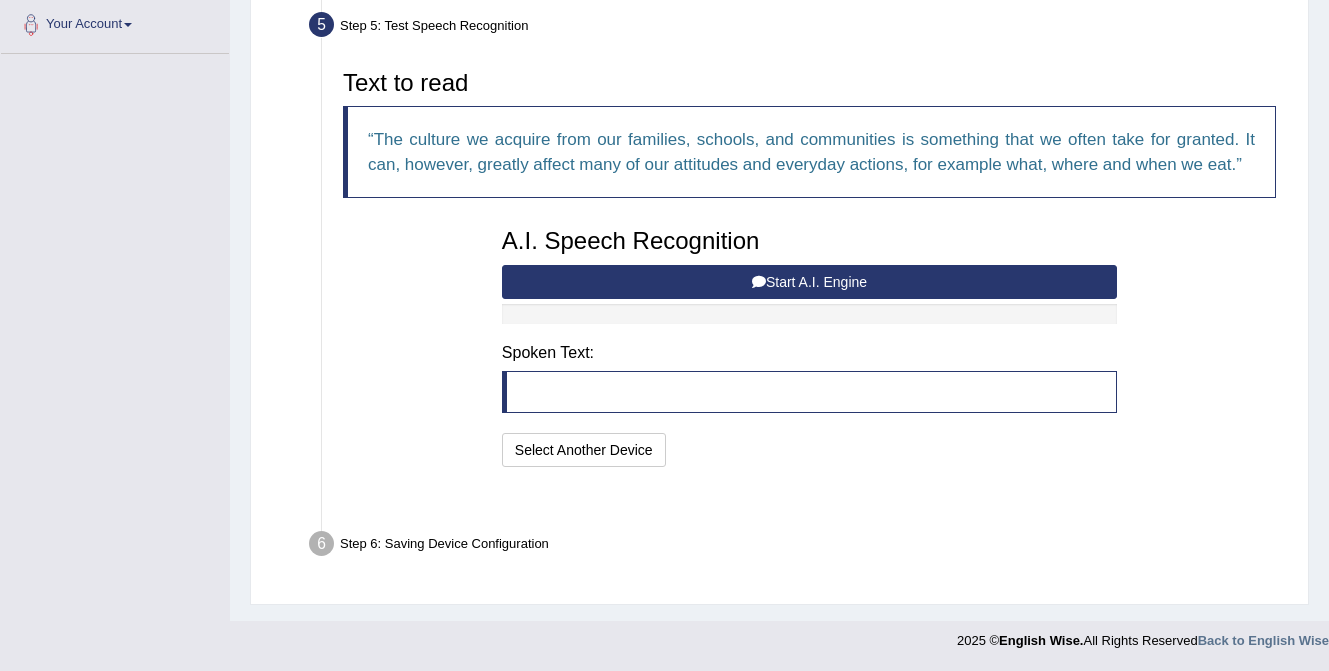 scroll, scrollTop: 394, scrollLeft: 0, axis: vertical 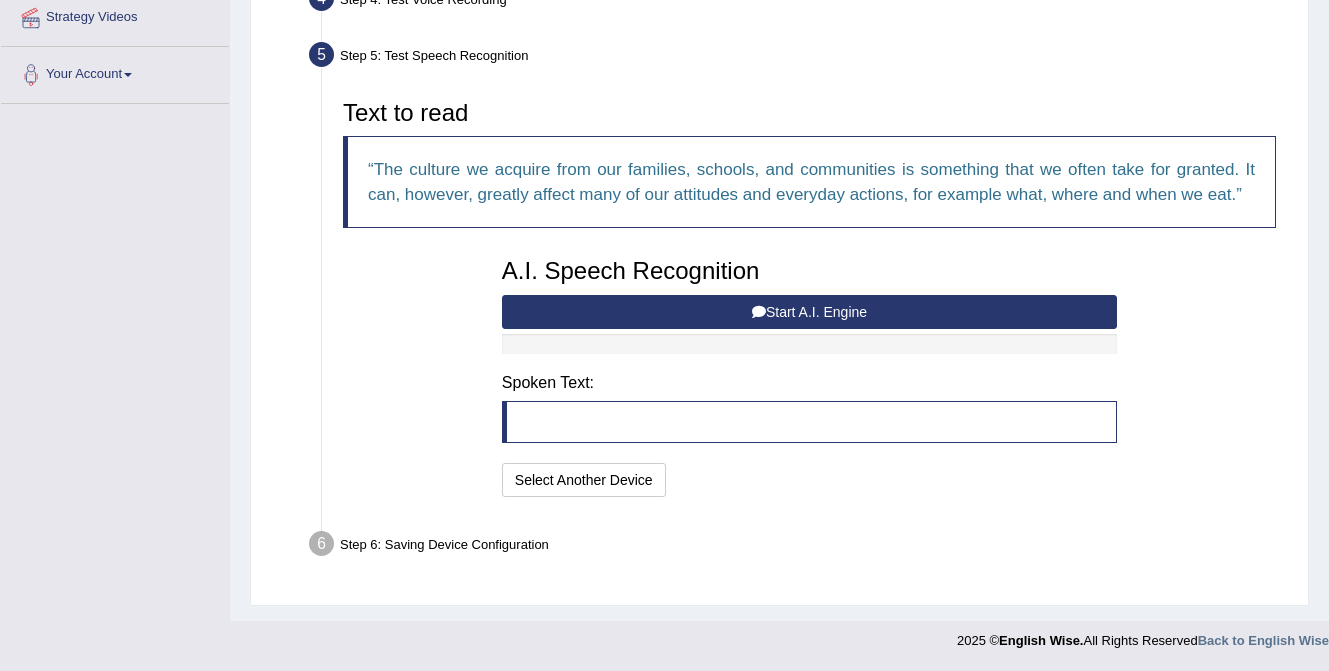 click on "Start A.I. Engine" at bounding box center (809, 312) 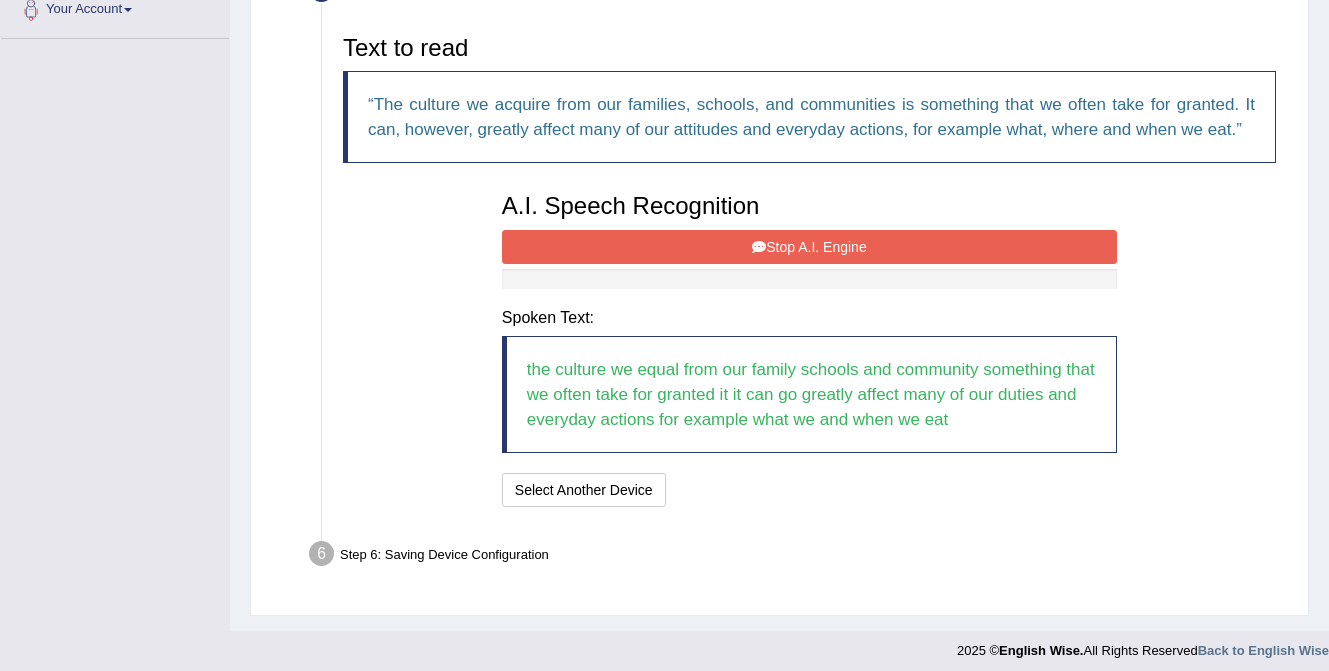 scroll, scrollTop: 465, scrollLeft: 0, axis: vertical 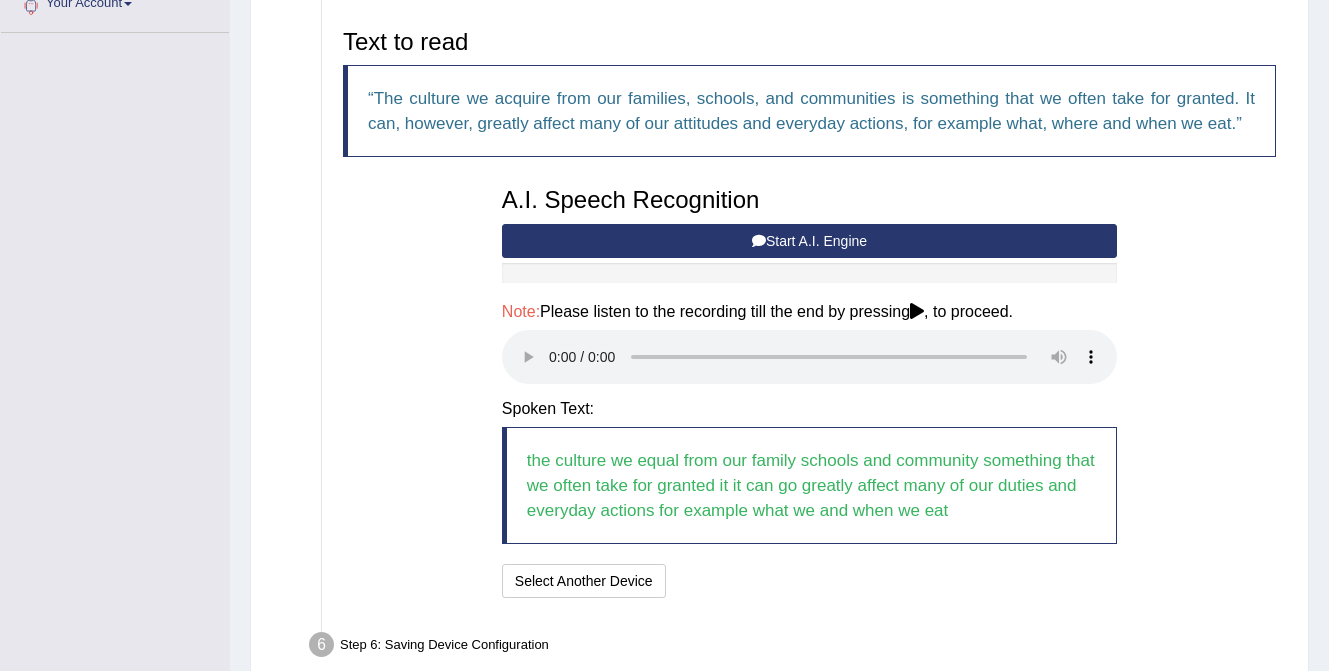 click on "Start A.I. Engine" at bounding box center (809, 241) 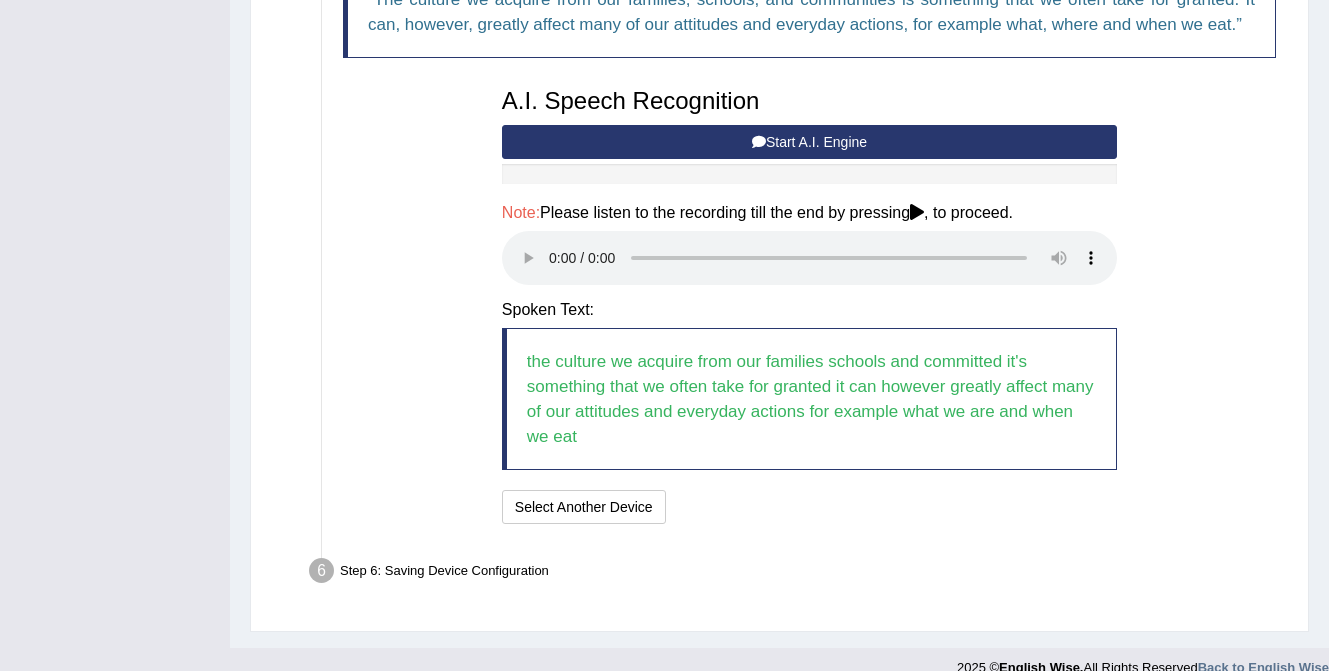 scroll, scrollTop: 590, scrollLeft: 0, axis: vertical 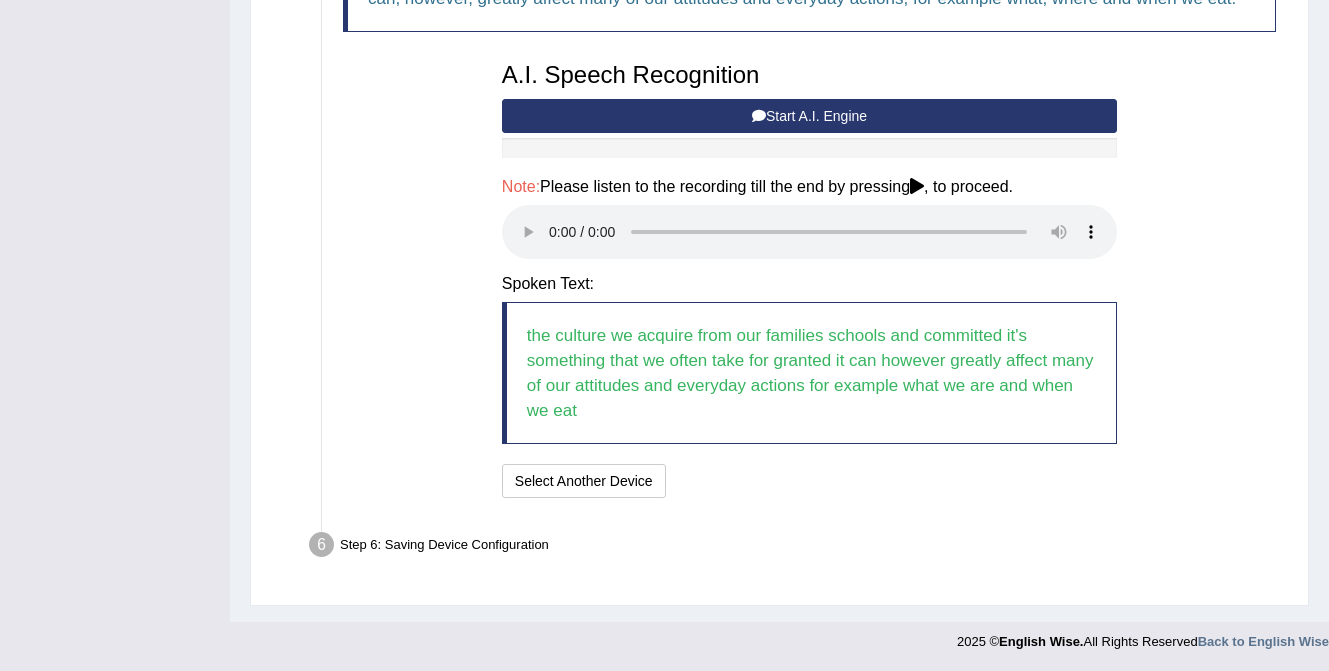 click at bounding box center [917, 186] 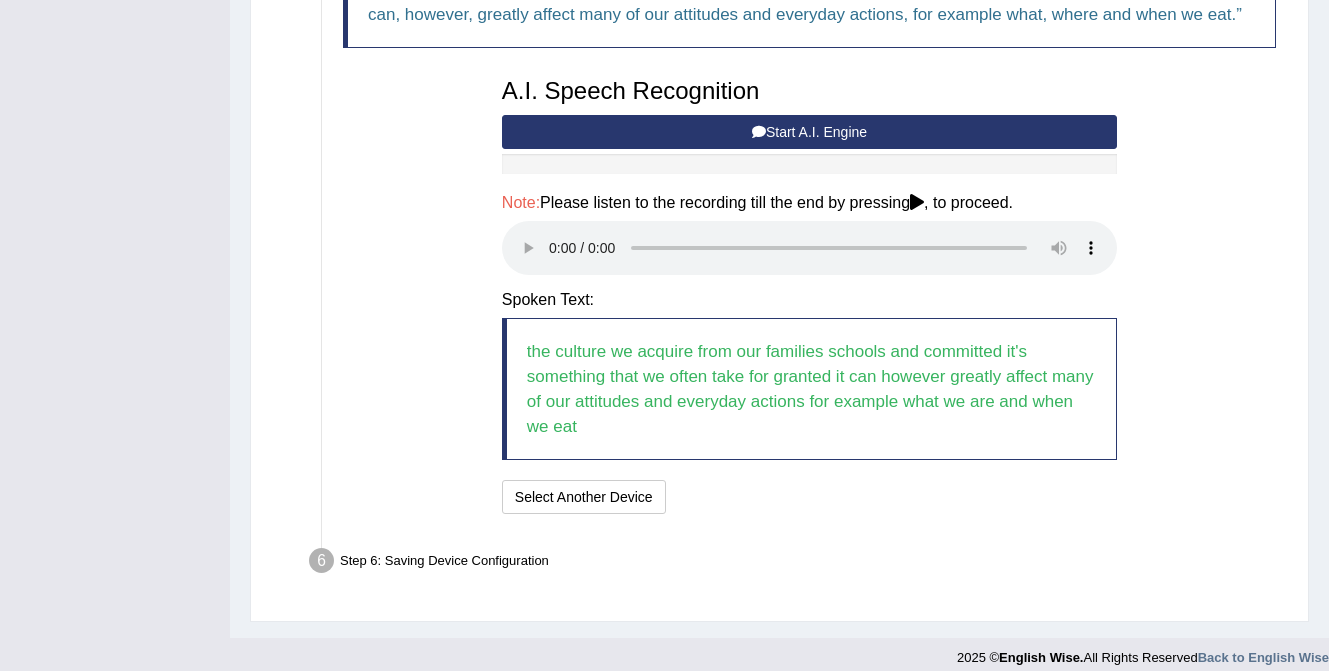 scroll, scrollTop: 579, scrollLeft: 0, axis: vertical 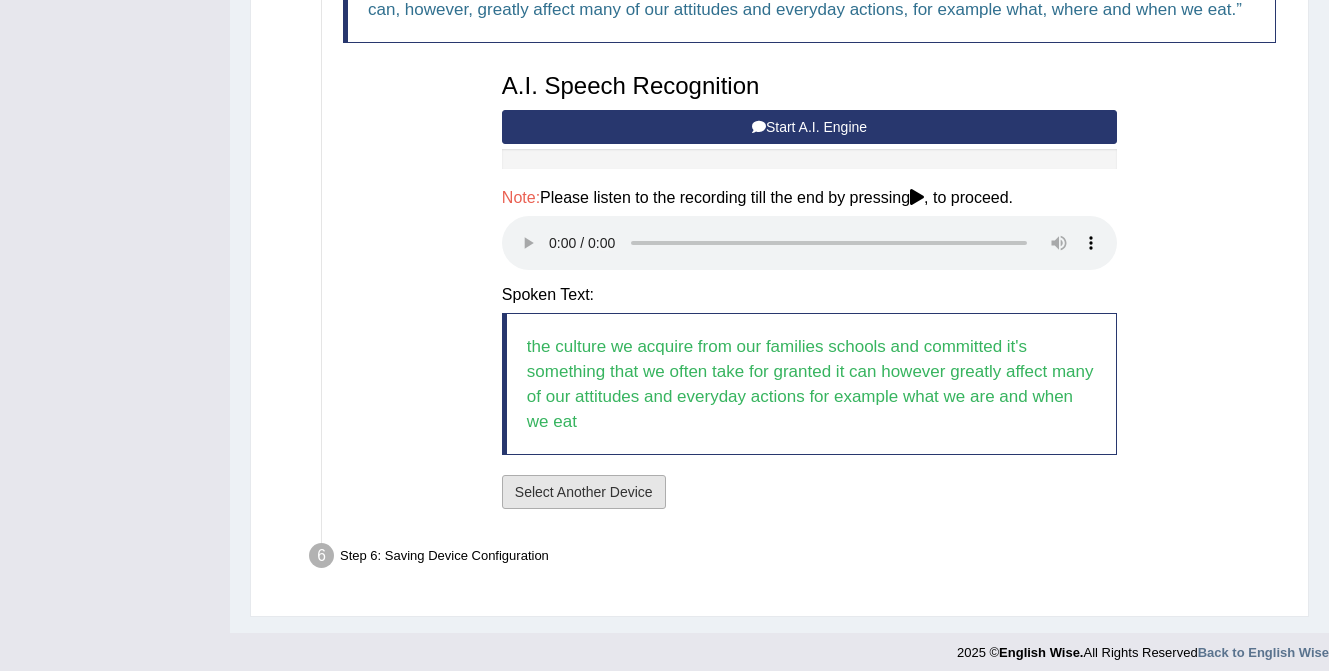 click on "Select Another Device" at bounding box center [584, 492] 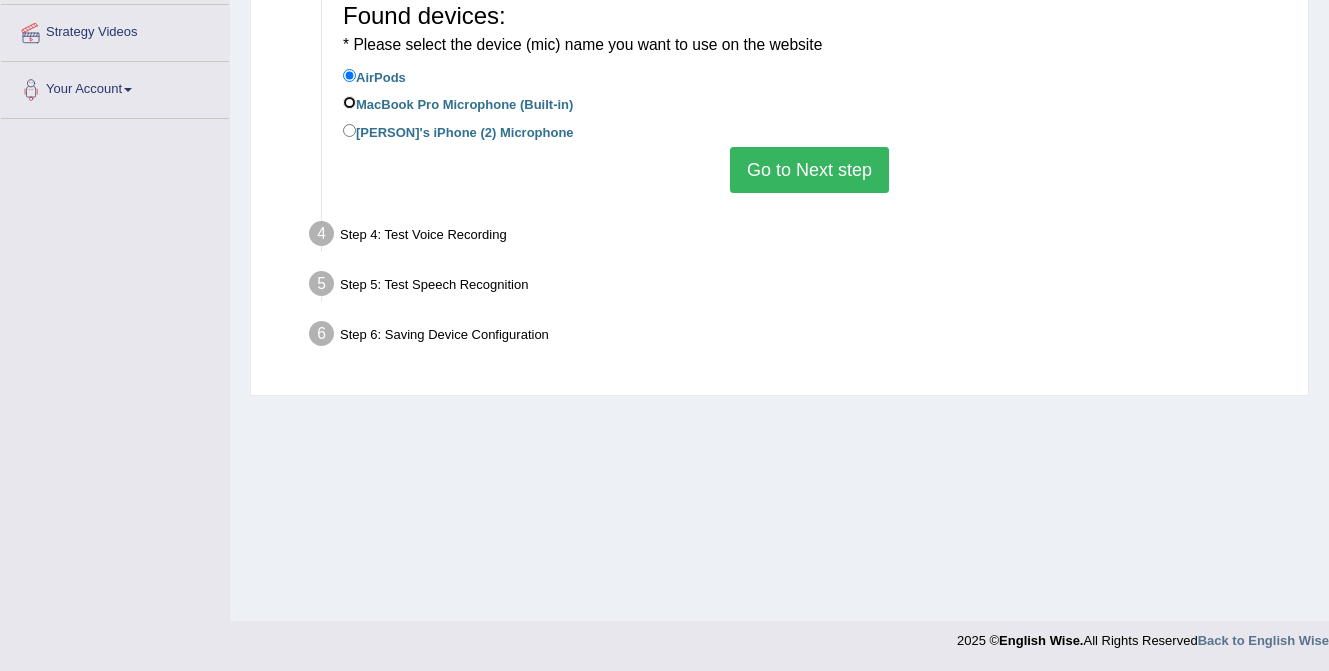 click on "MacBook Pro Microphone (Built-in)" at bounding box center (349, 102) 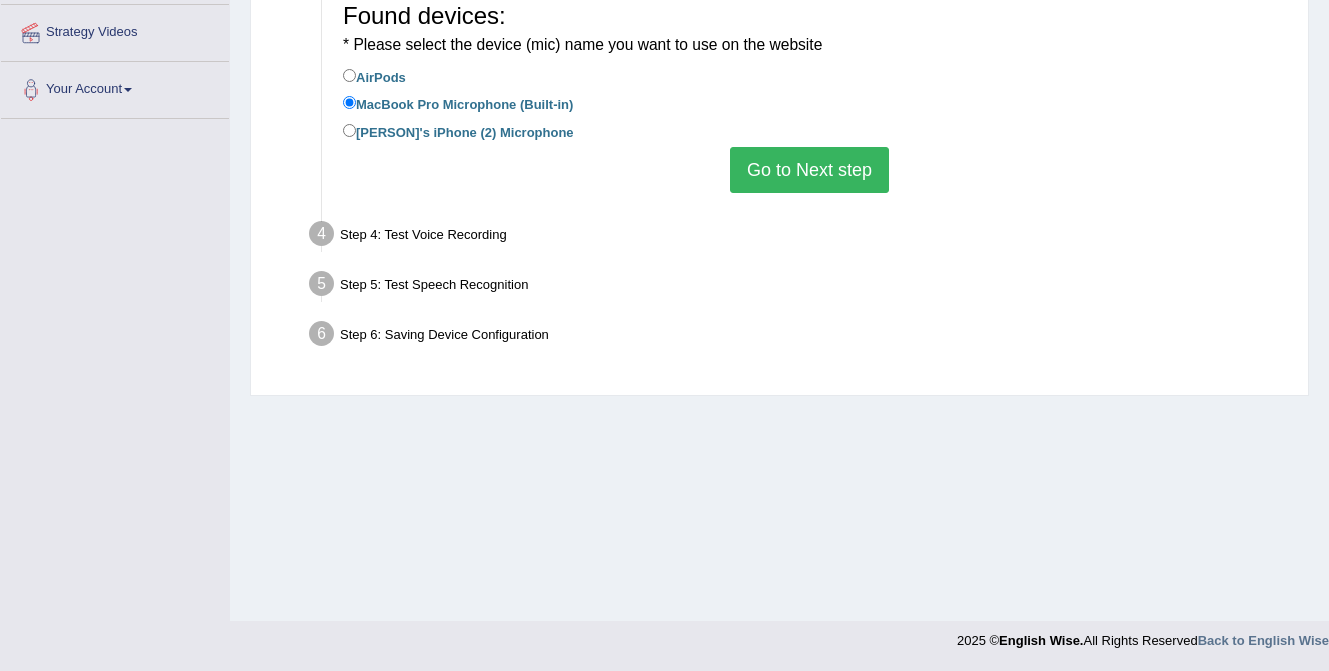 click on "Go to Next step" at bounding box center [809, 170] 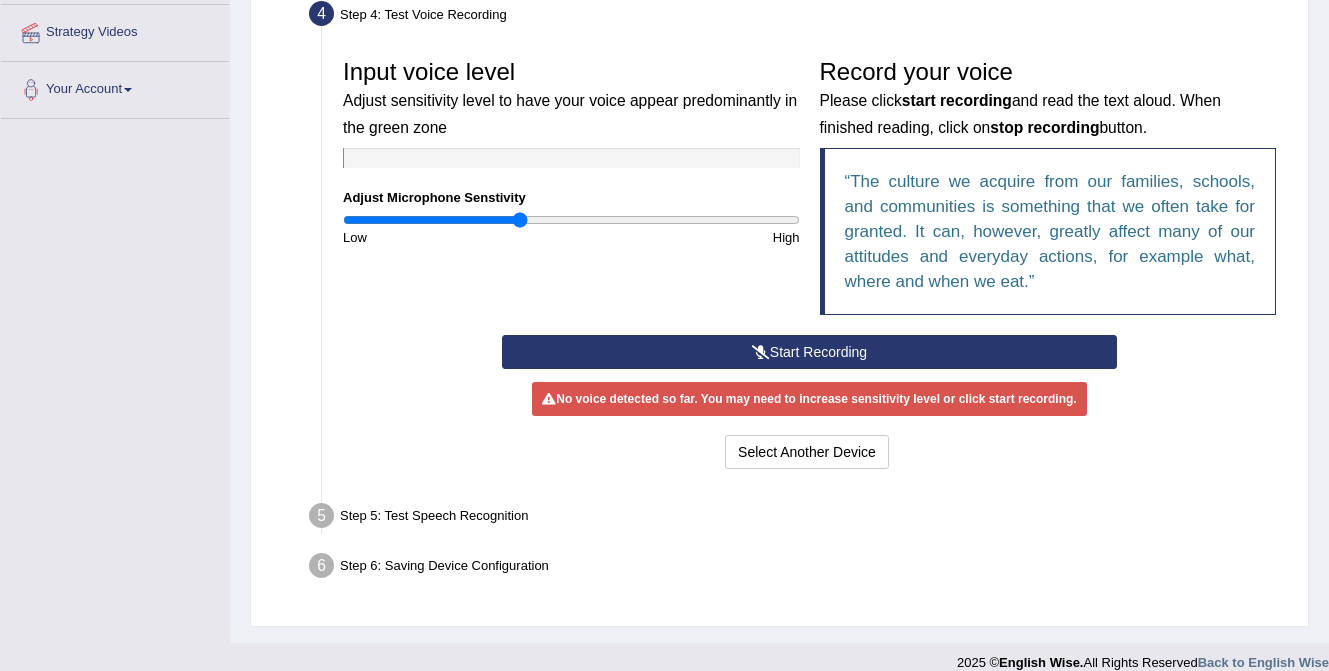 click on "Start Recording" at bounding box center [809, 352] 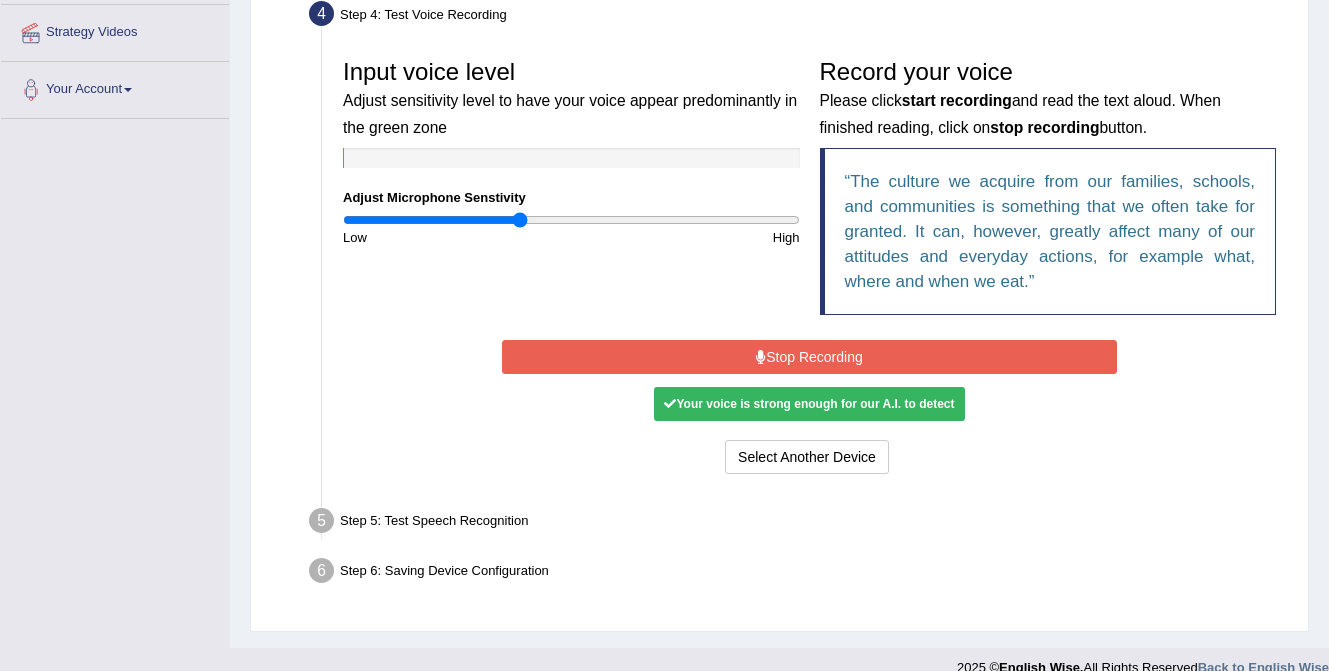 click on "Stop Recording" at bounding box center [809, 357] 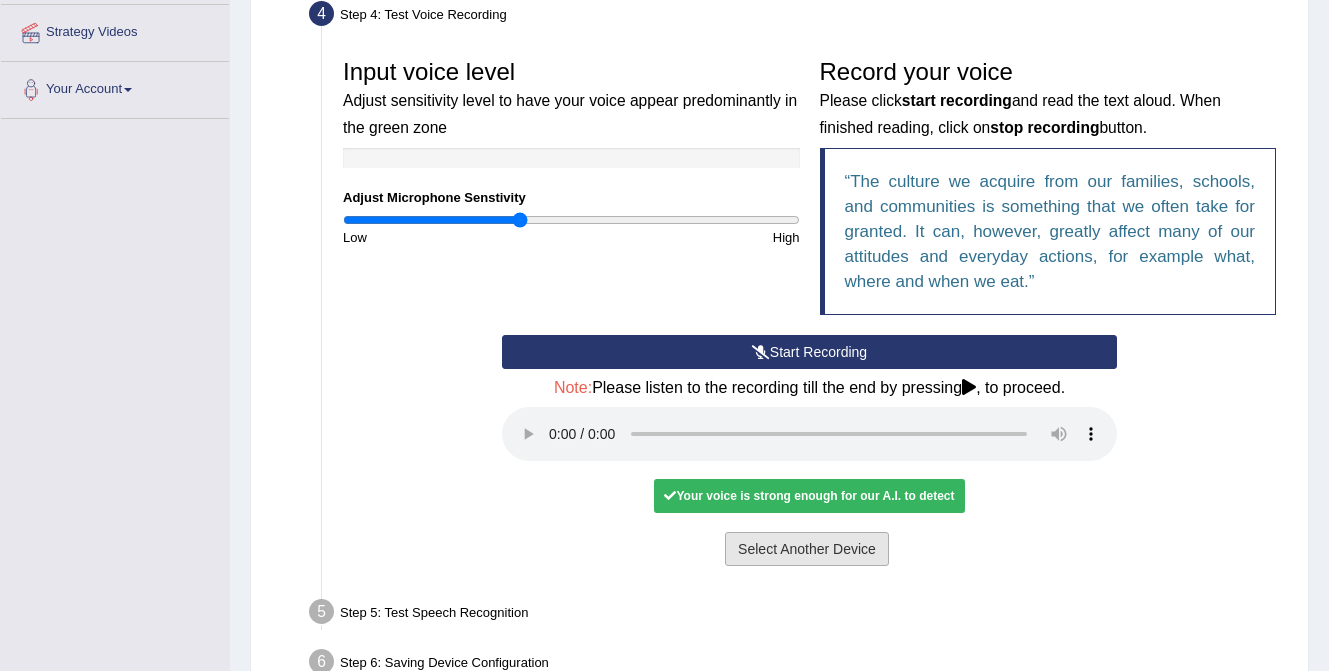 click on "Select Another Device" at bounding box center (807, 549) 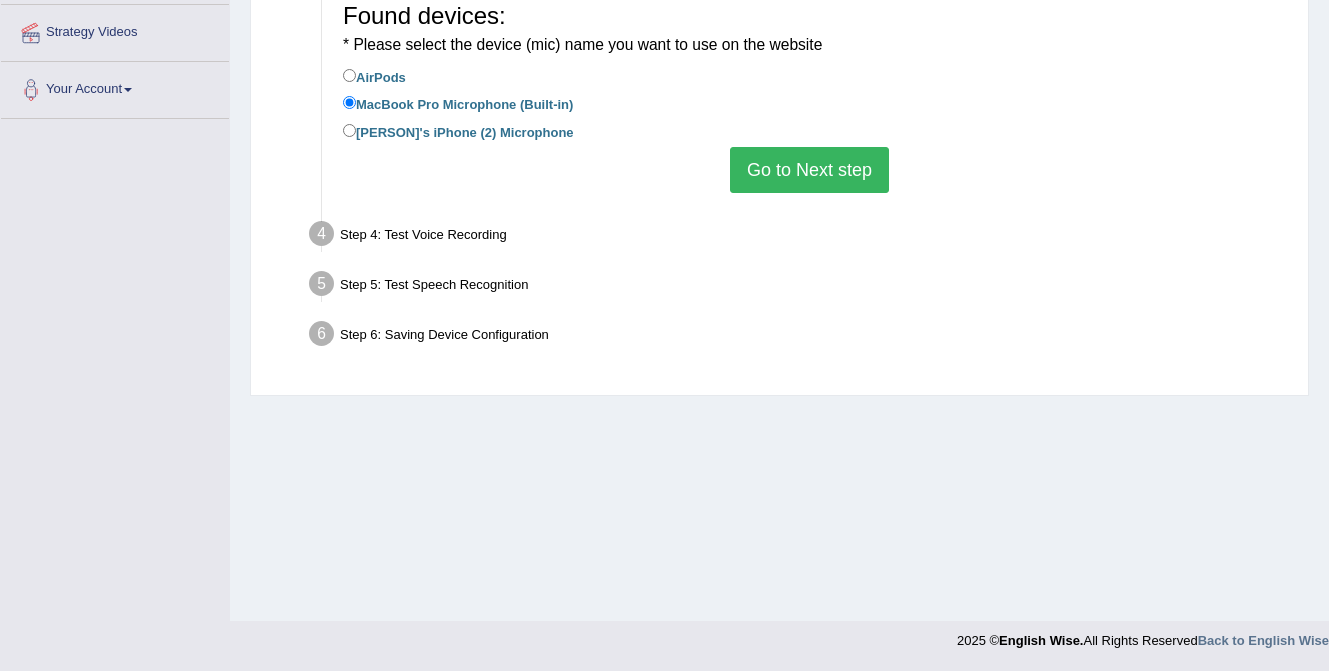 click on "Go to Next step" at bounding box center (809, 170) 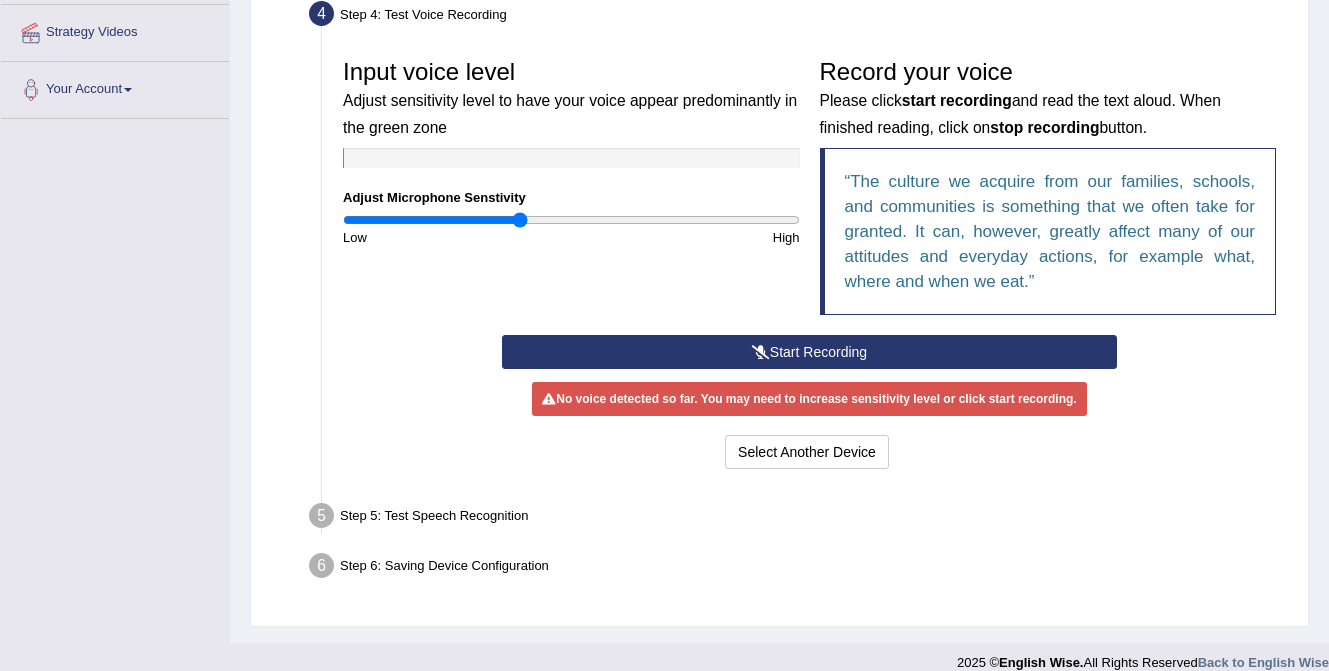 click on "Start Recording" at bounding box center [809, 352] 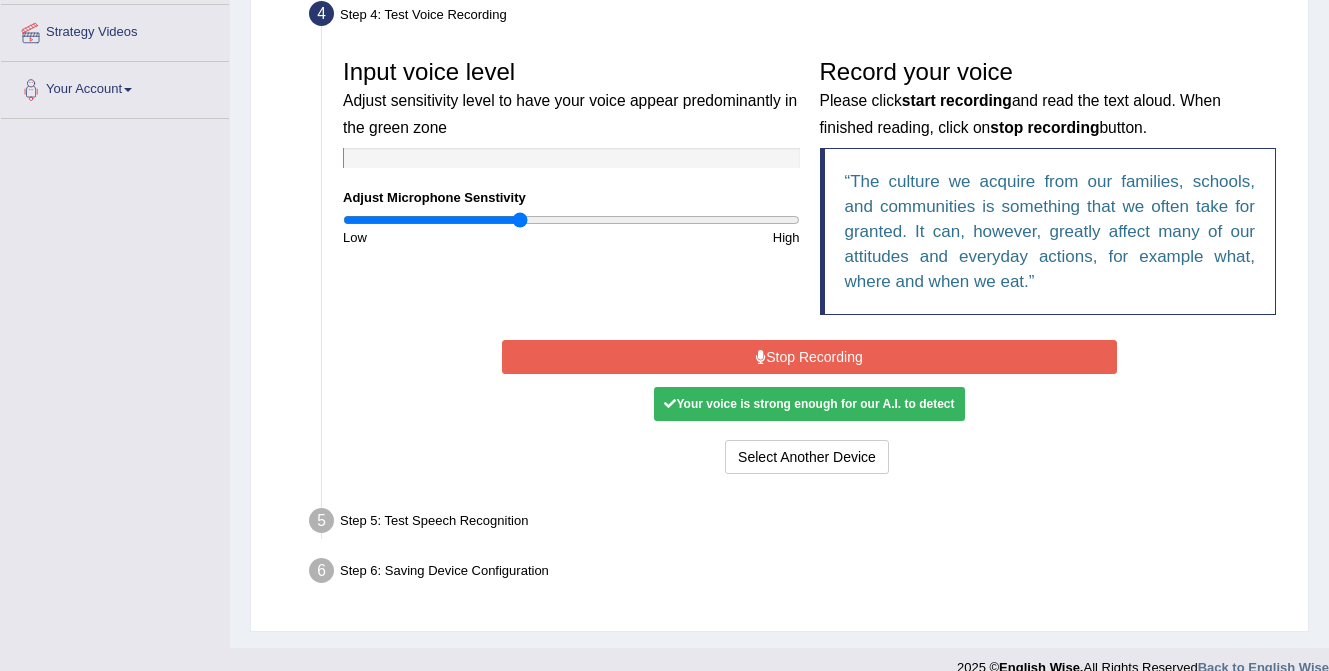 click on "Stop Recording" at bounding box center (809, 357) 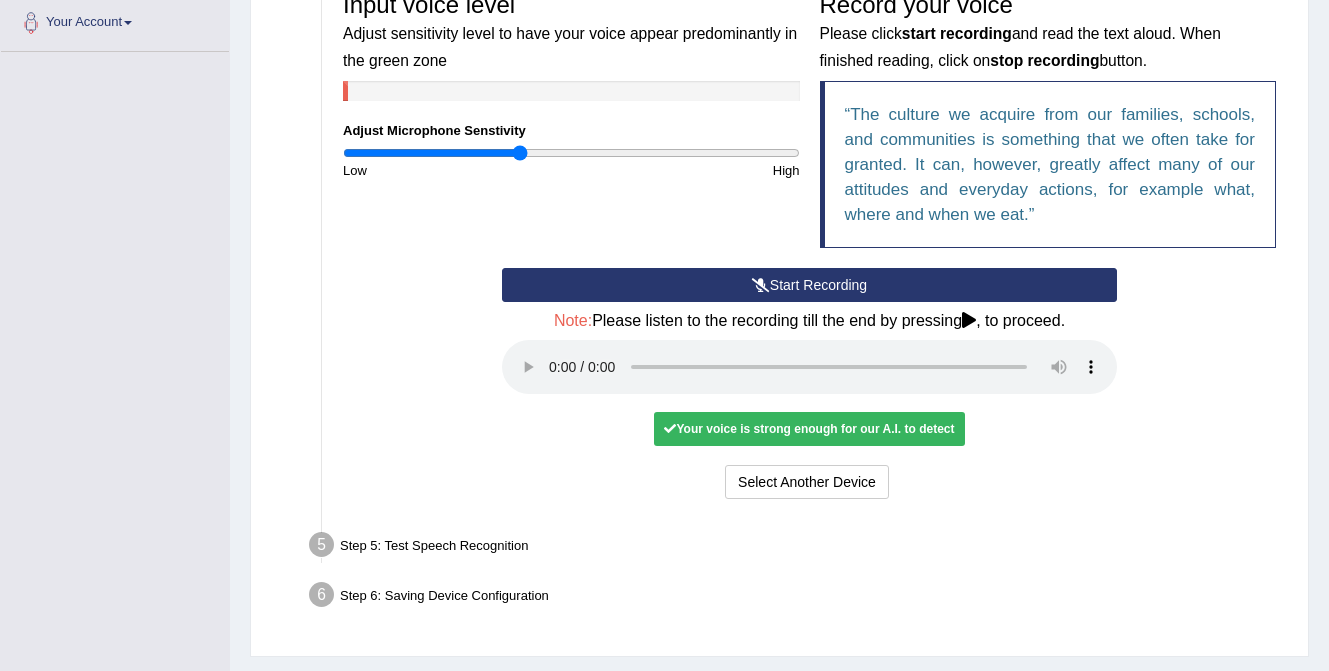 scroll, scrollTop: 497, scrollLeft: 0, axis: vertical 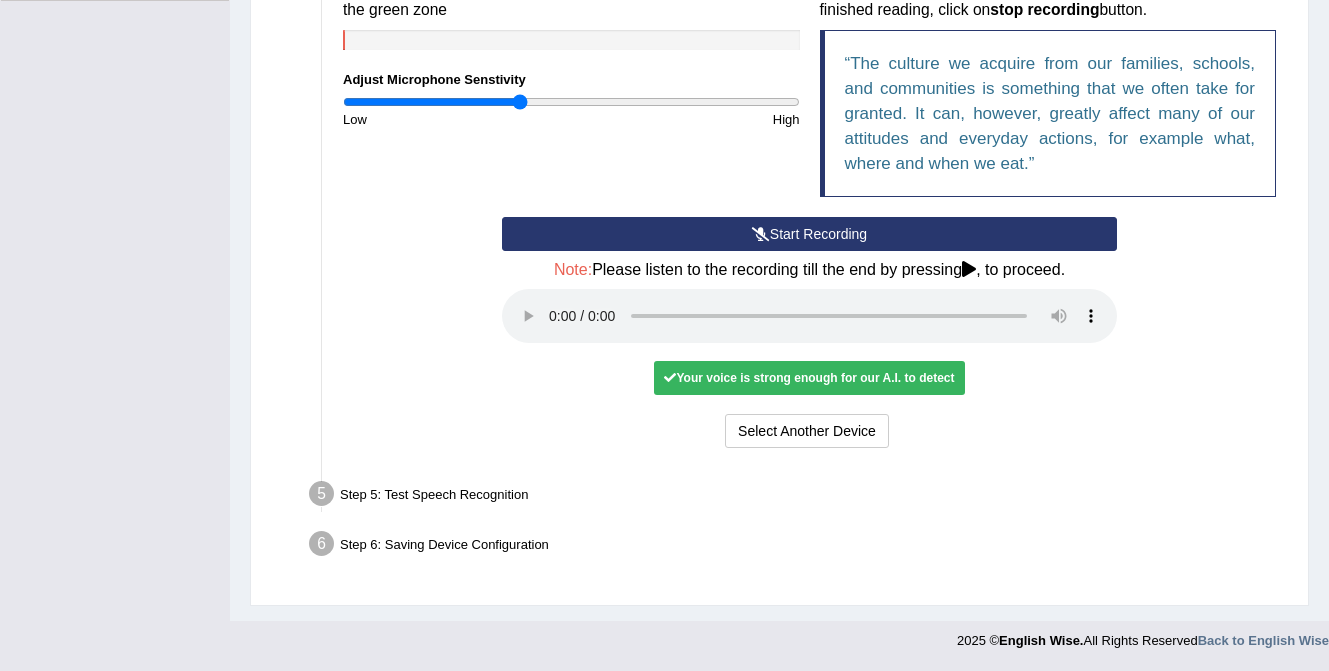 click on "Your voice is strong enough for our A.I. to detect" at bounding box center (809, 378) 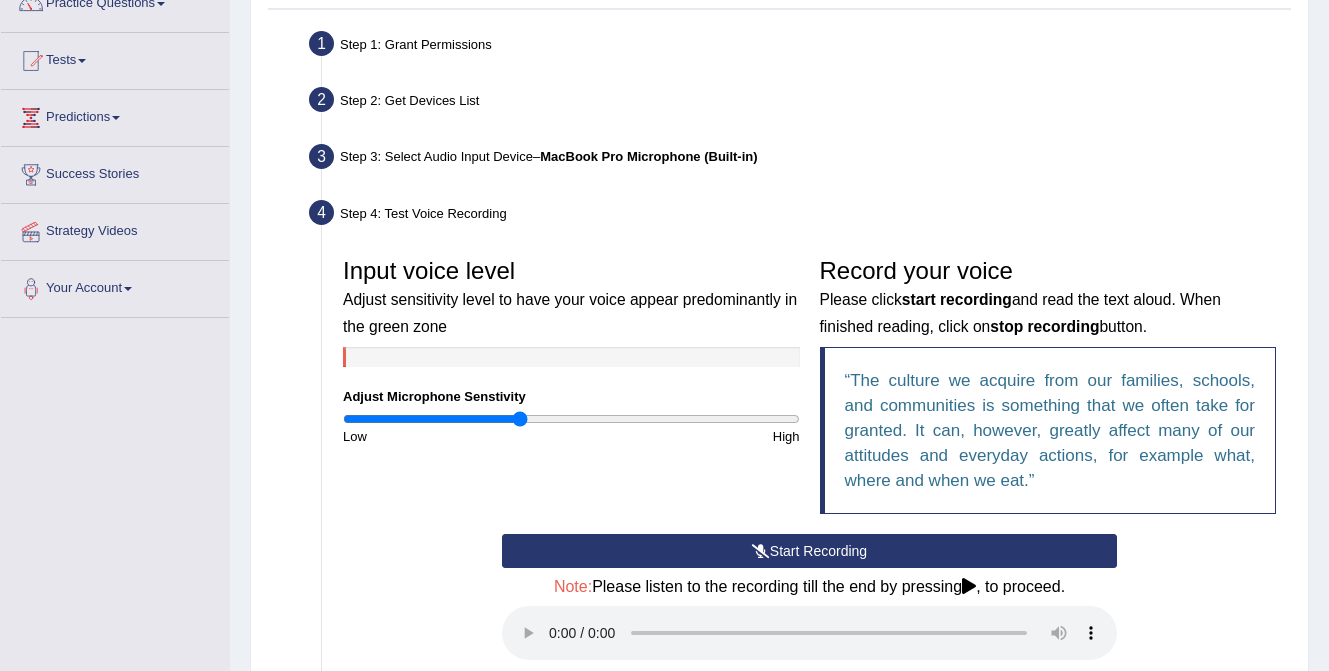 scroll, scrollTop: 0, scrollLeft: 0, axis: both 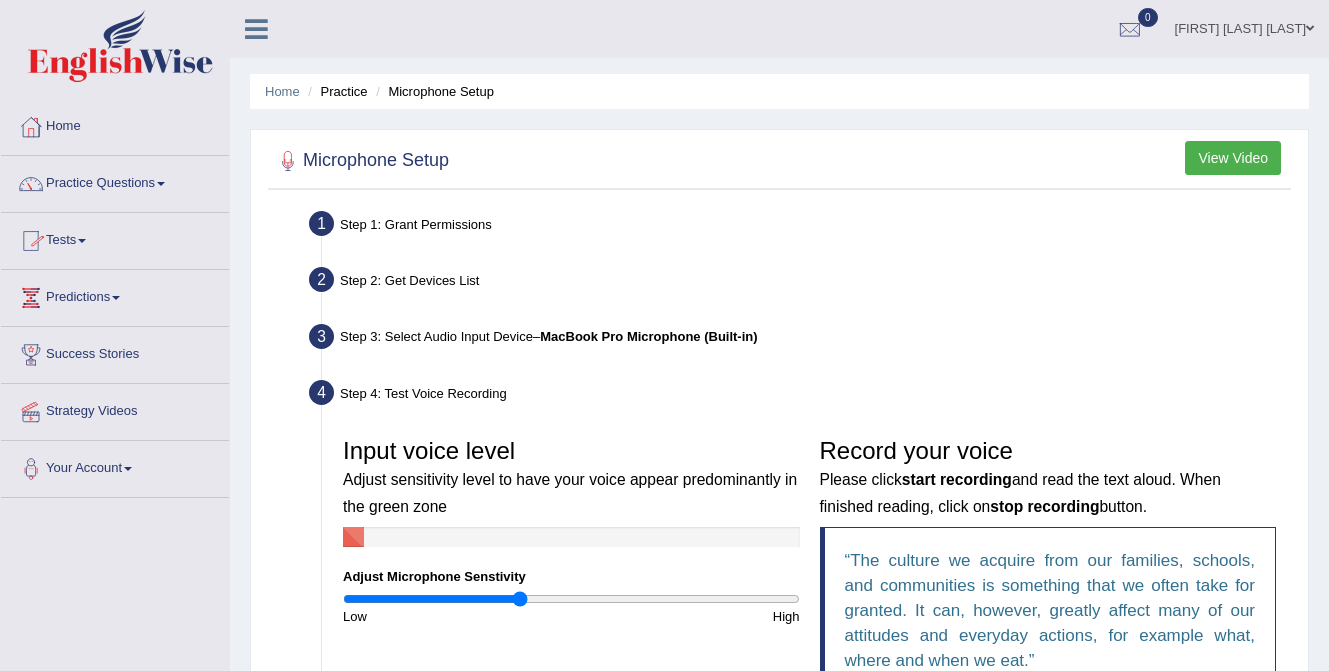 click on "Tests" at bounding box center [115, 238] 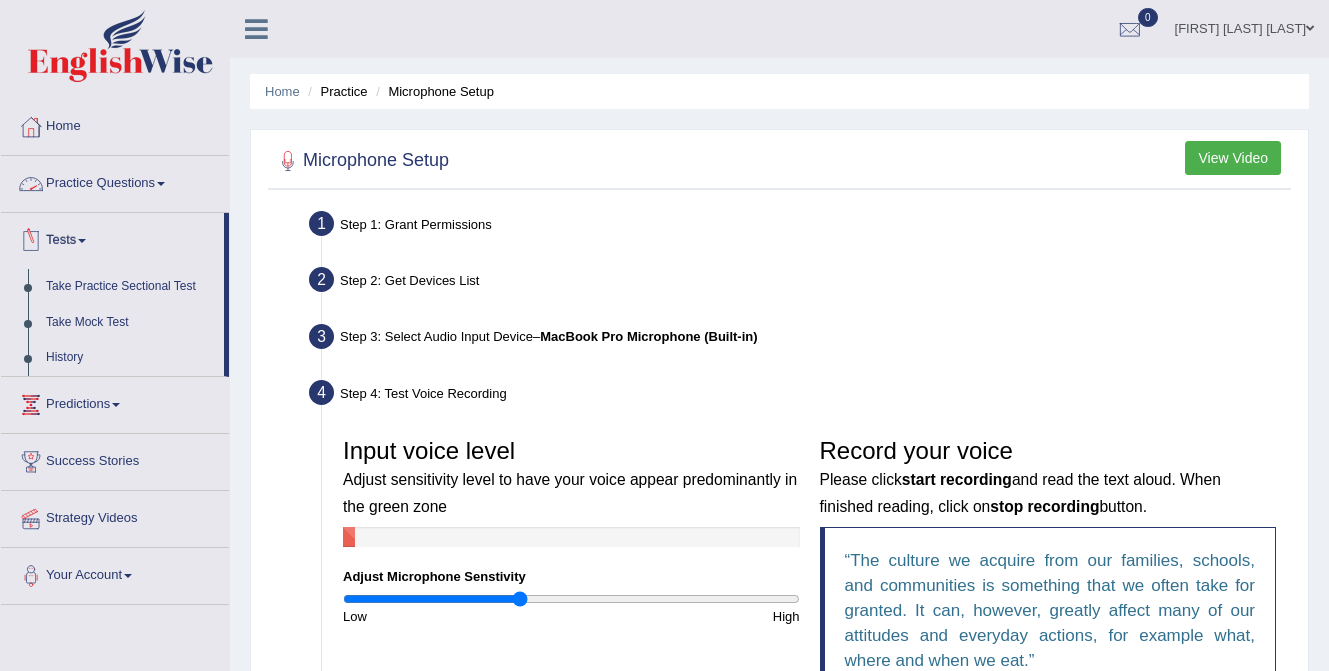 click on "Practice Questions" at bounding box center [115, 181] 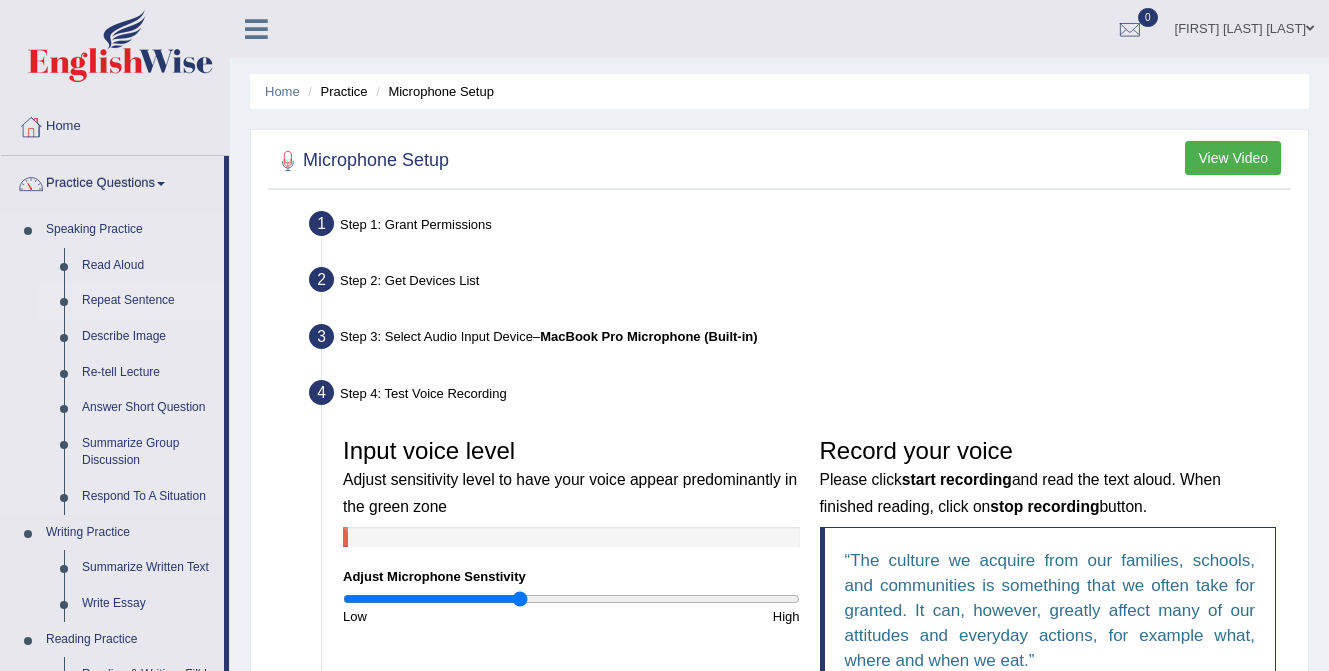 click on "Repeat Sentence" at bounding box center [148, 301] 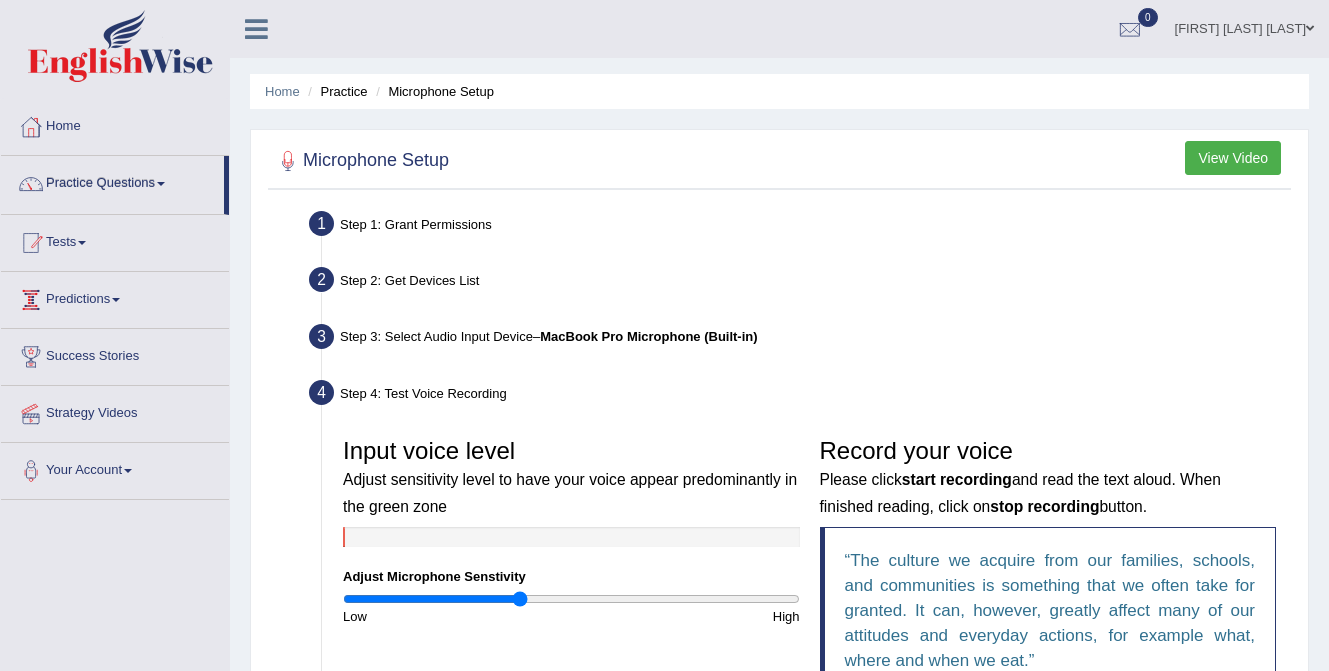 click on "Home
Practice Questions   Speaking Practice Read Aloud
Repeat Sentence
Describe Image
Re-tell Lecture
Answer Short Question
Summarize Group Discussion
Respond To A Situation
Writing Practice  Summarize Written Text
Write Essay
Reading Practice  Reading & Writing: Fill In The Blanks
Choose Multiple Answers
Re-order Paragraphs
Fill In The Blanks
Choose Single Answer
Listening Practice  Summarize Spoken Text
Highlight Incorrect Words
Highlight Correct Summary
Select Missing Word
Choose Single Answer
Choose Multiple Answers
Fill In The Blanks
Write From Dictation
Pronunciation
Tests  Take Practice Sectional Test
Take Mock Test
History
Predictions  Latest Predictions
Success Stories
Strategy Videos
Your Account  Notifications
Microphone Setup
Change Password
Manage Subscription
Pearson Login Details
Update Profile" at bounding box center (115, 299) 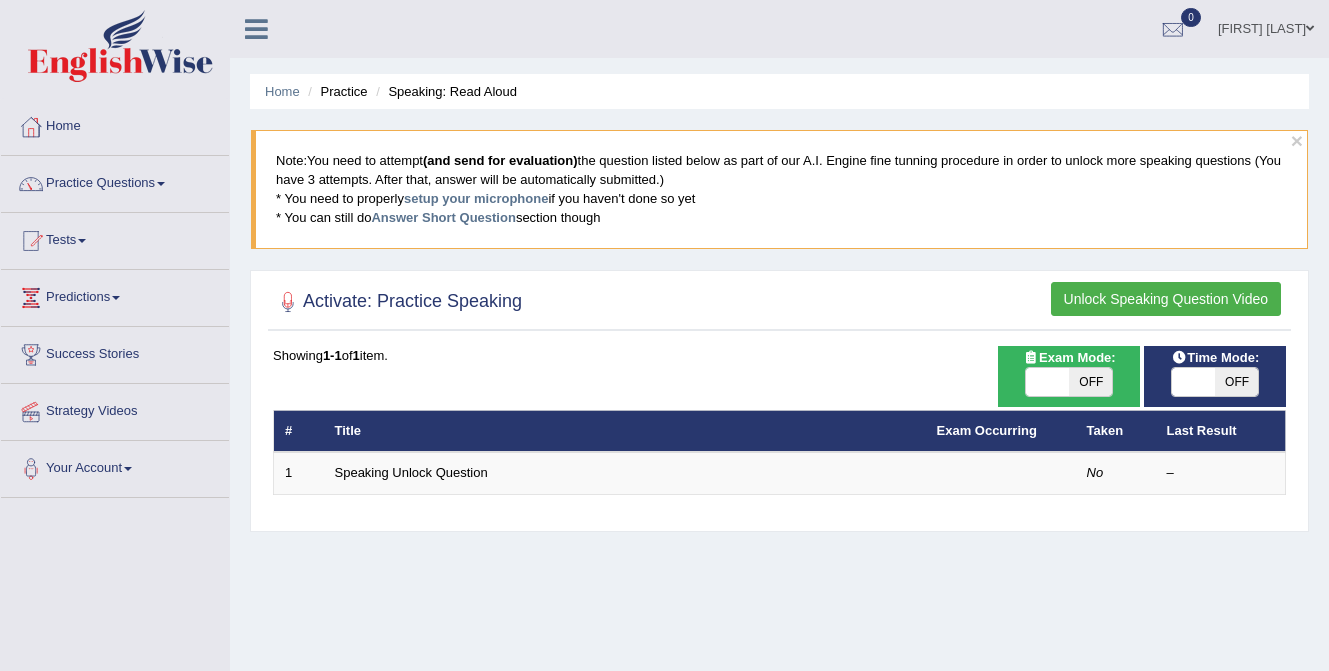 scroll, scrollTop: 0, scrollLeft: 0, axis: both 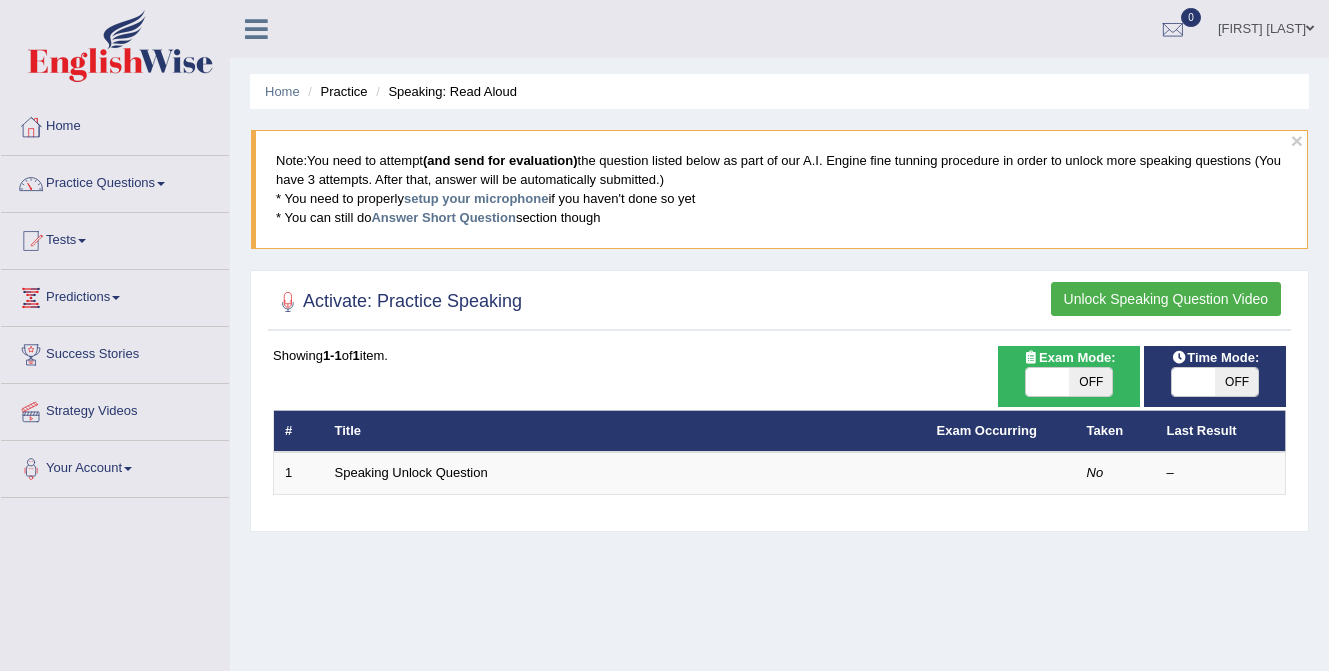 click on "Unlock Speaking Question Video" at bounding box center [1166, 299] 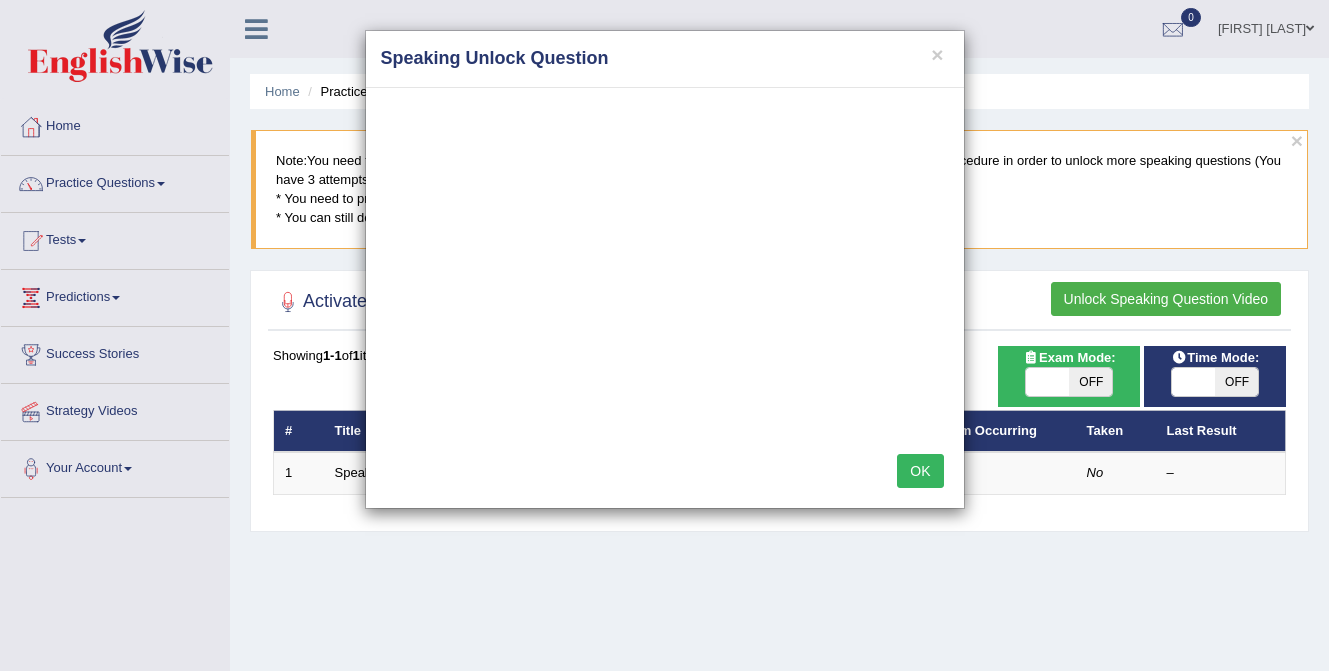 click on "OK" at bounding box center (920, 471) 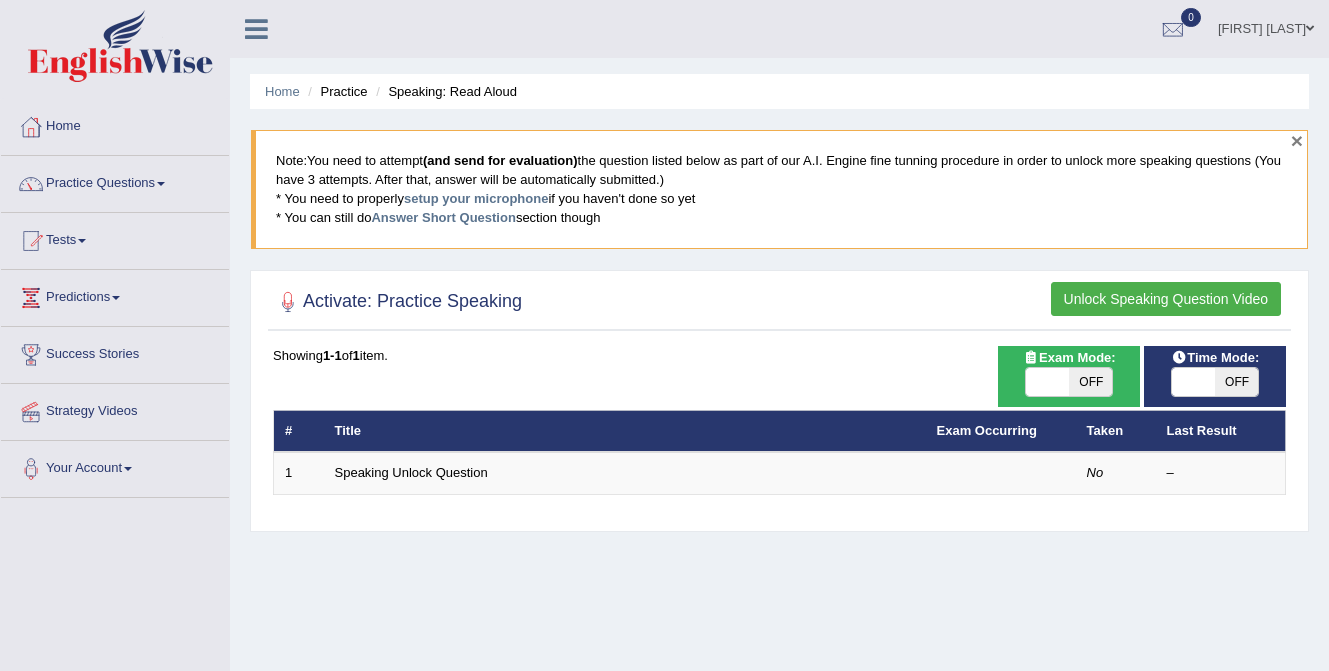 click on "×" at bounding box center [1297, 140] 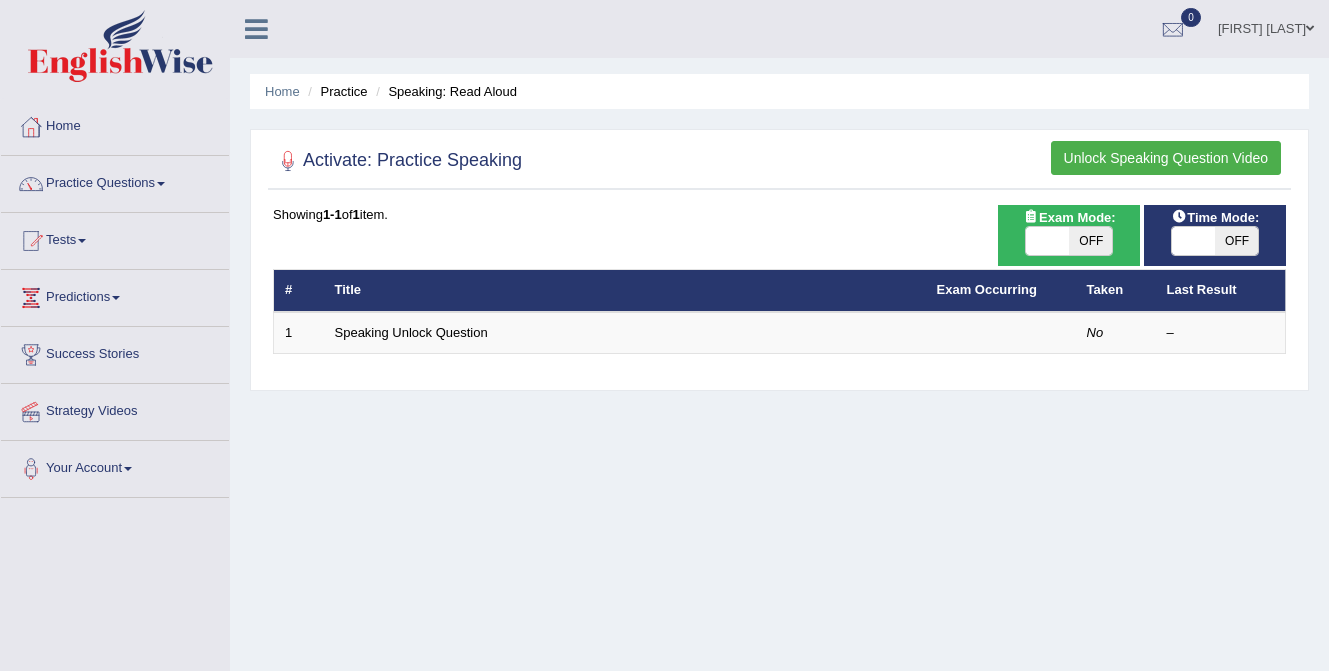 click on "Unlock Speaking Question Video" at bounding box center (1166, 158) 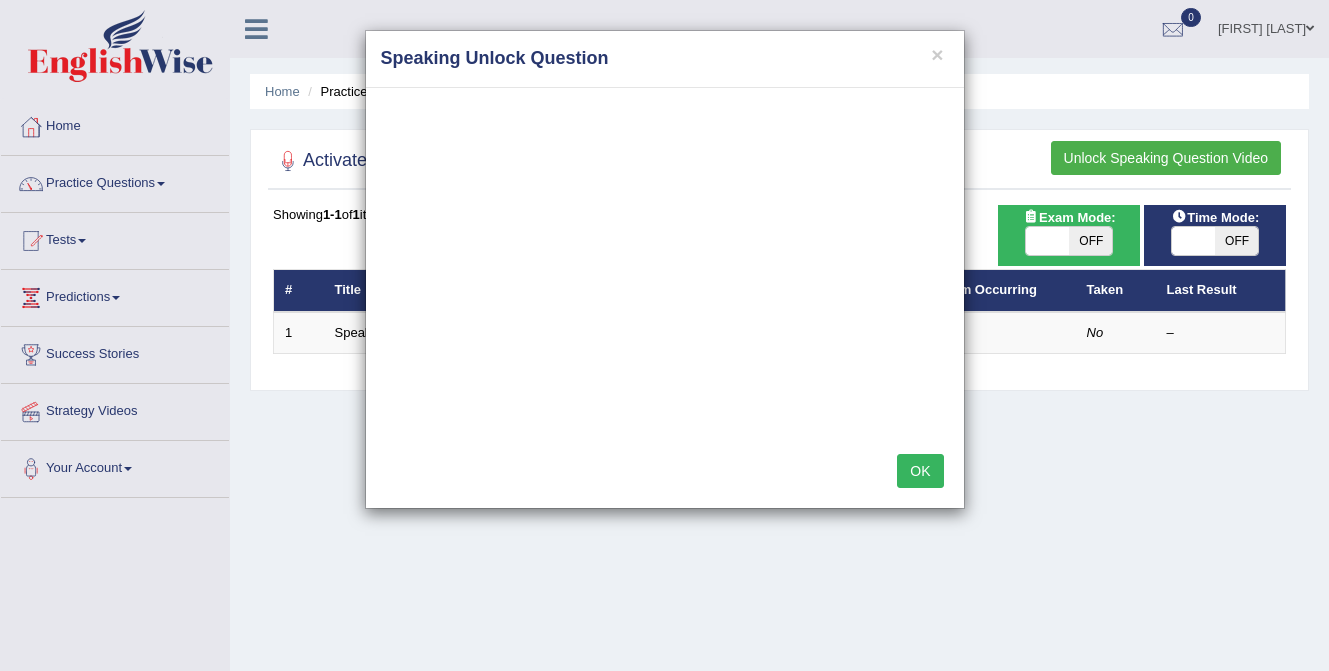 click on "OK" at bounding box center (920, 471) 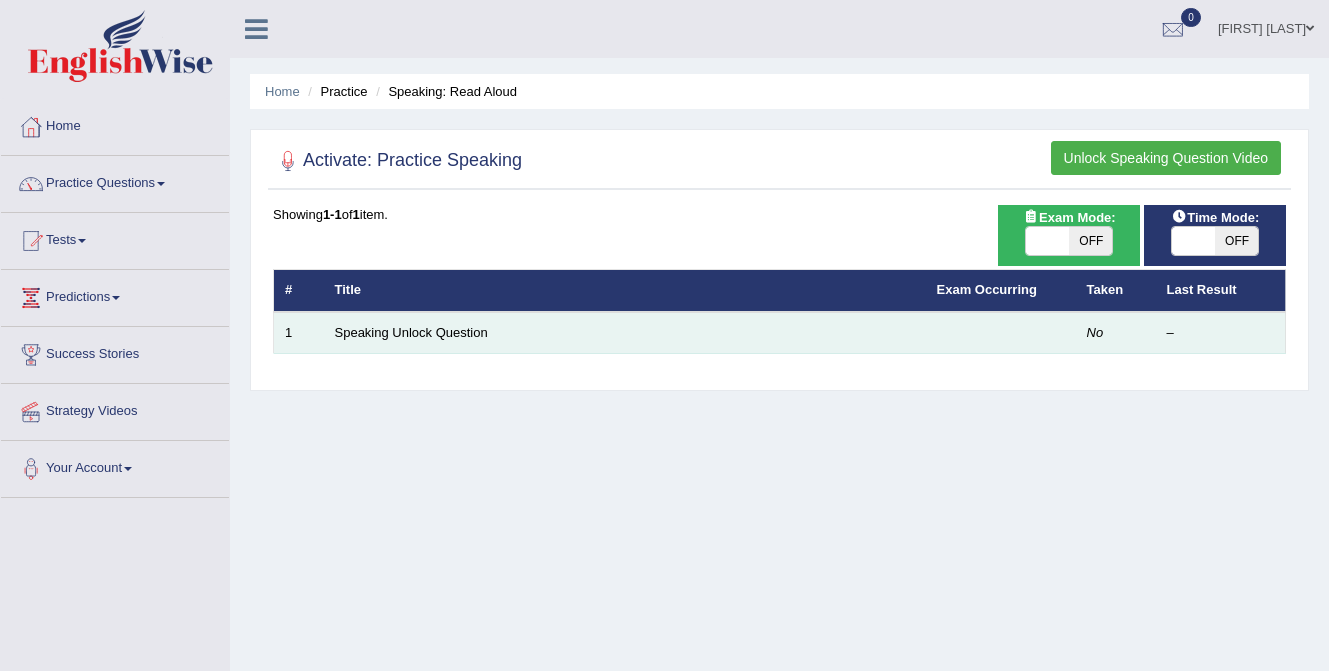 click on "Speaking Unlock Question" at bounding box center [625, 333] 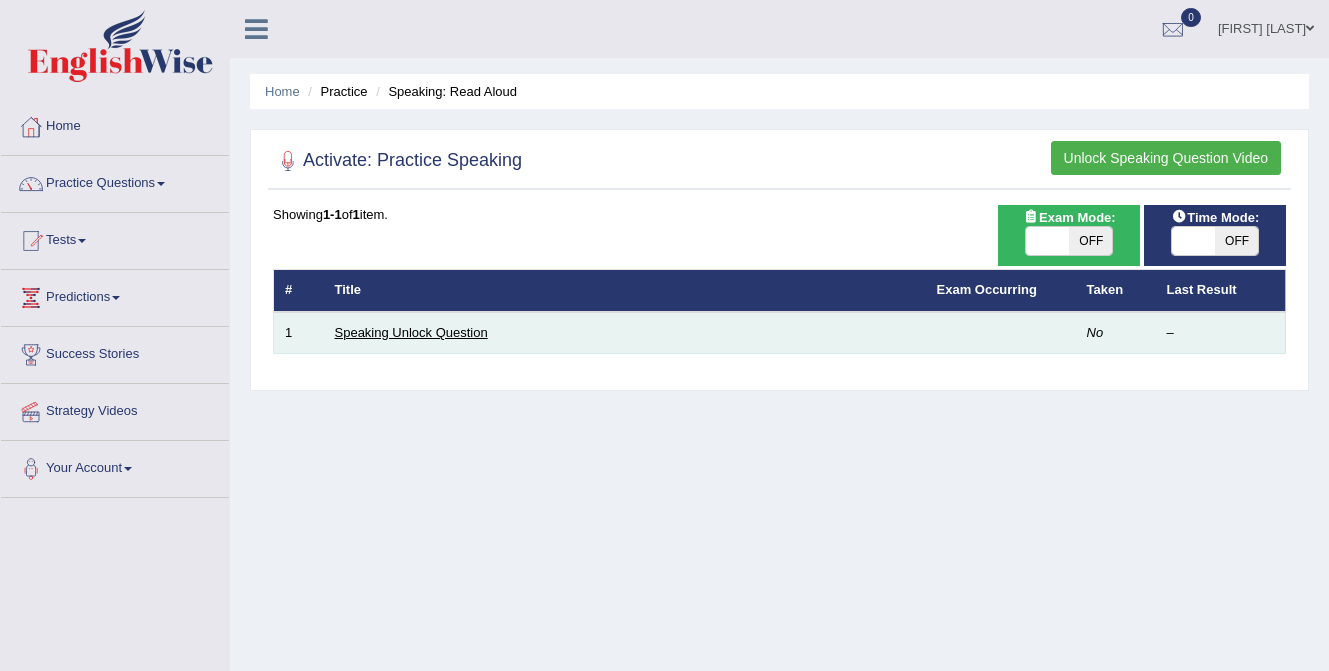 click on "Speaking Unlock Question" at bounding box center [411, 332] 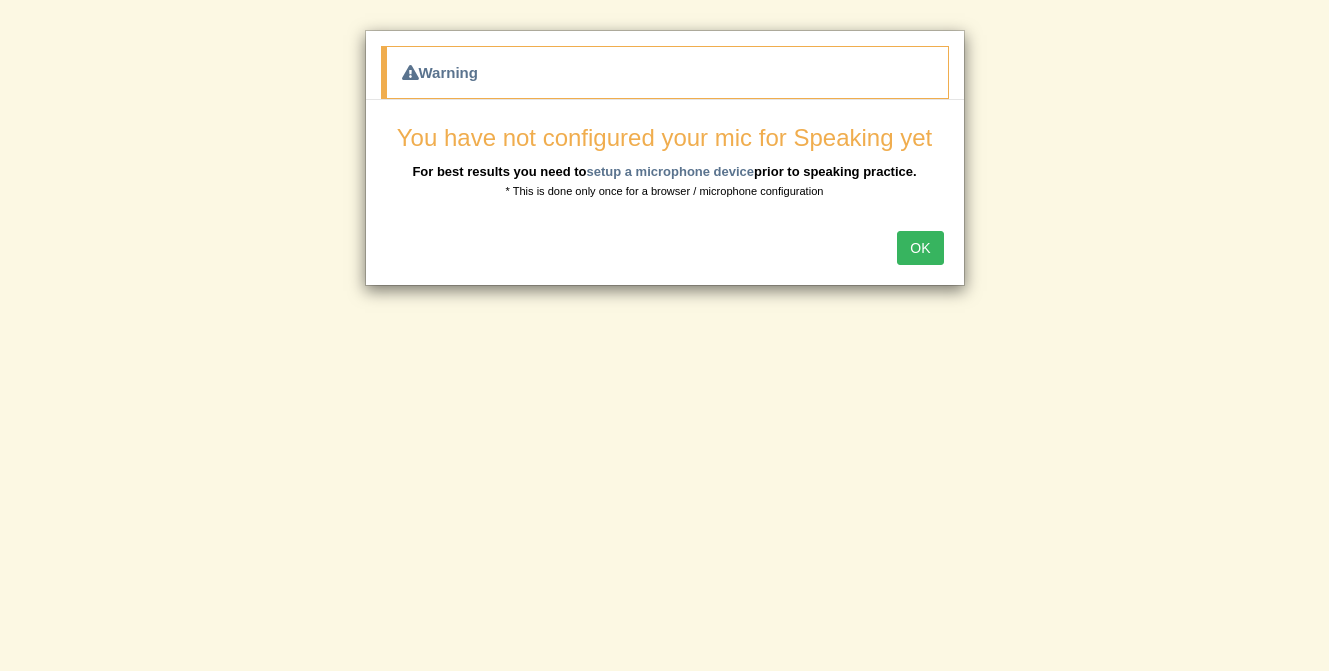 scroll, scrollTop: 0, scrollLeft: 0, axis: both 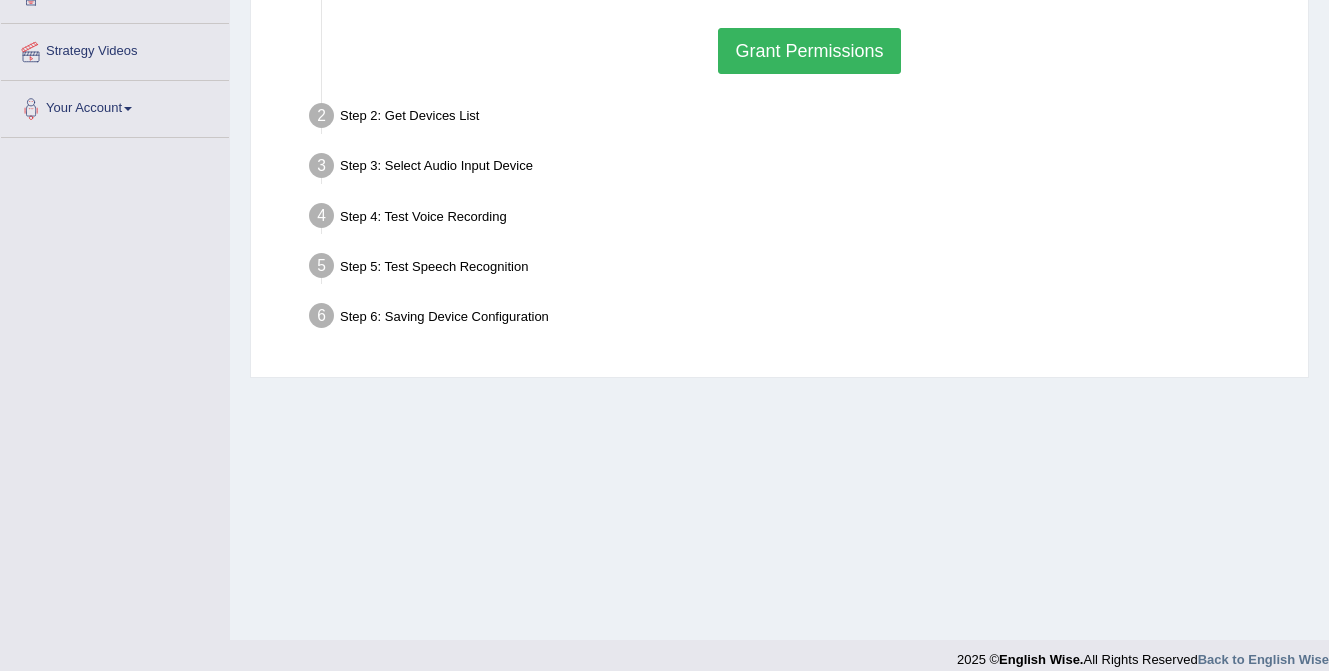click on "Grant Permissions" at bounding box center [809, 51] 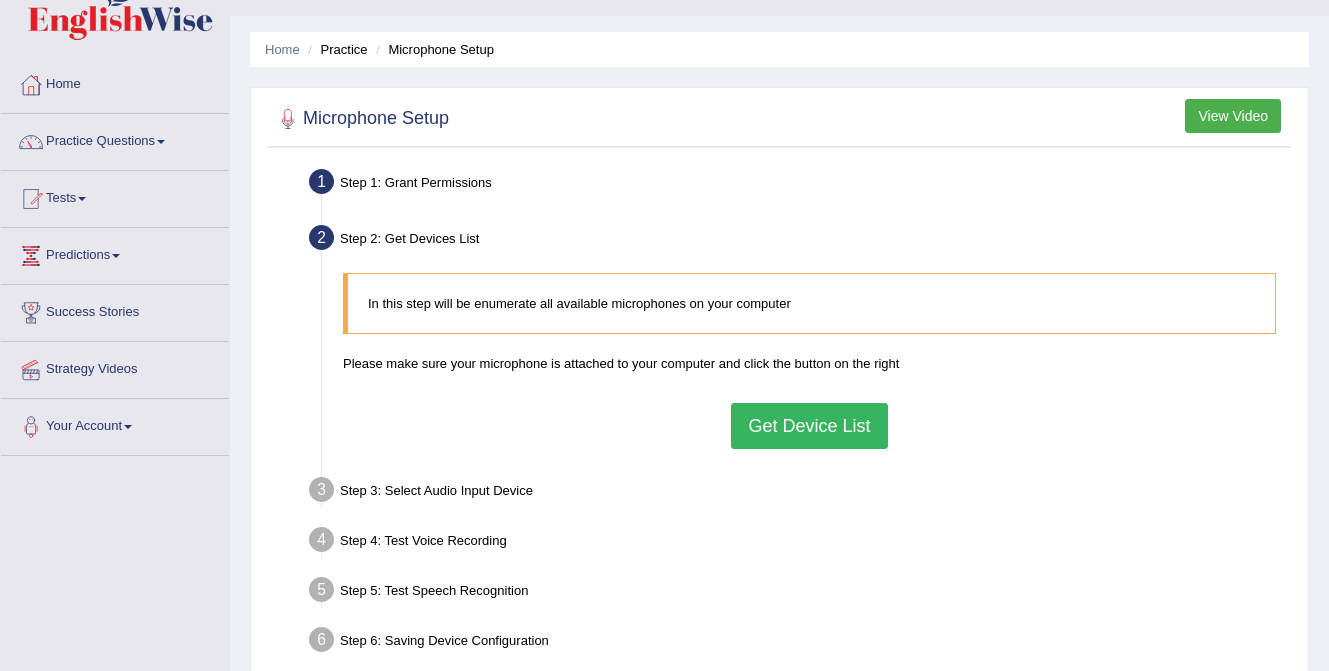 scroll, scrollTop: 0, scrollLeft: 0, axis: both 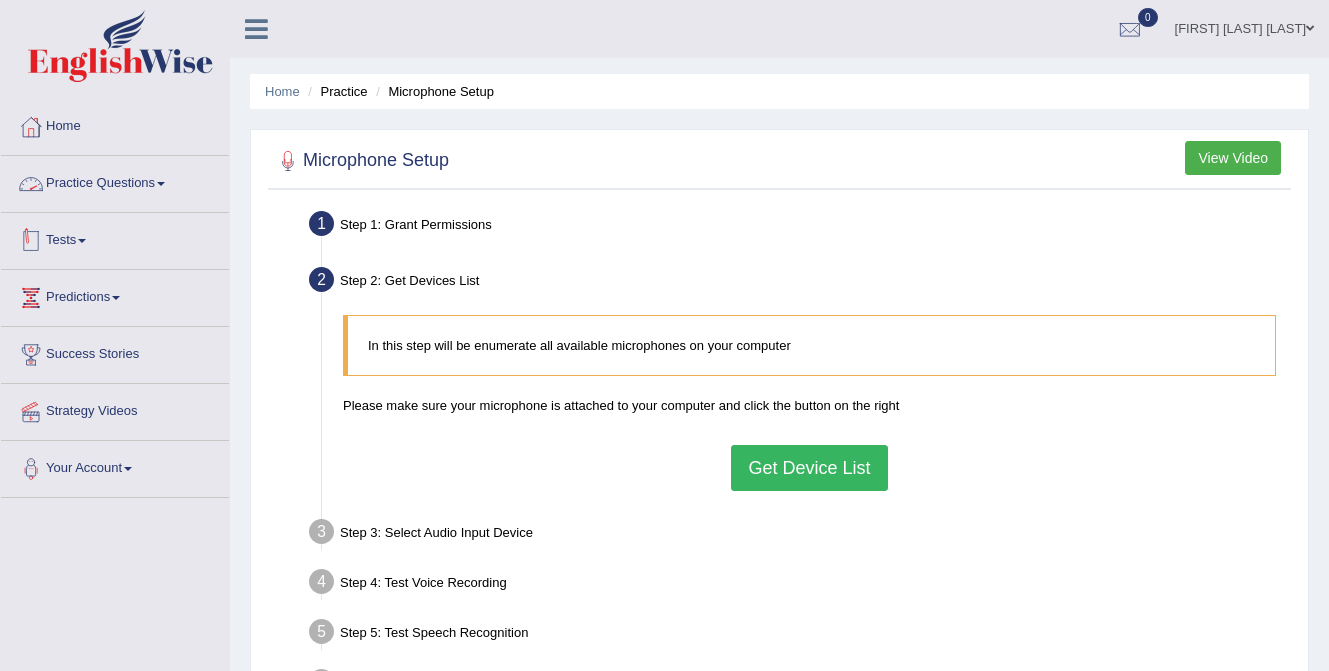 click on "Tests" at bounding box center [115, 238] 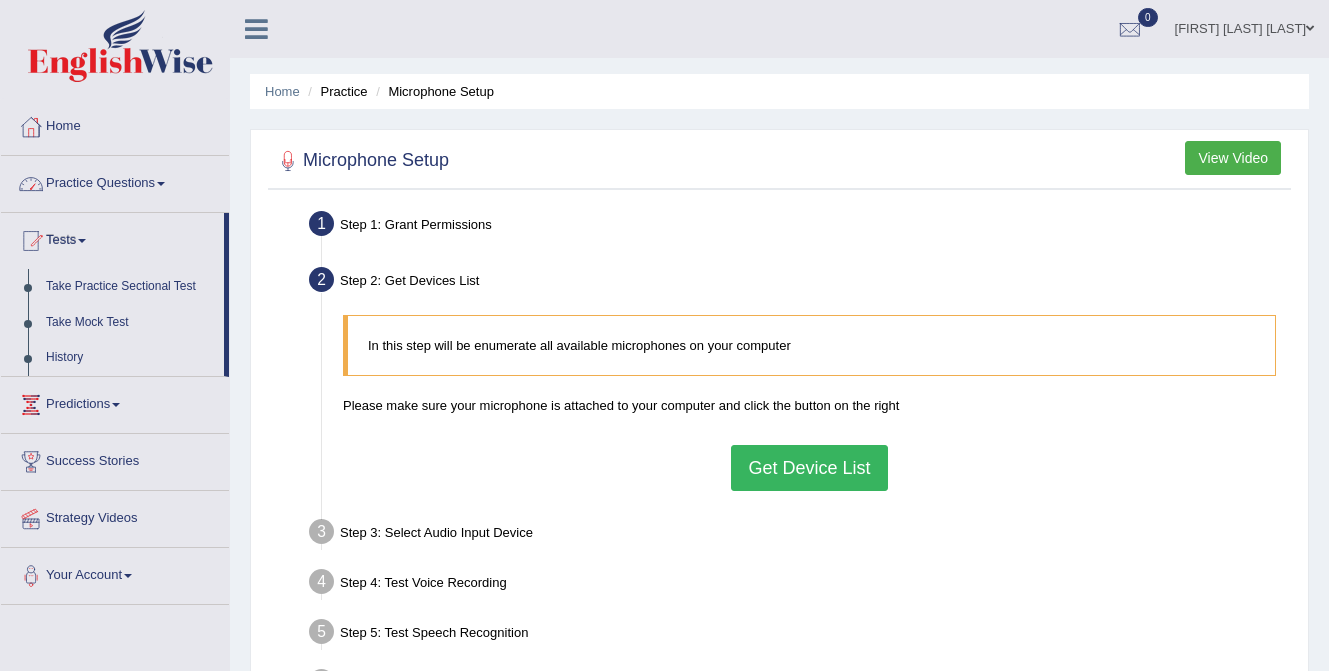 click on "Practice Questions" at bounding box center [115, 181] 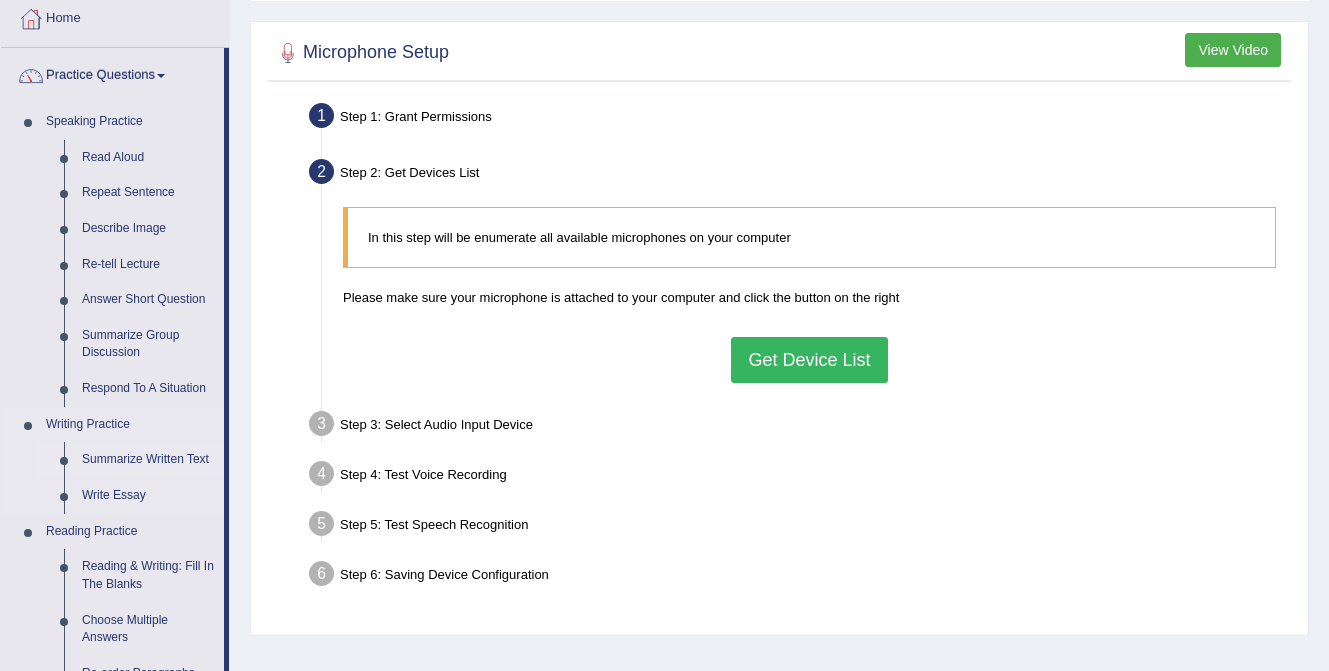 scroll, scrollTop: 113, scrollLeft: 0, axis: vertical 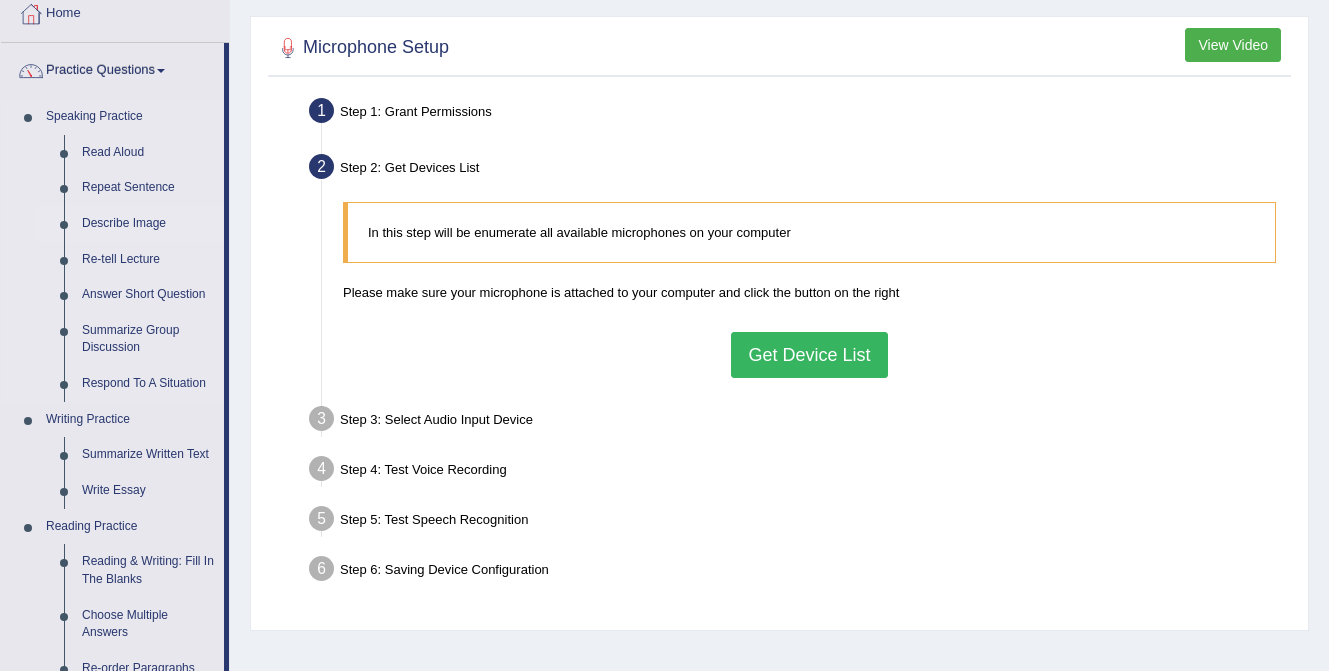 click on "Describe Image" at bounding box center (148, 224) 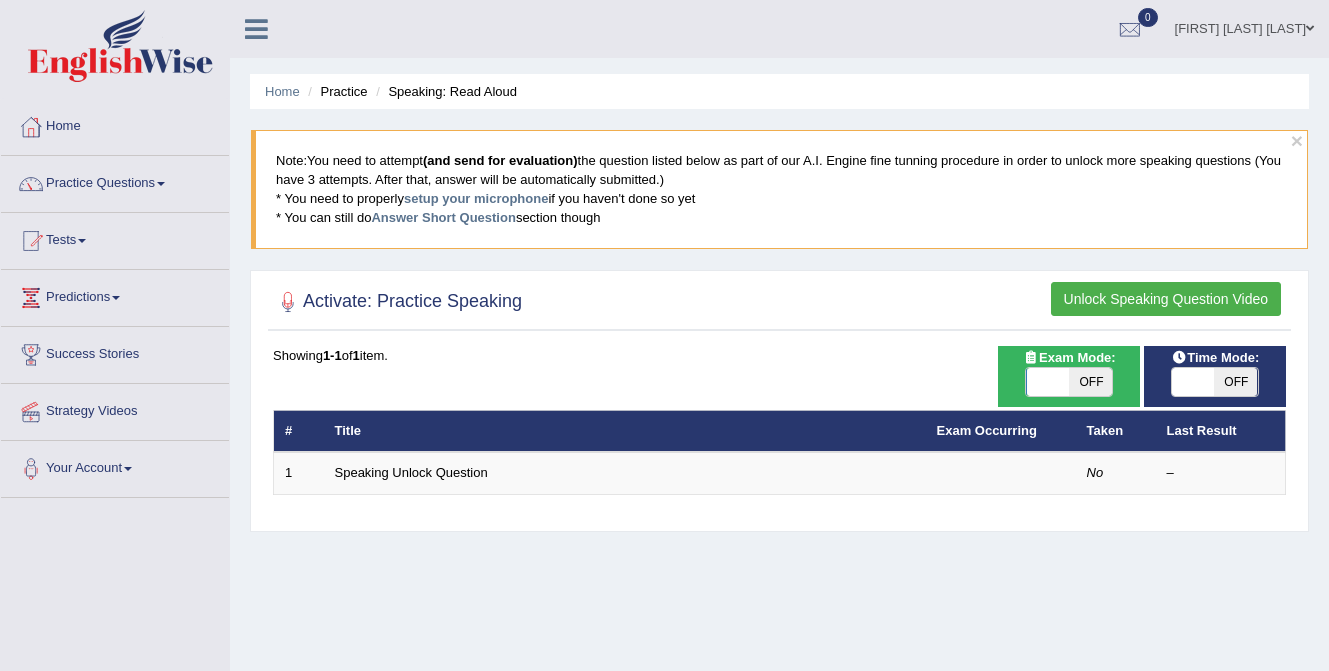 scroll, scrollTop: 0, scrollLeft: 0, axis: both 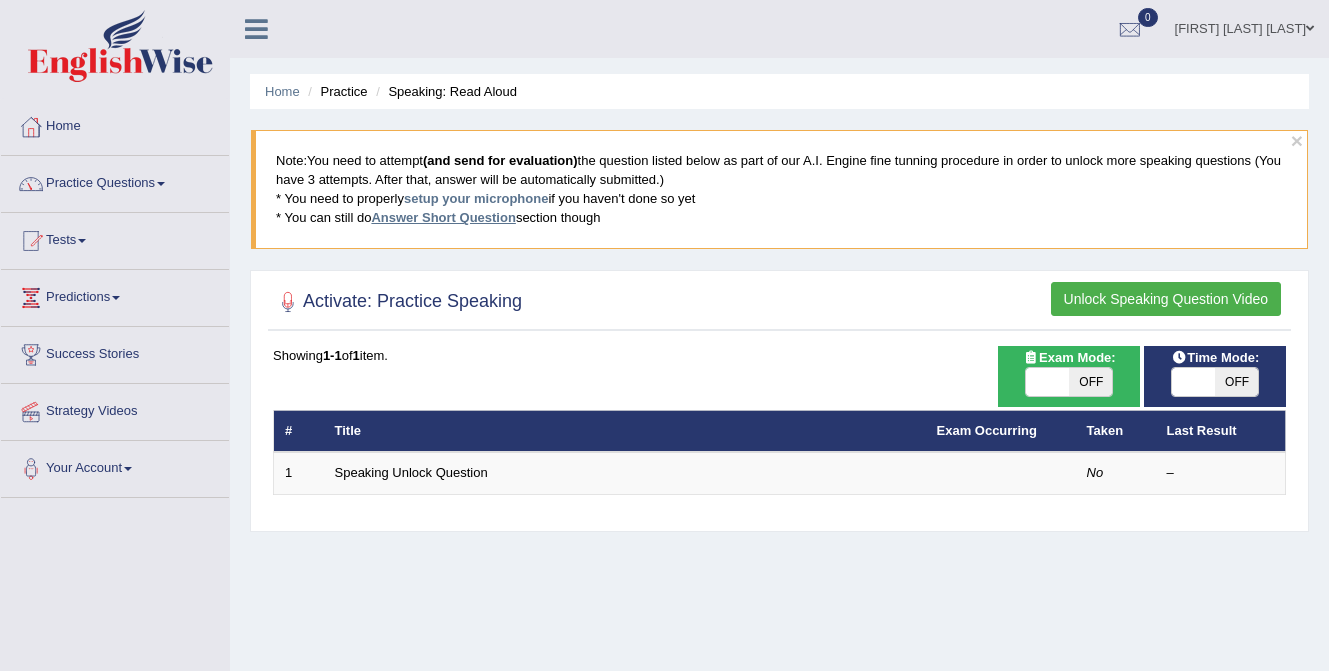 click on "Answer Short Question" at bounding box center [443, 217] 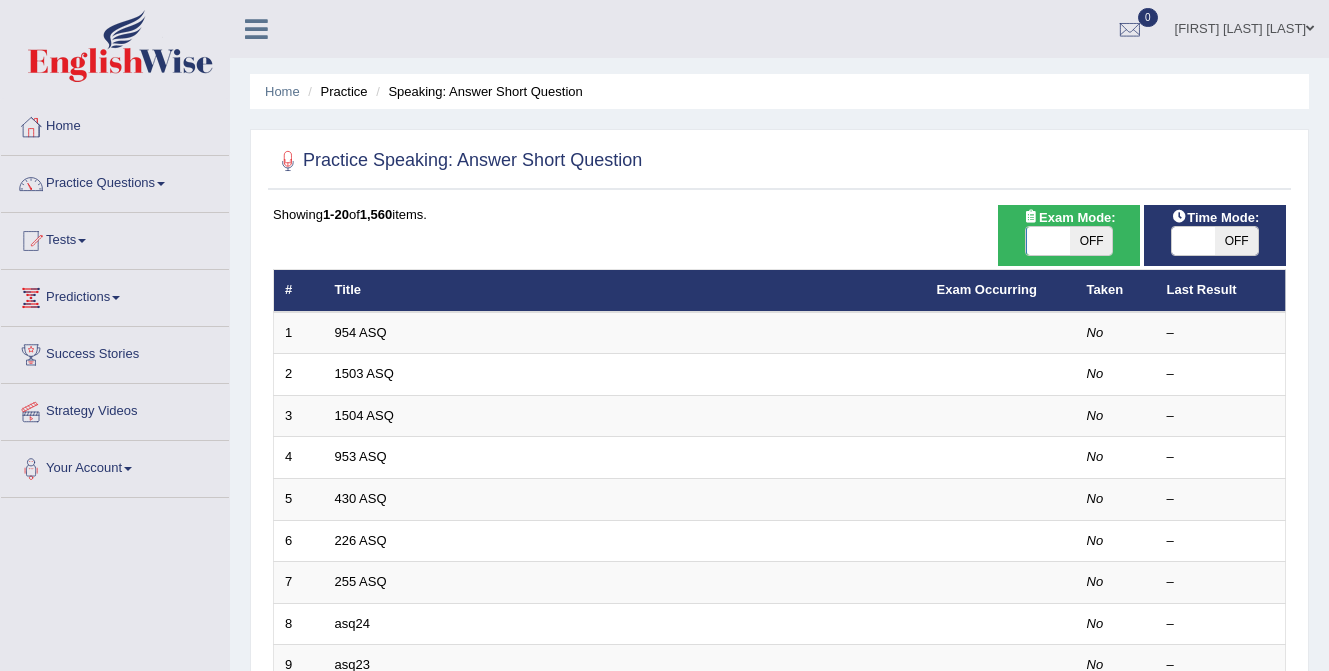 scroll, scrollTop: 0, scrollLeft: 0, axis: both 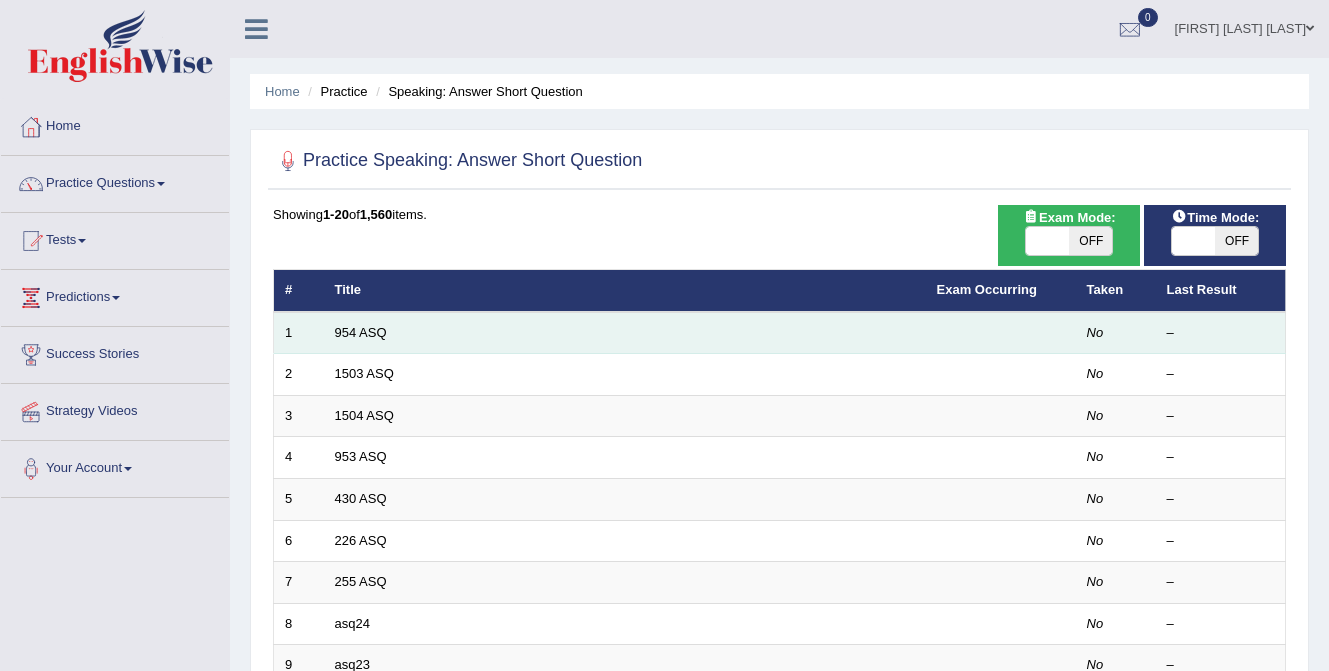 click on "954 ASQ" at bounding box center (625, 333) 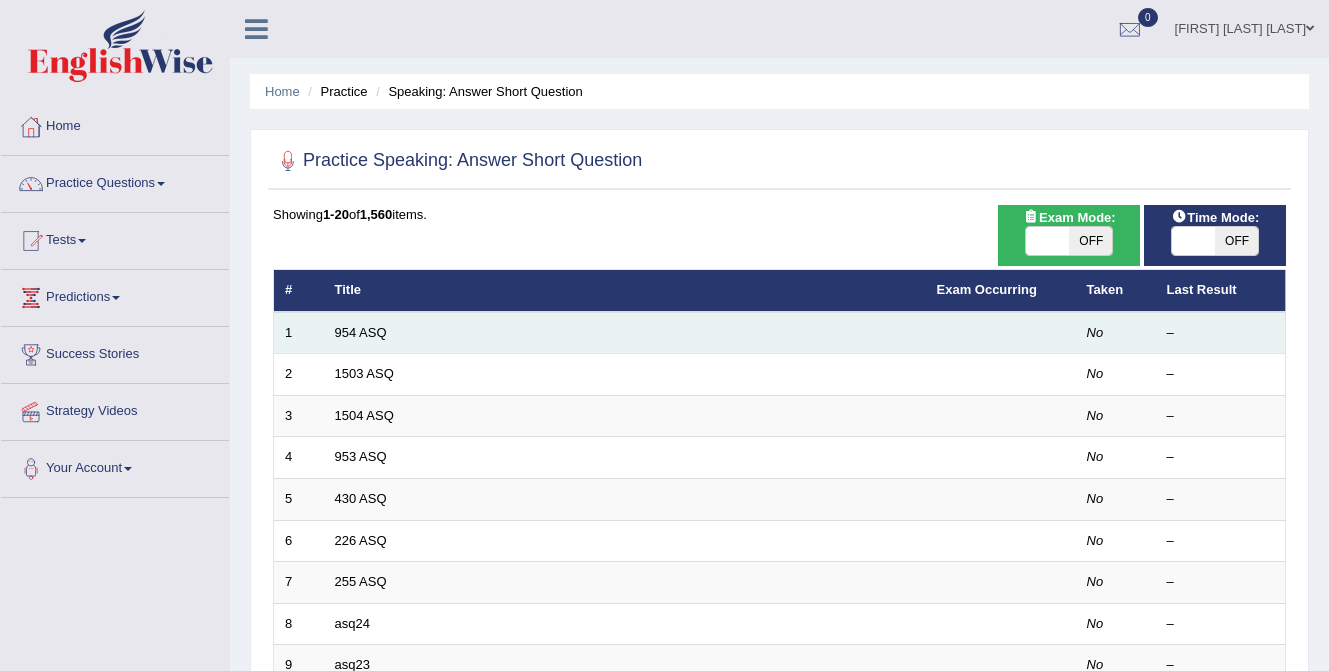 click on "954 ASQ" at bounding box center (625, 333) 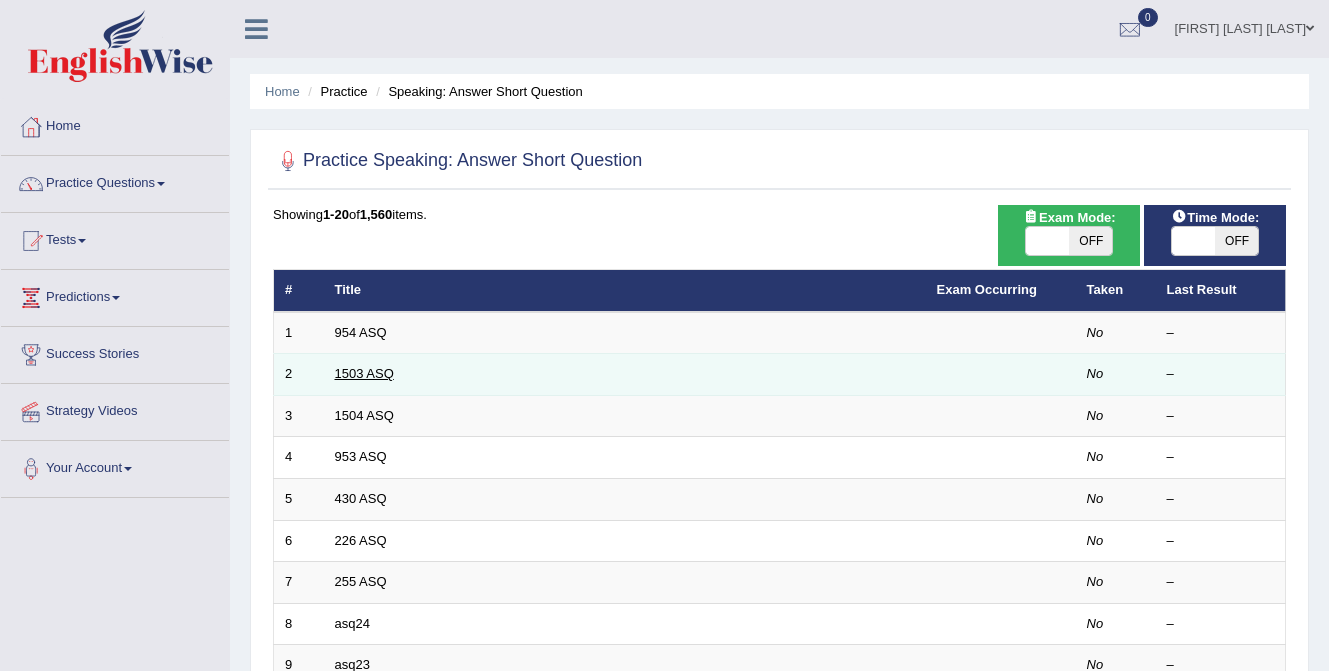 click on "1503 ASQ" at bounding box center [364, 373] 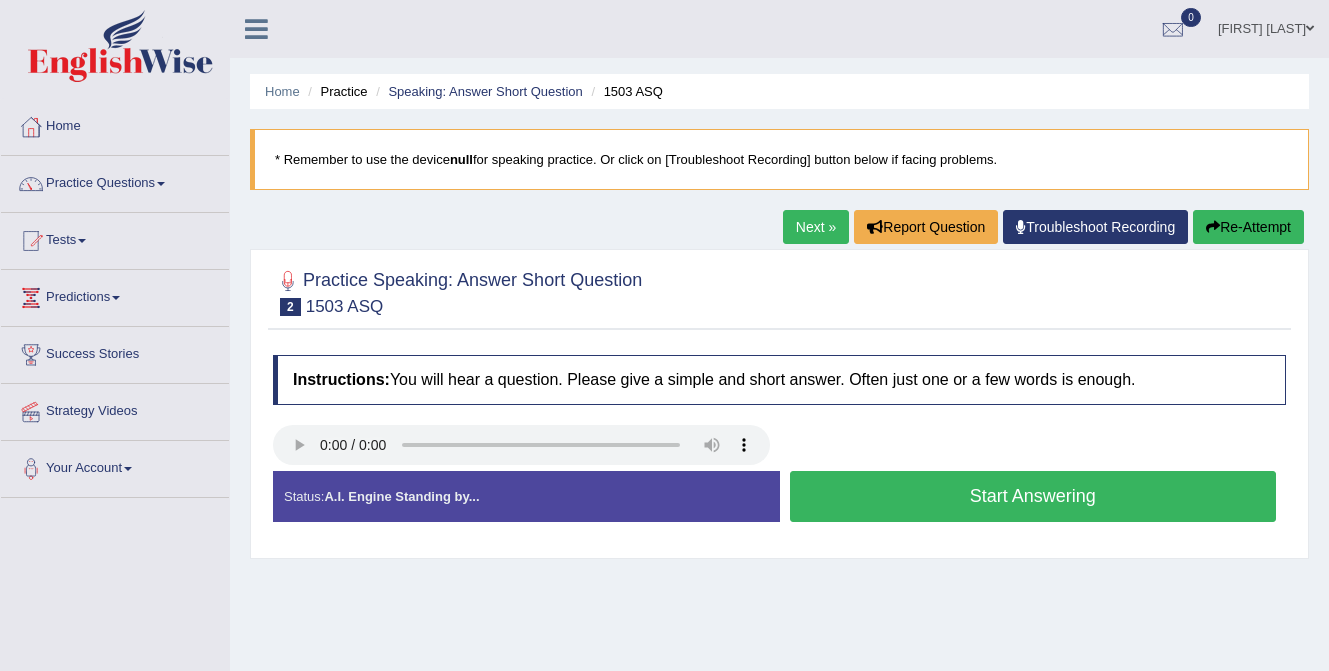 scroll, scrollTop: 0, scrollLeft: 0, axis: both 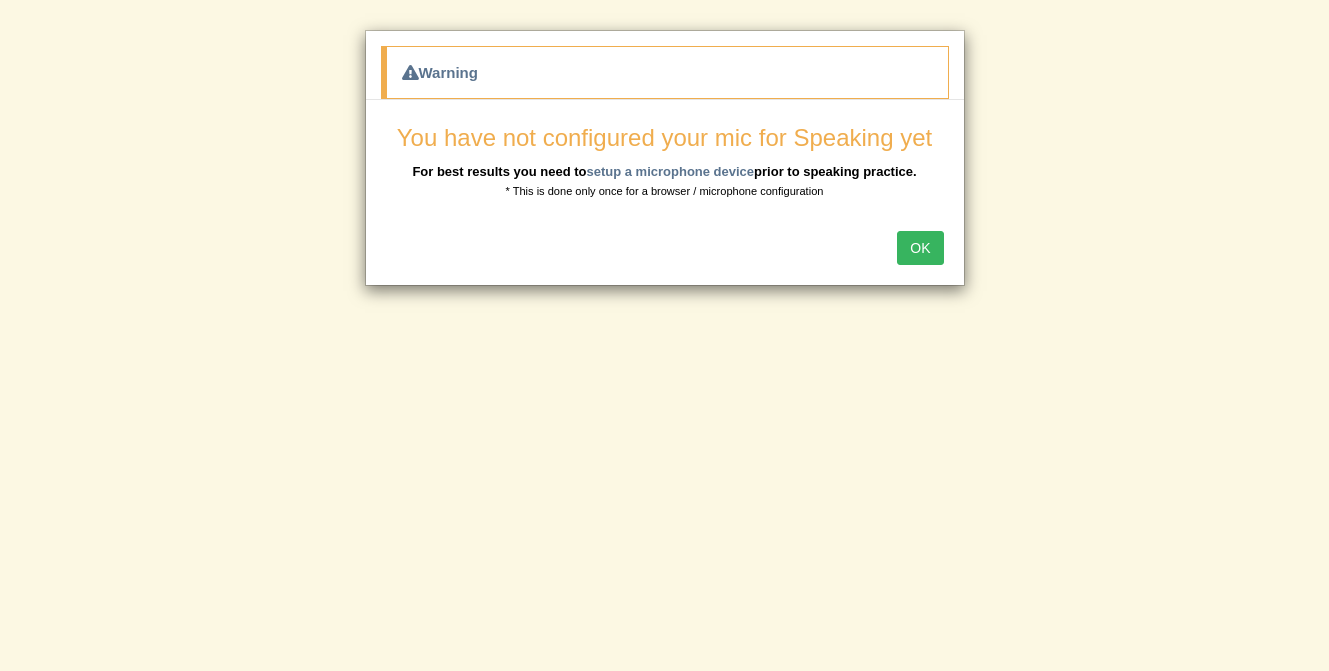 click on "OK" at bounding box center (920, 248) 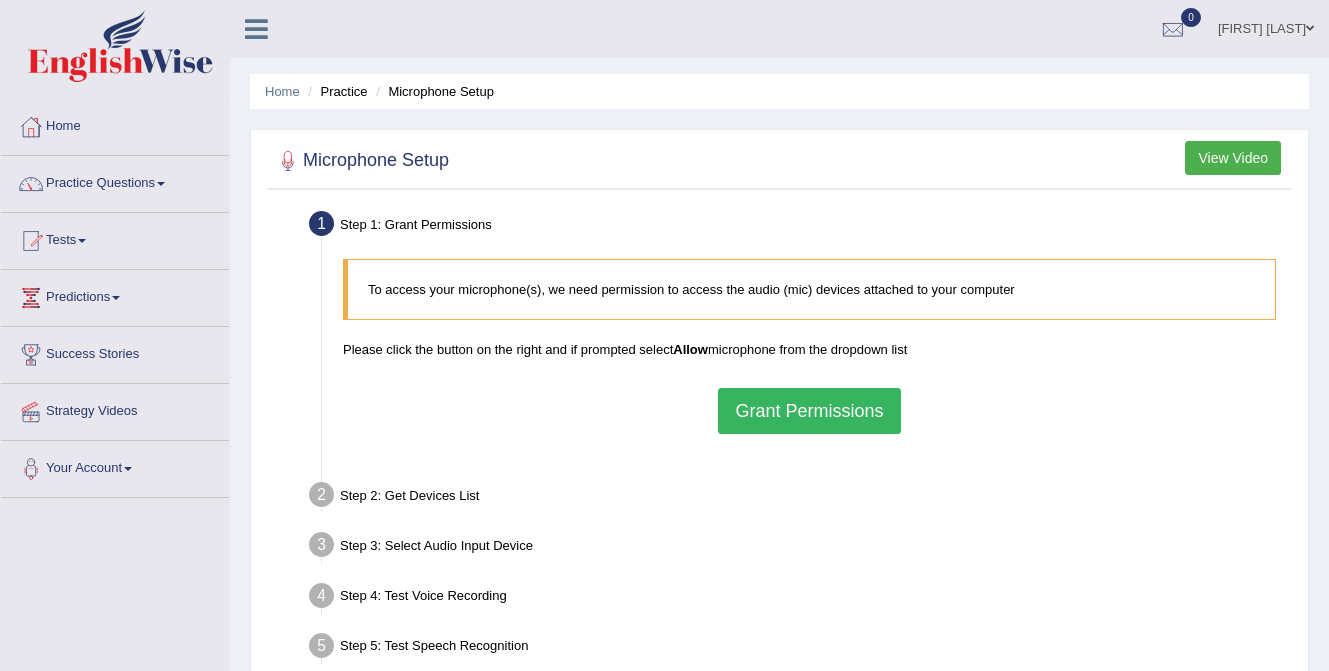 scroll, scrollTop: 0, scrollLeft: 0, axis: both 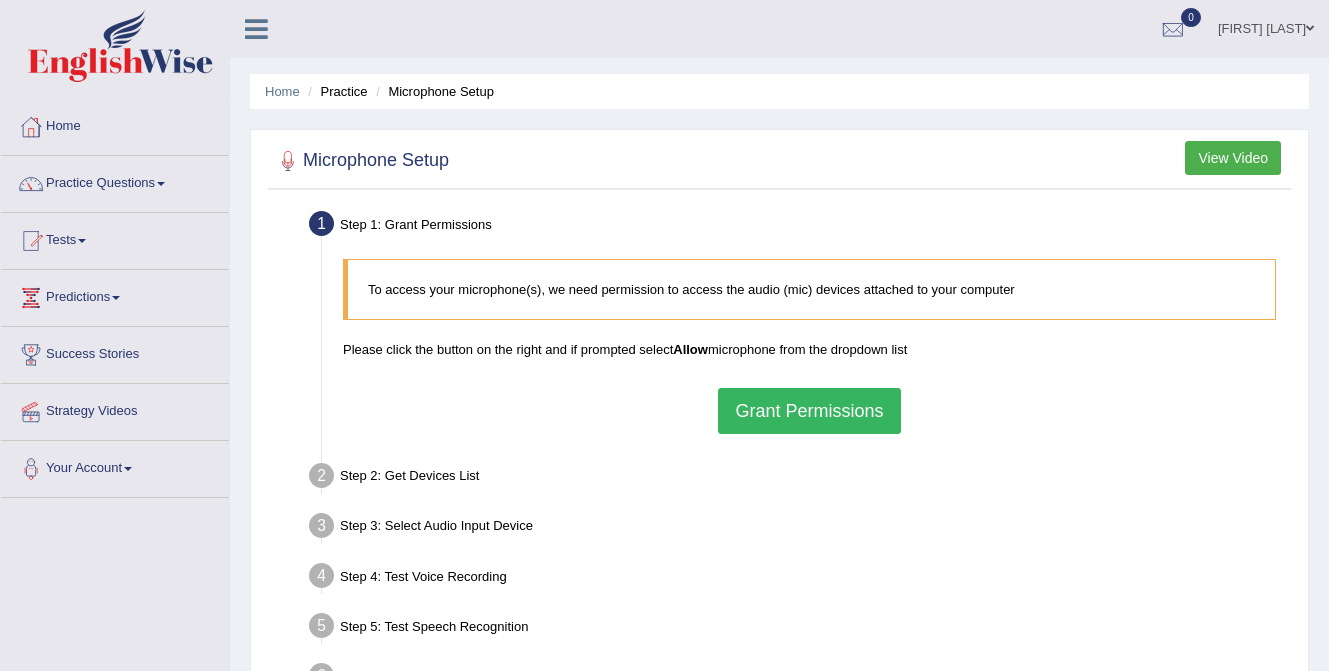 click on "Grant Permissions" at bounding box center [809, 411] 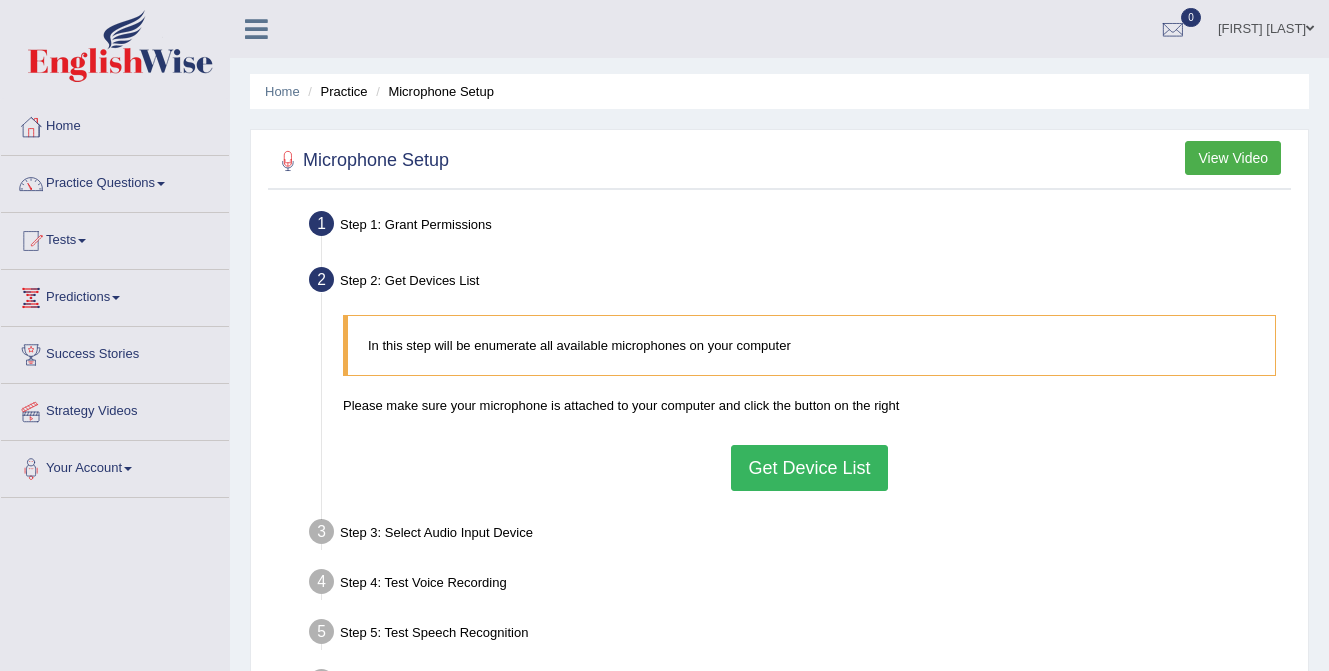 click on "Get Device List" at bounding box center (809, 468) 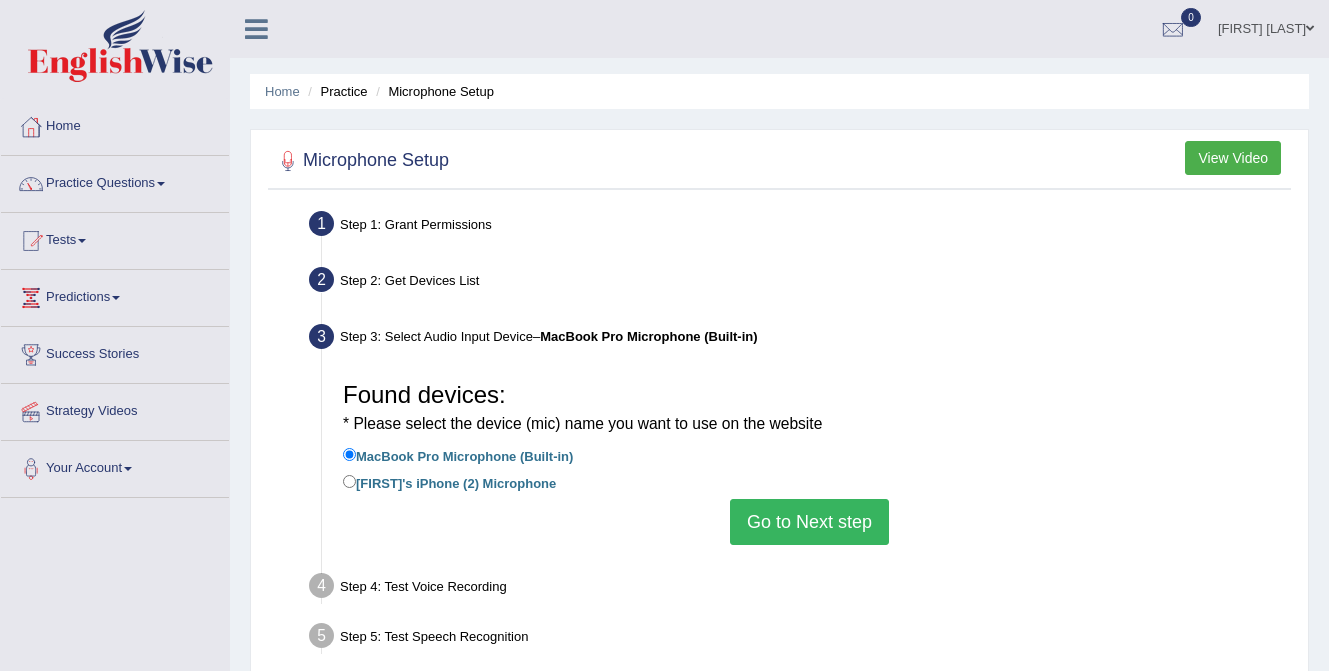 click on "Go to Next step" at bounding box center (809, 522) 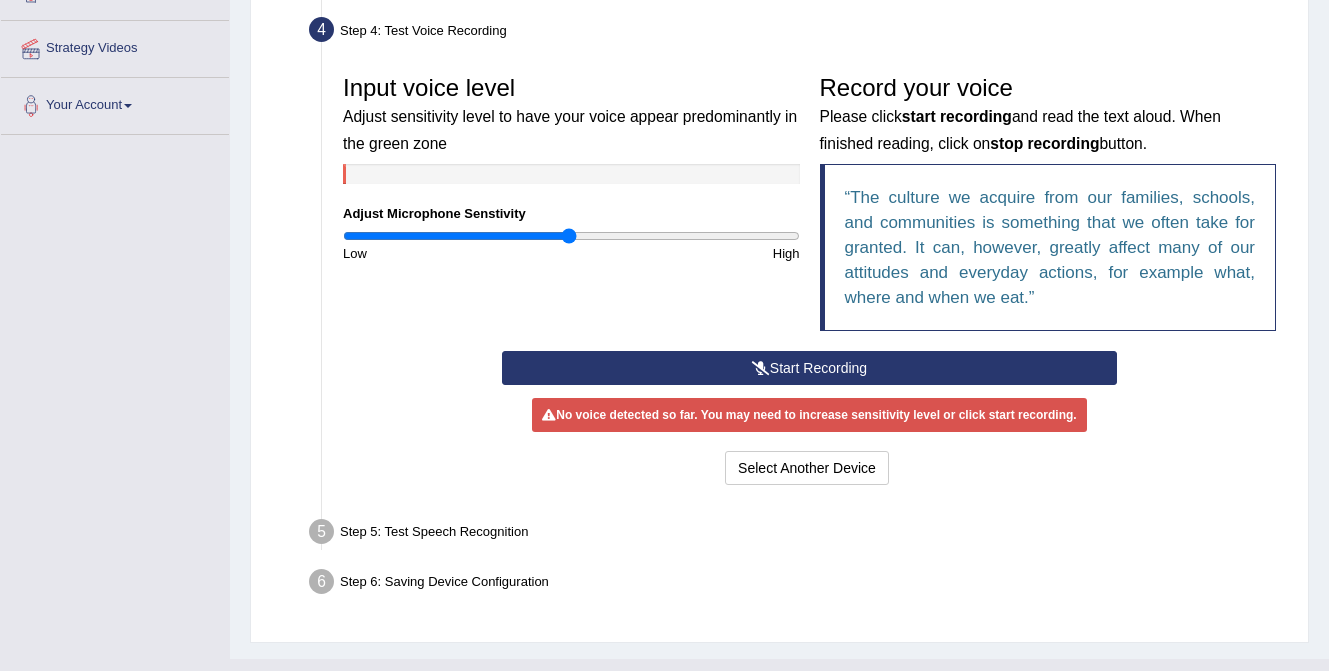 scroll, scrollTop: 365, scrollLeft: 0, axis: vertical 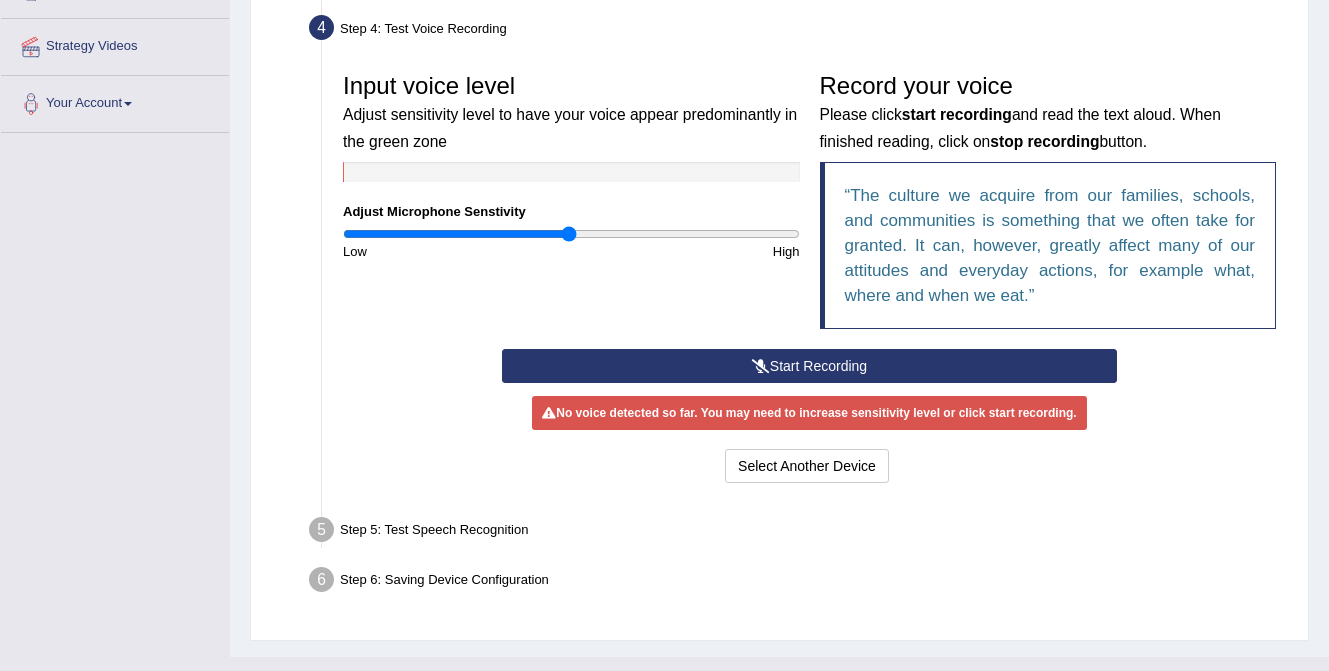 click on "Start Recording" at bounding box center [809, 366] 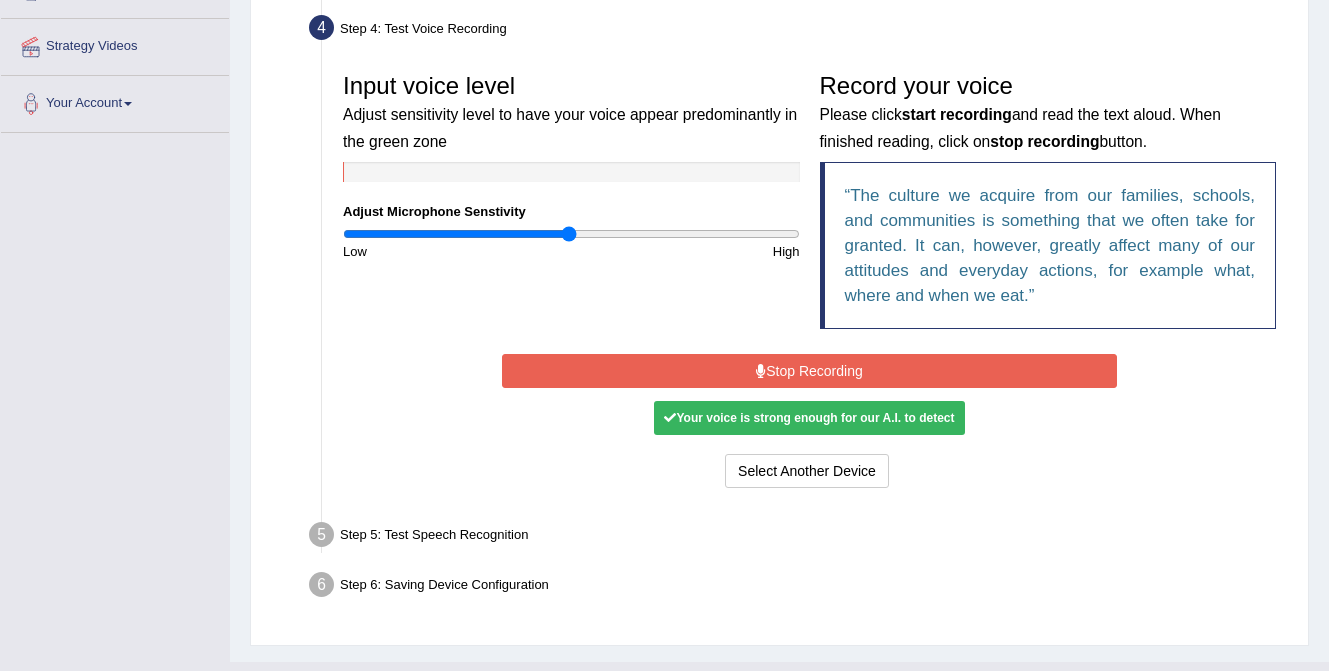click on "Stop Recording" at bounding box center [809, 371] 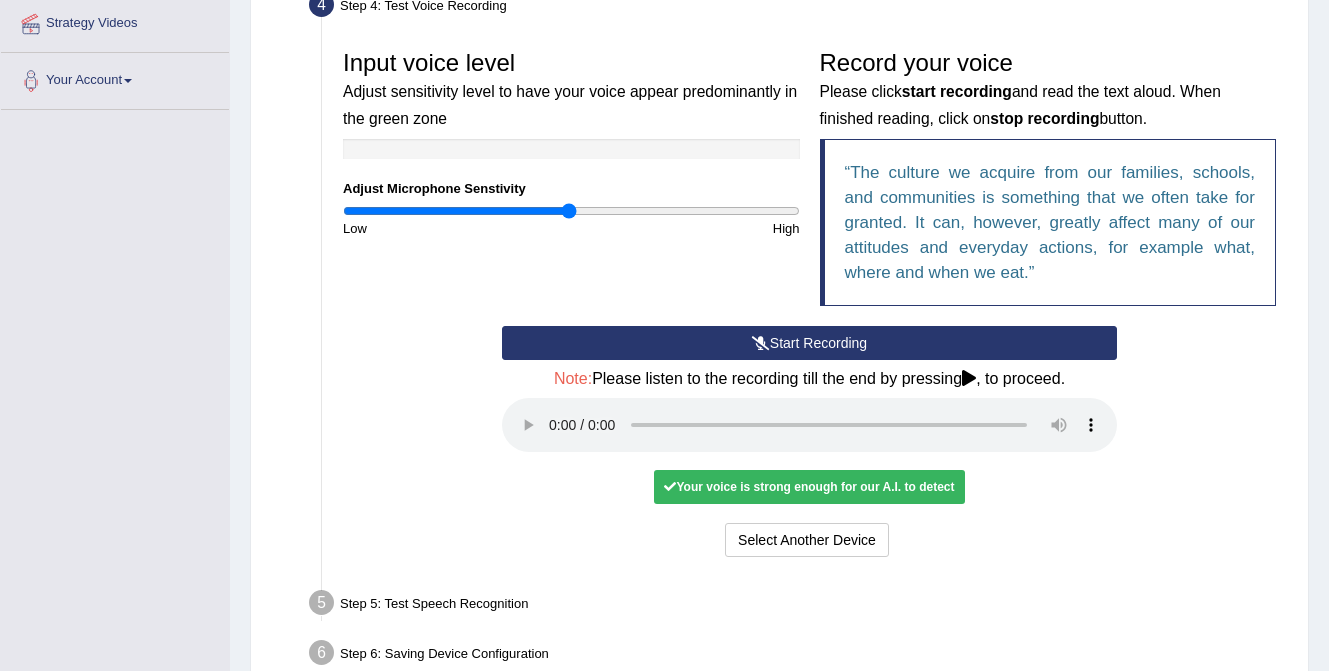 scroll, scrollTop: 391, scrollLeft: 0, axis: vertical 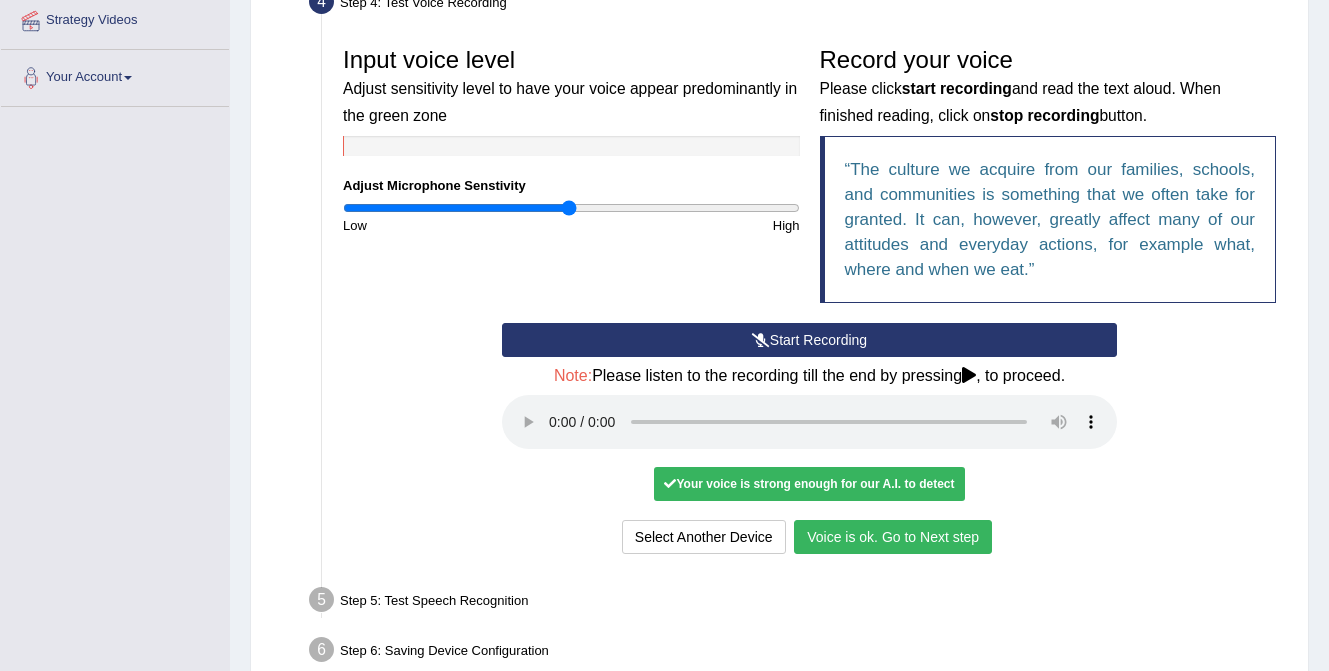 click on "Voice is ok. Go to Next step" at bounding box center (893, 537) 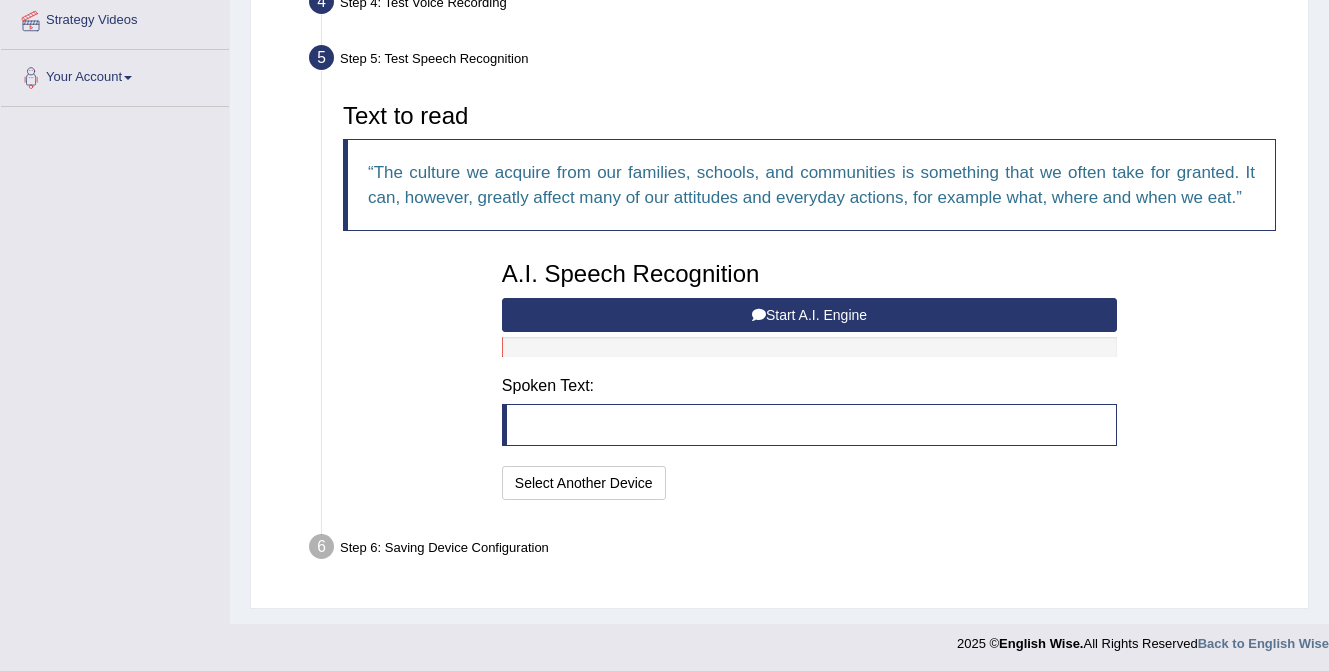click on "Start A.I. Engine" at bounding box center [809, 315] 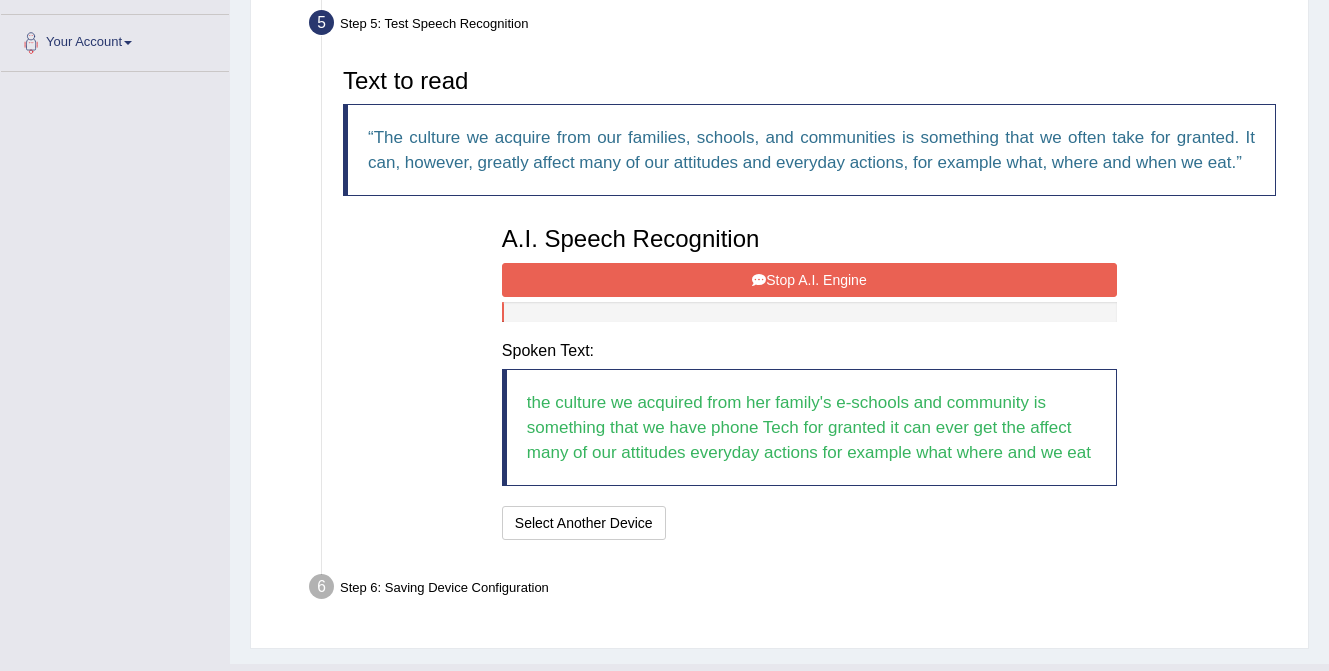 scroll, scrollTop: 494, scrollLeft: 0, axis: vertical 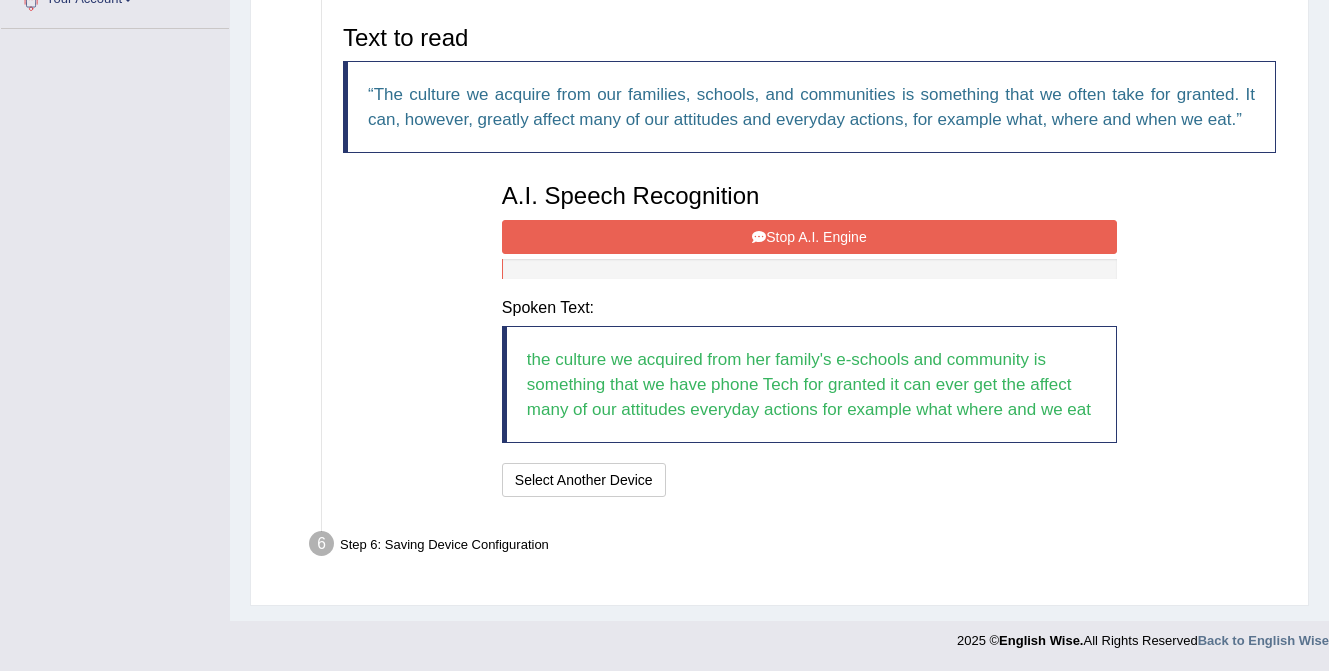 click on "Stop A.I. Engine" at bounding box center [809, 237] 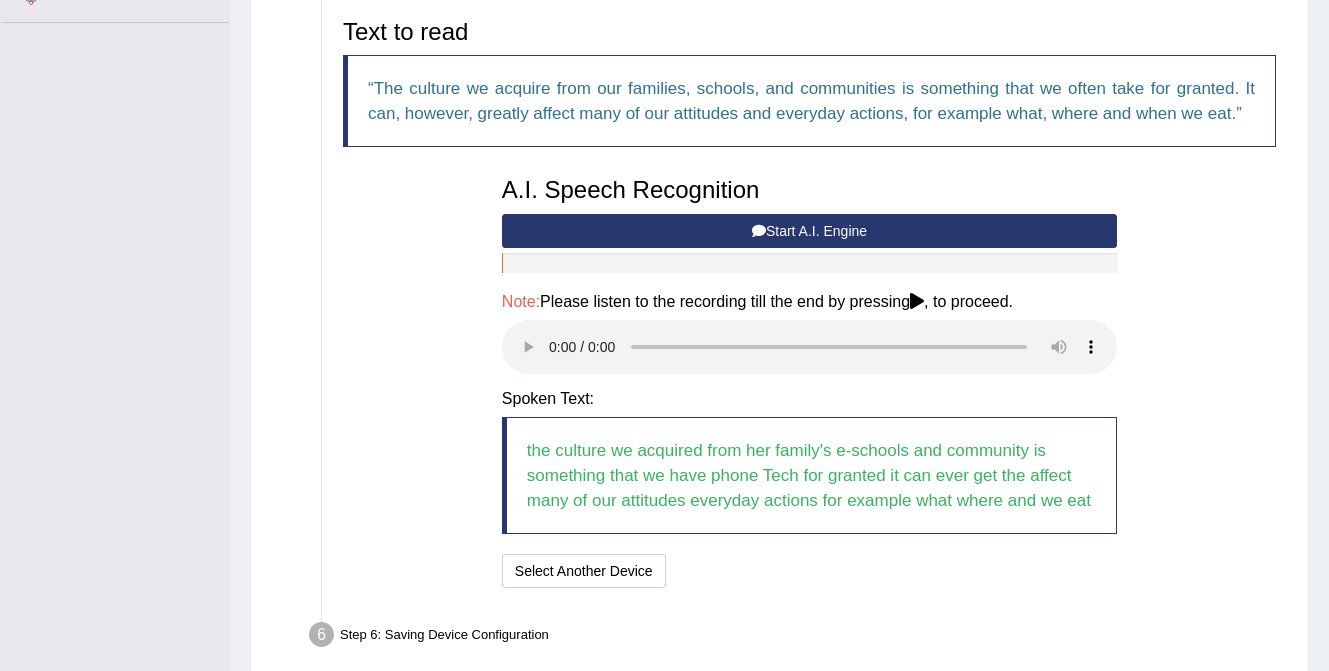 scroll, scrollTop: 478, scrollLeft: 0, axis: vertical 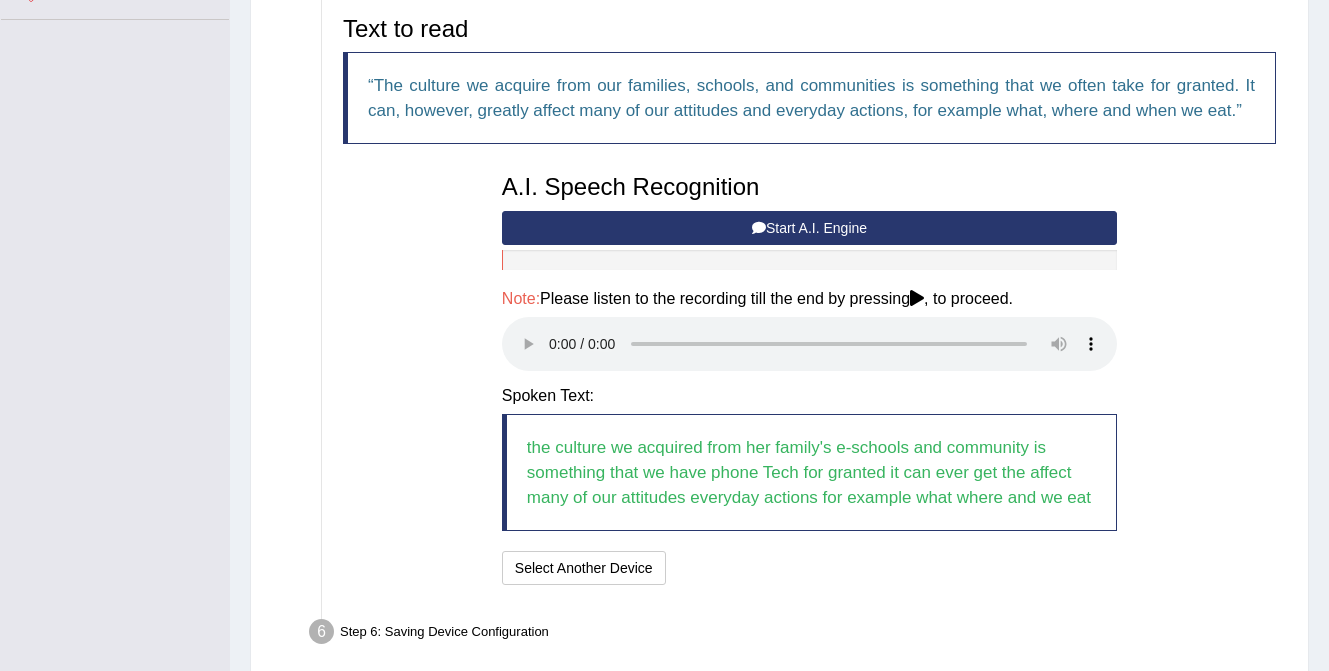 click on "Start A.I. Engine" at bounding box center (809, 228) 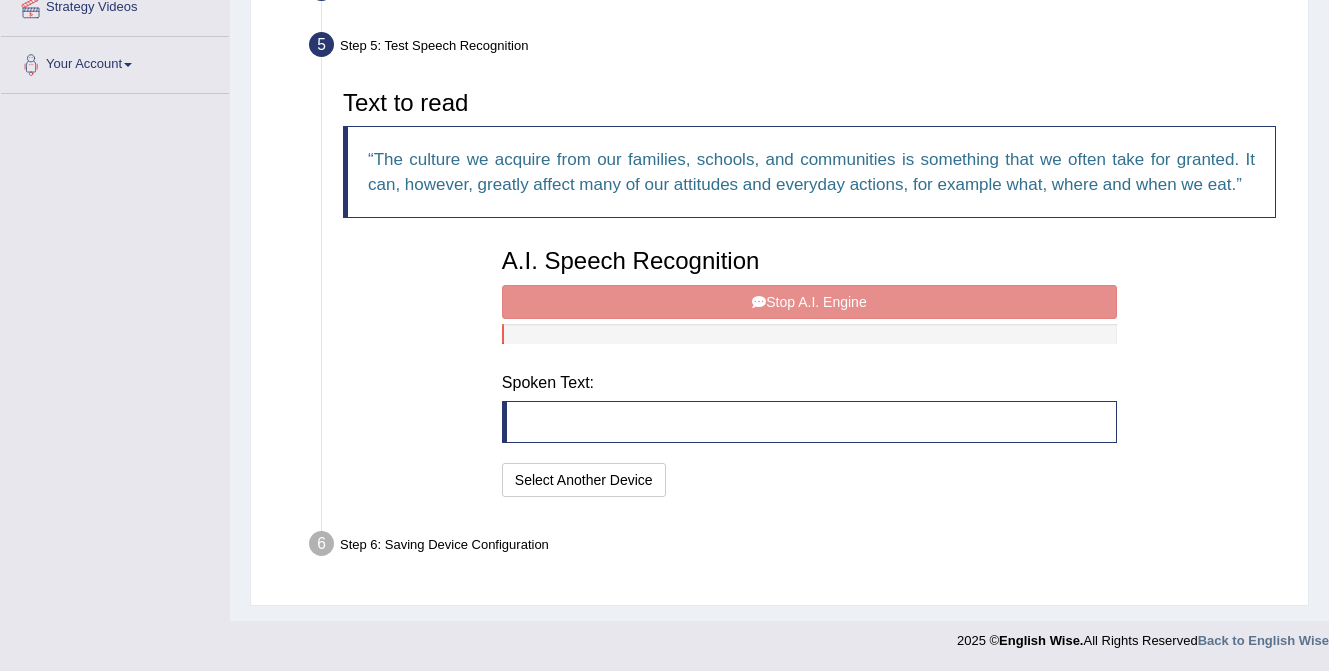 scroll, scrollTop: 394, scrollLeft: 0, axis: vertical 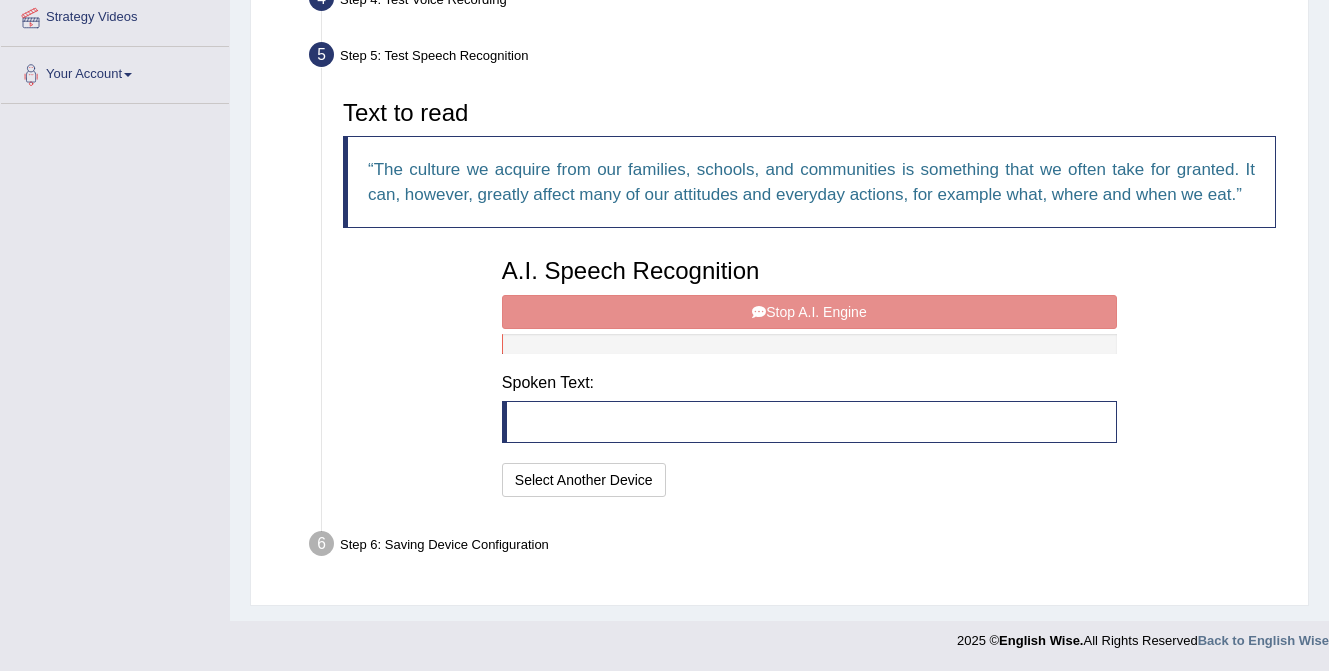 click on "A.I. Speech Recognition    Start A.I. Engine    Stop A.I. Engine     Note:  Please listen to the recording till the end by pressing  , to proceed.     Spoken Text:     I will practice without this feature   Select Another Device   Speech is ok. Go to Last step" at bounding box center (809, 375) 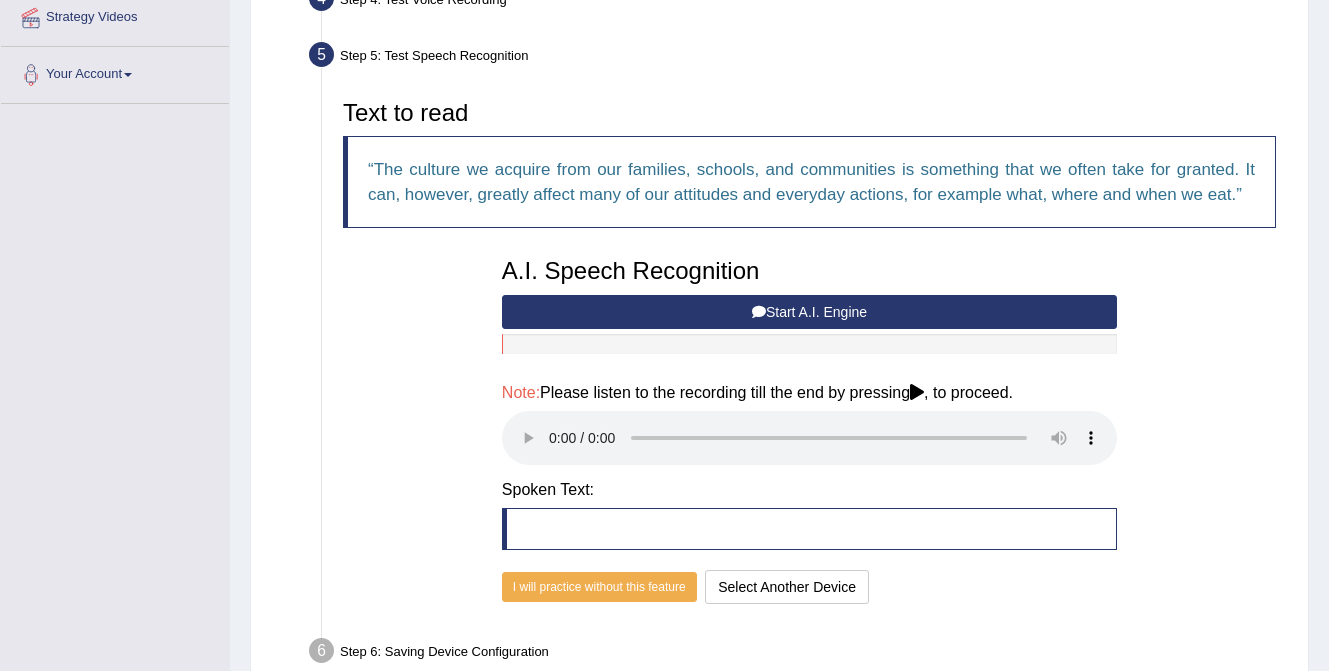 scroll, scrollTop: 478, scrollLeft: 0, axis: vertical 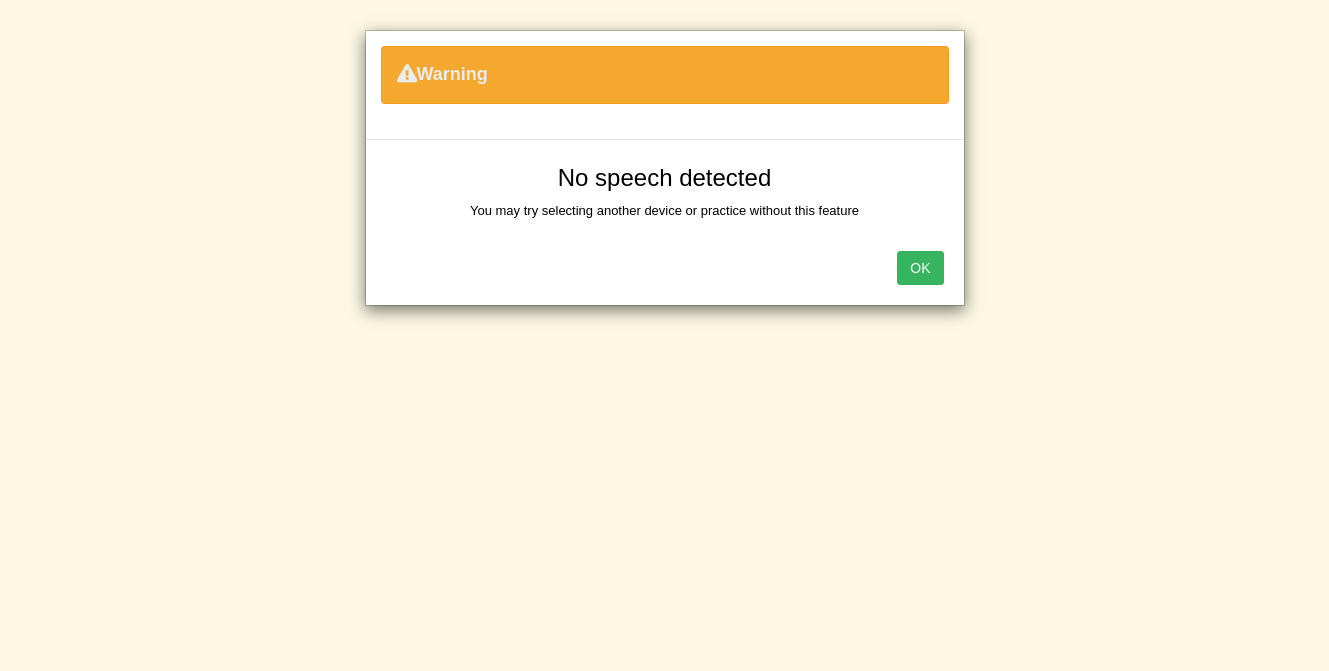 click on "OK" at bounding box center [920, 268] 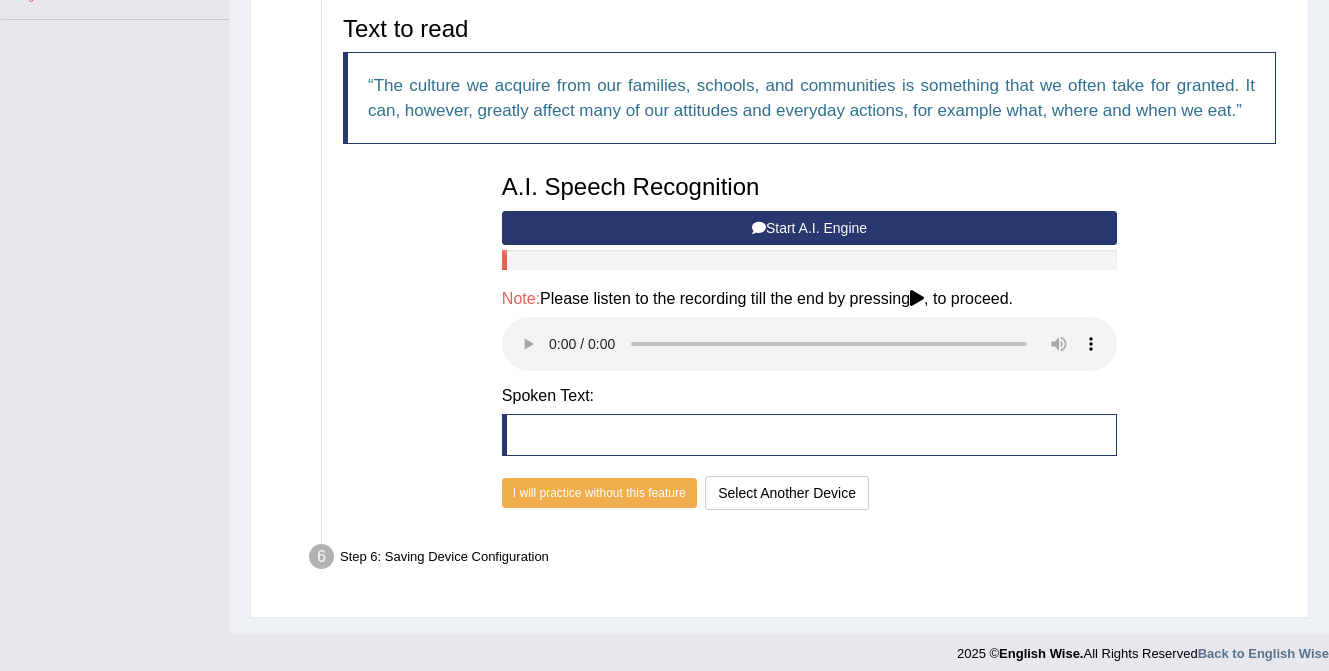 click on "Start A.I. Engine" at bounding box center (809, 228) 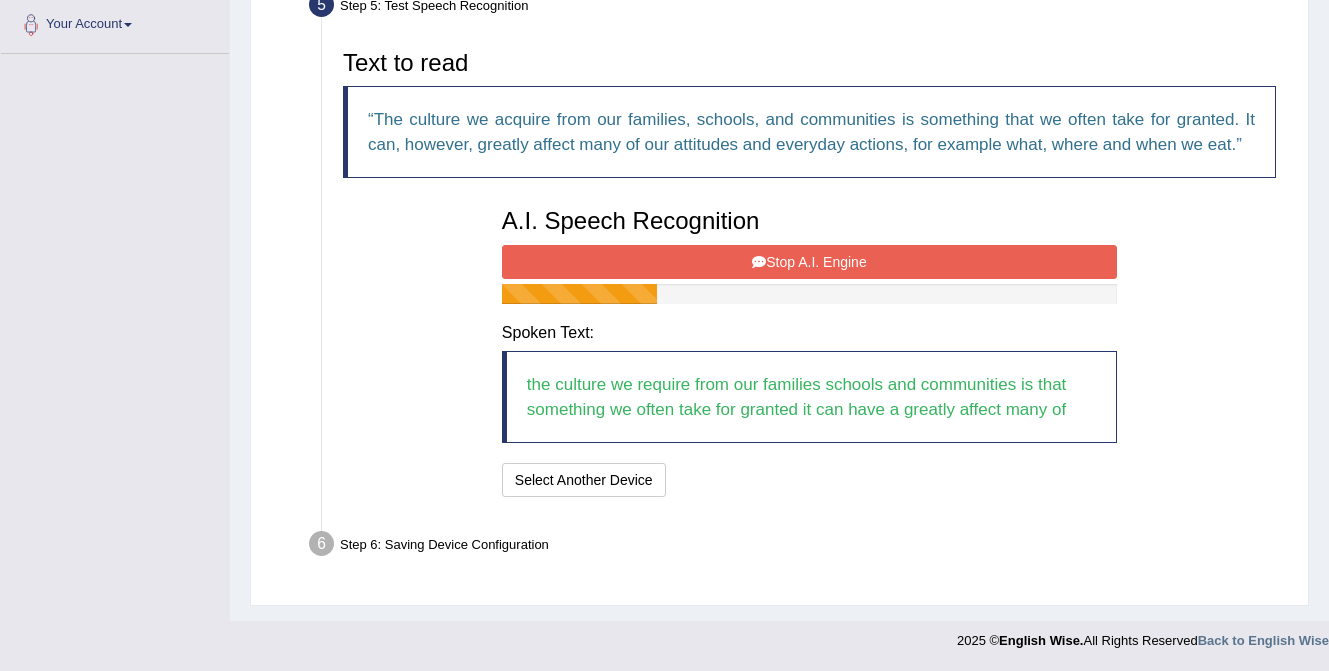 scroll, scrollTop: 469, scrollLeft: 0, axis: vertical 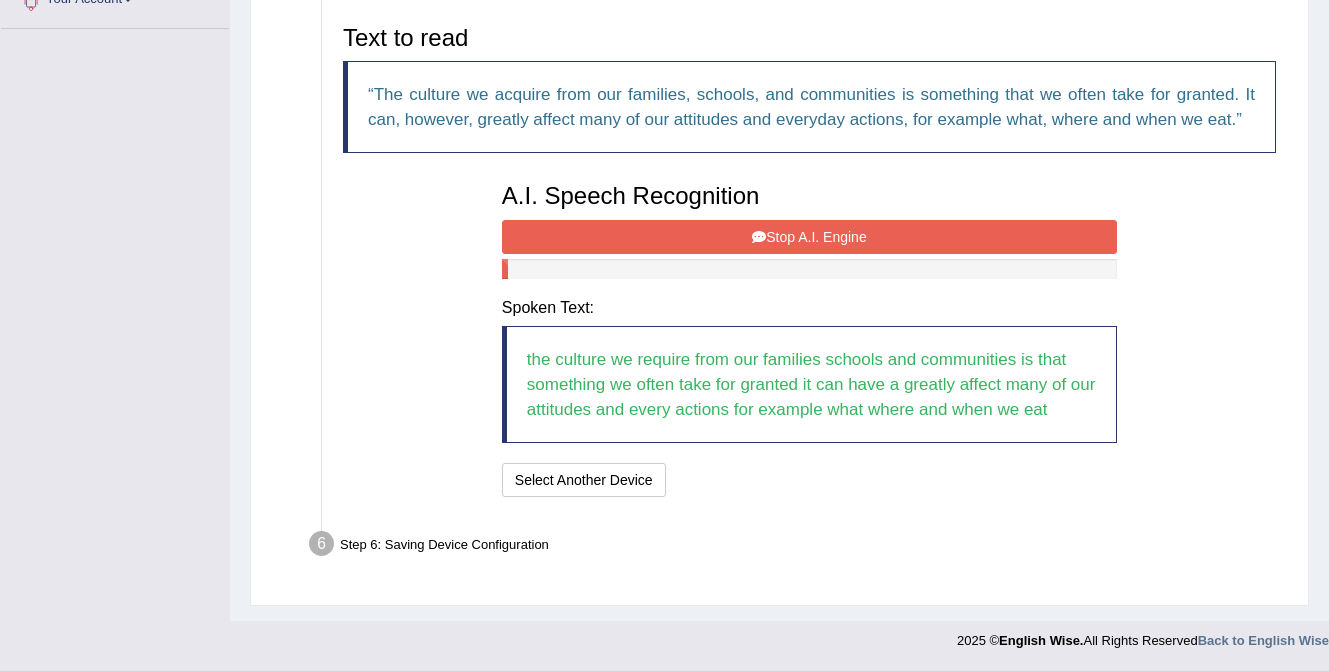 click on "Stop A.I. Engine" at bounding box center (809, 237) 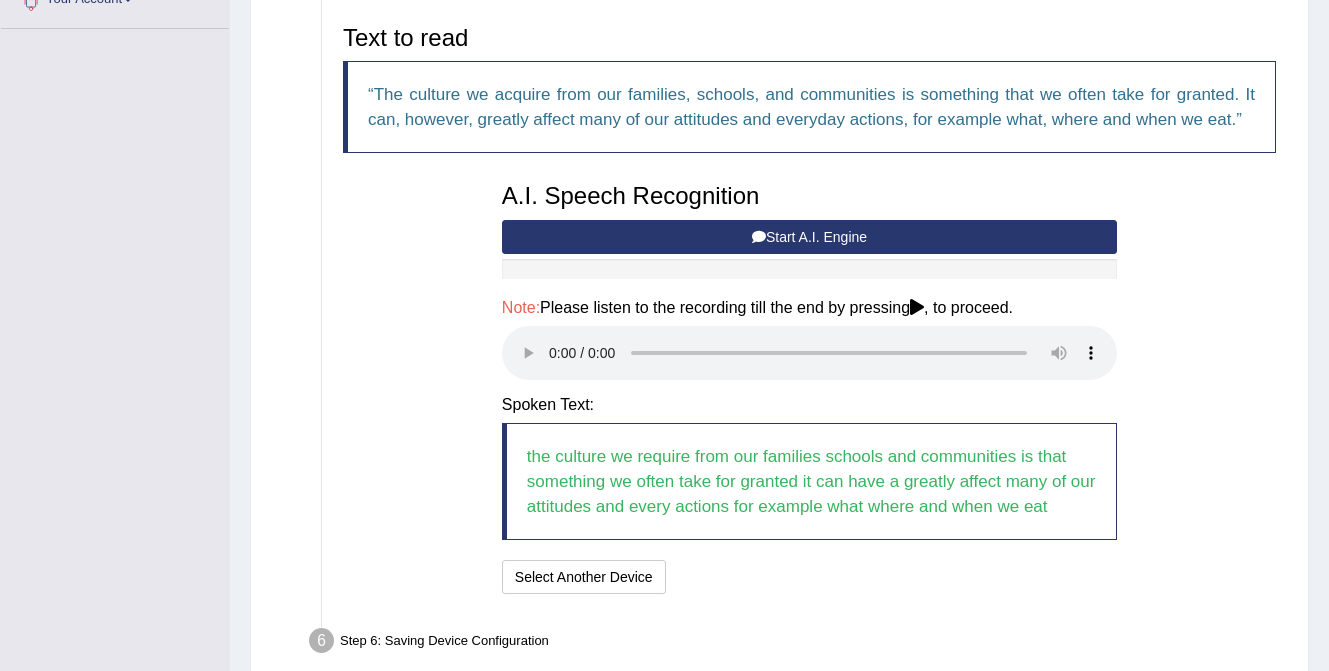 scroll, scrollTop: 565, scrollLeft: 0, axis: vertical 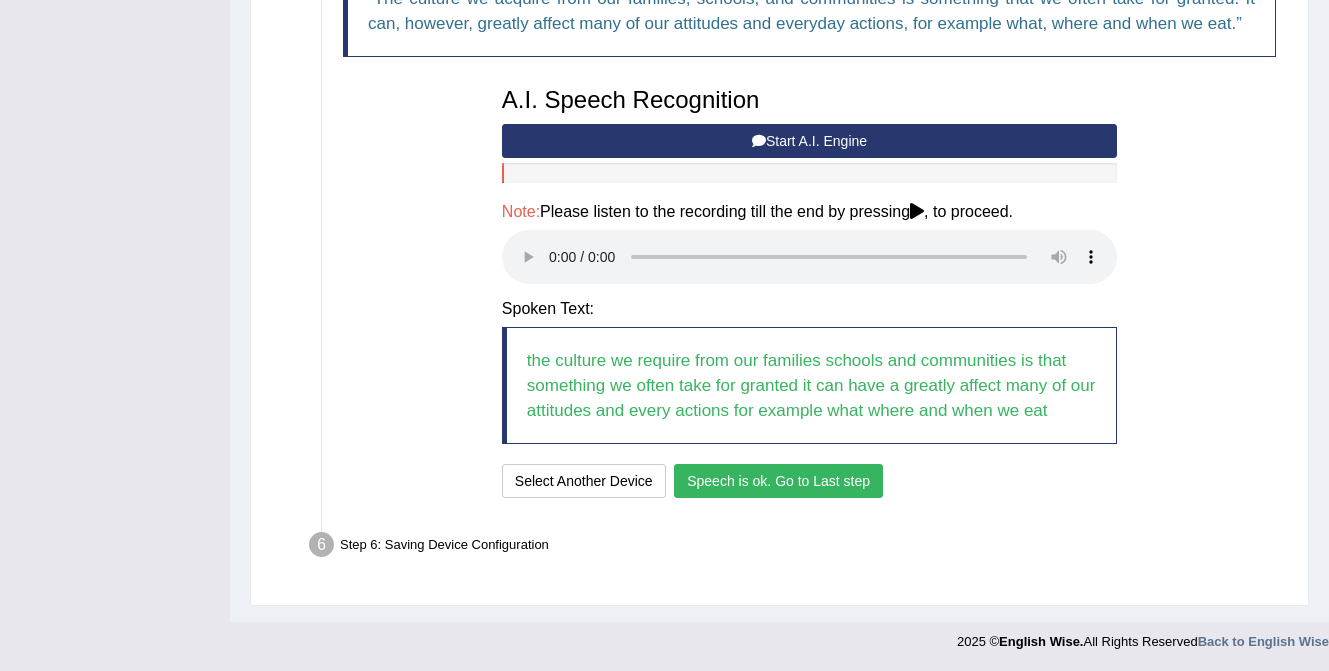 click on "Speech is ok. Go to Last step" at bounding box center [778, 481] 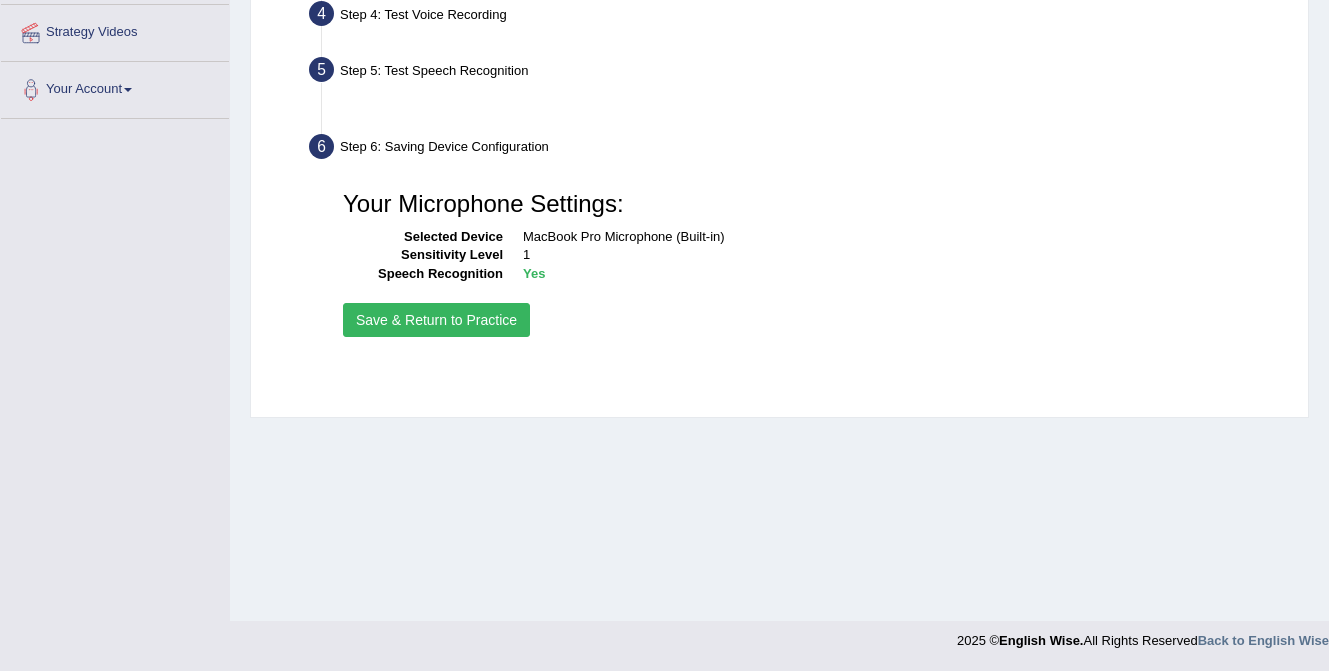 scroll, scrollTop: 379, scrollLeft: 0, axis: vertical 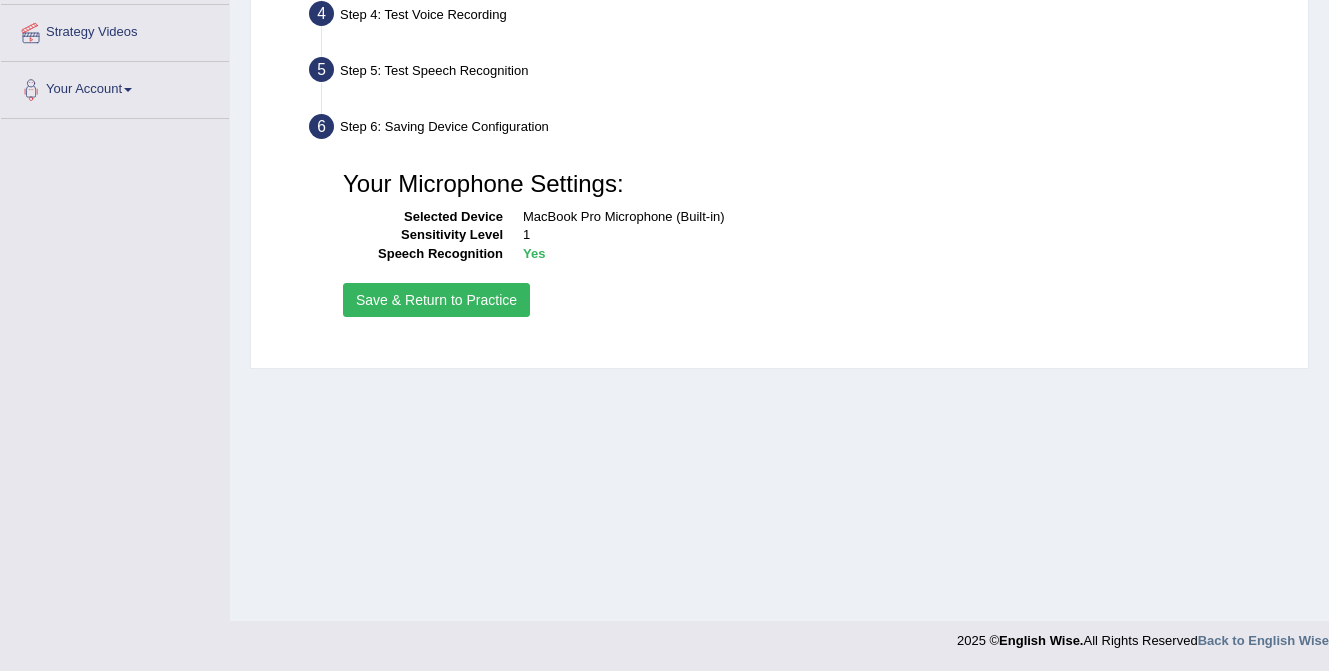 click on "Save & Return to Practice" at bounding box center [436, 300] 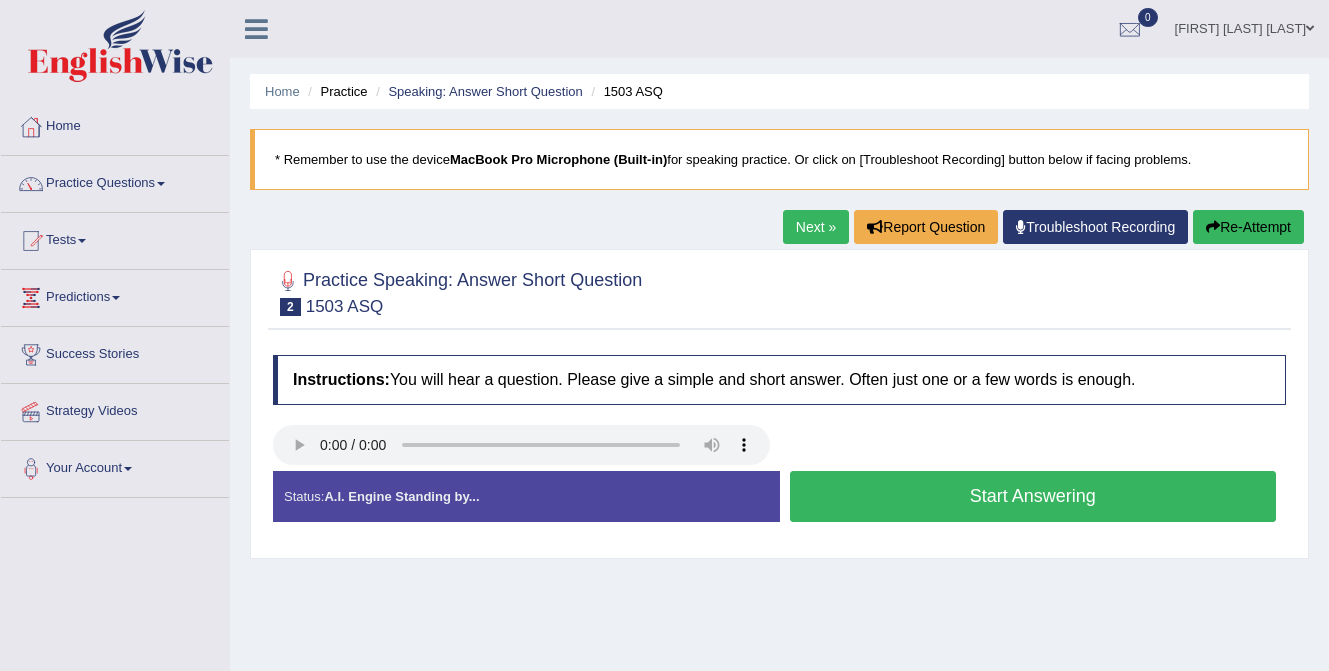 scroll, scrollTop: 0, scrollLeft: 0, axis: both 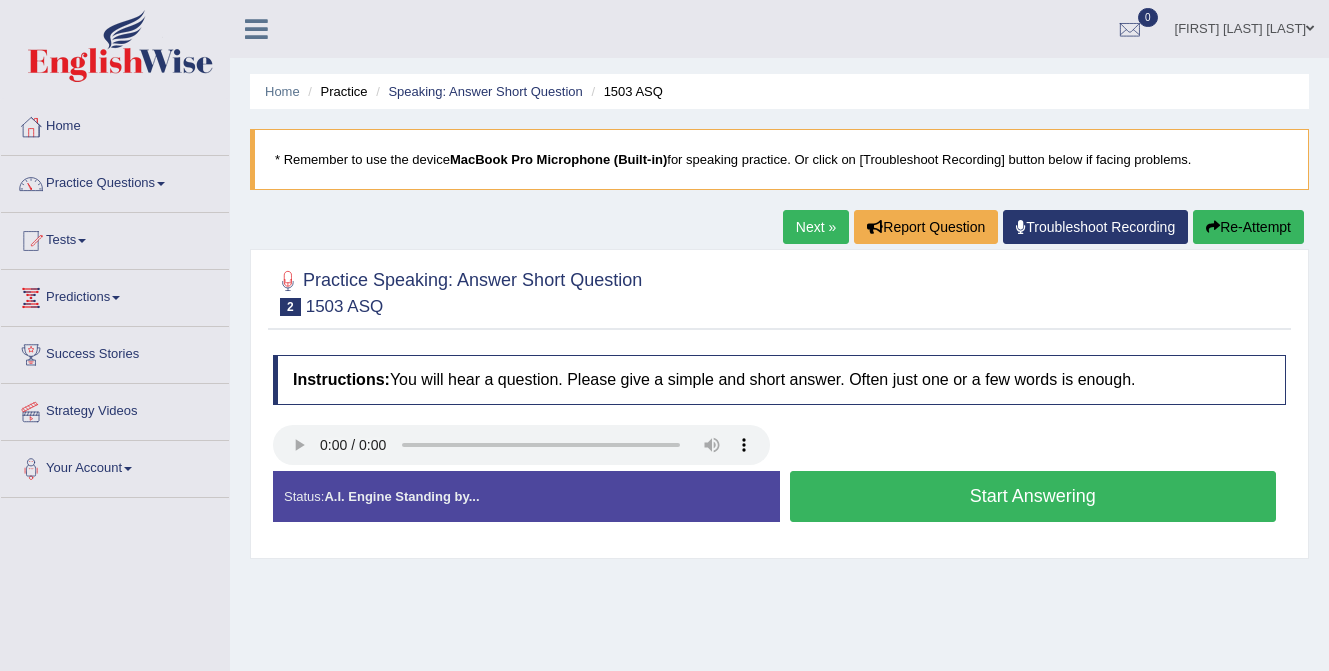 click on "Start Answering" at bounding box center (1033, 496) 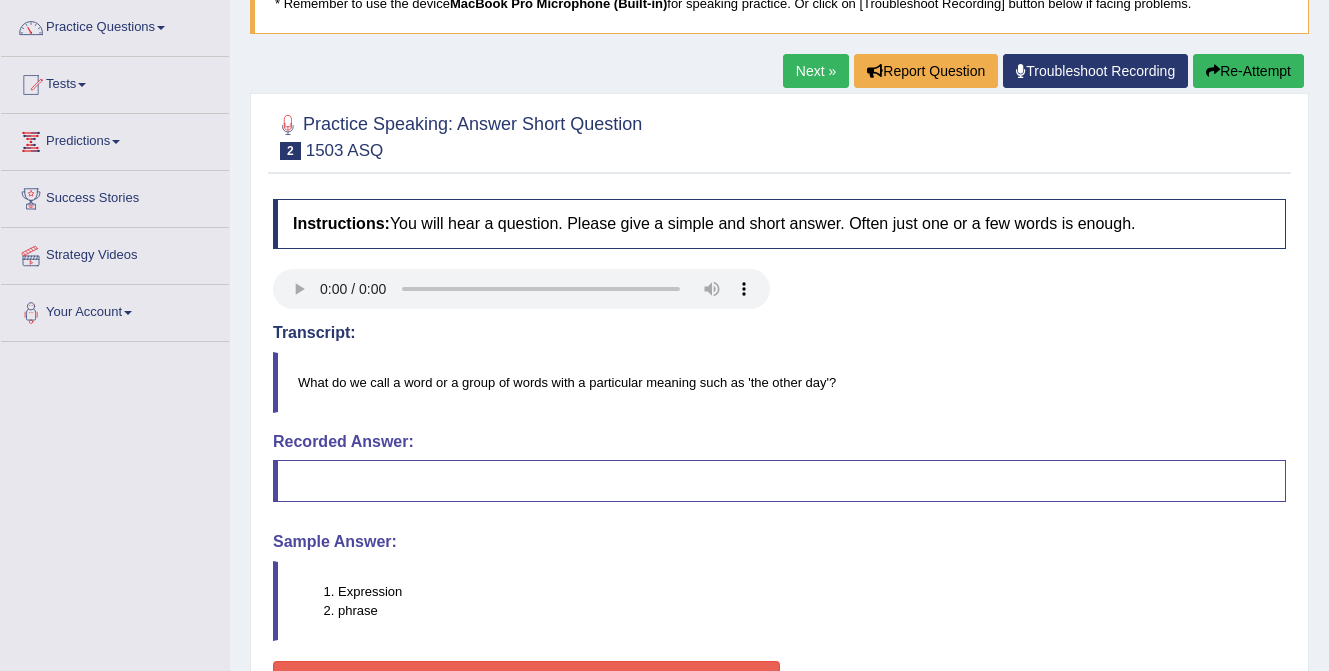 scroll, scrollTop: 147, scrollLeft: 0, axis: vertical 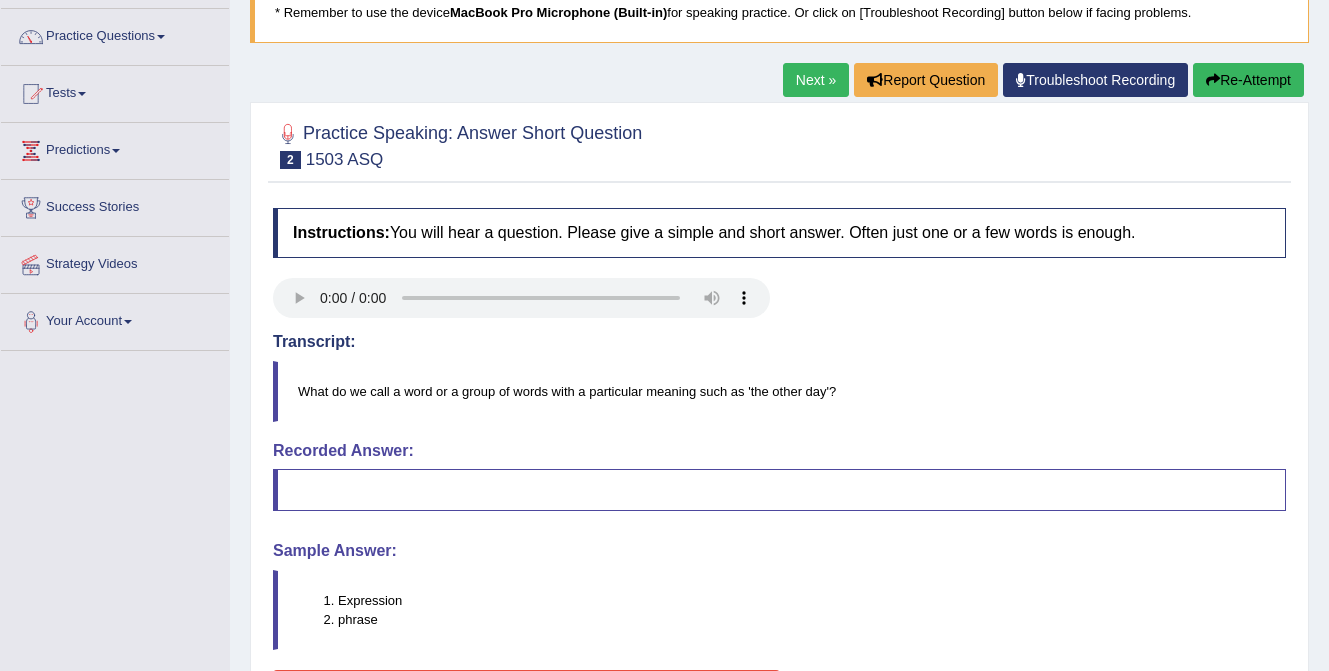 click on "Re-Attempt" at bounding box center (1248, 80) 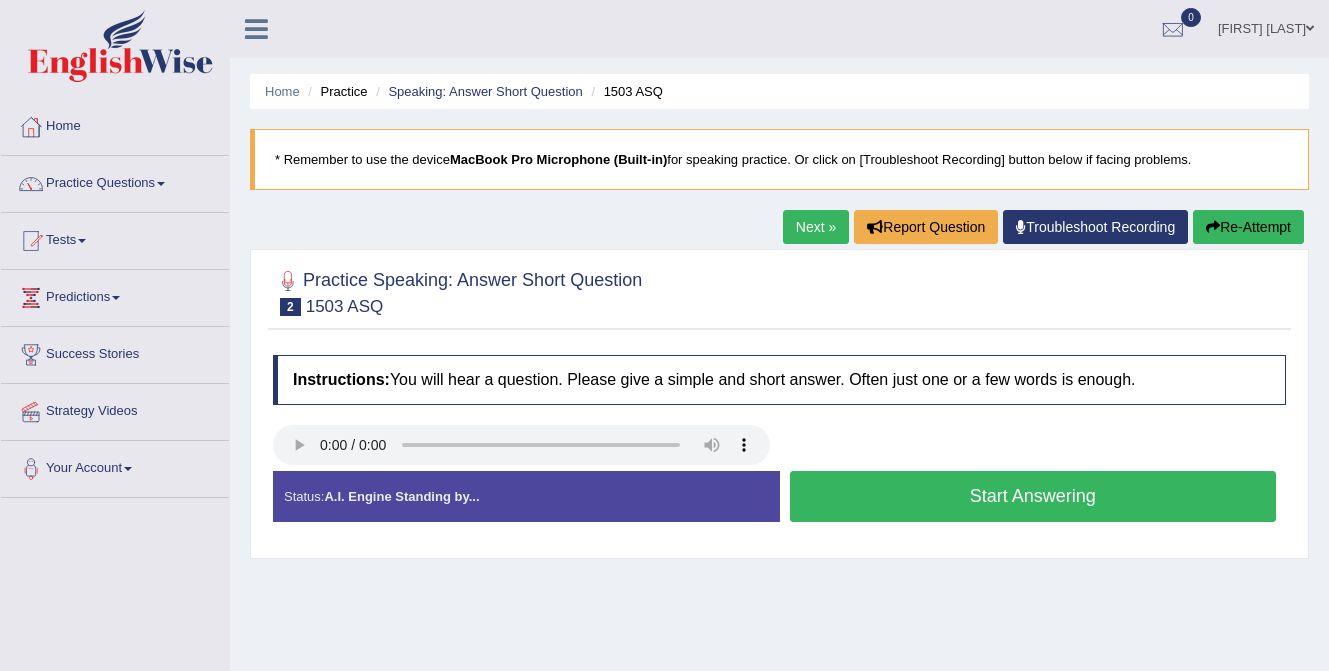 scroll, scrollTop: 162, scrollLeft: 0, axis: vertical 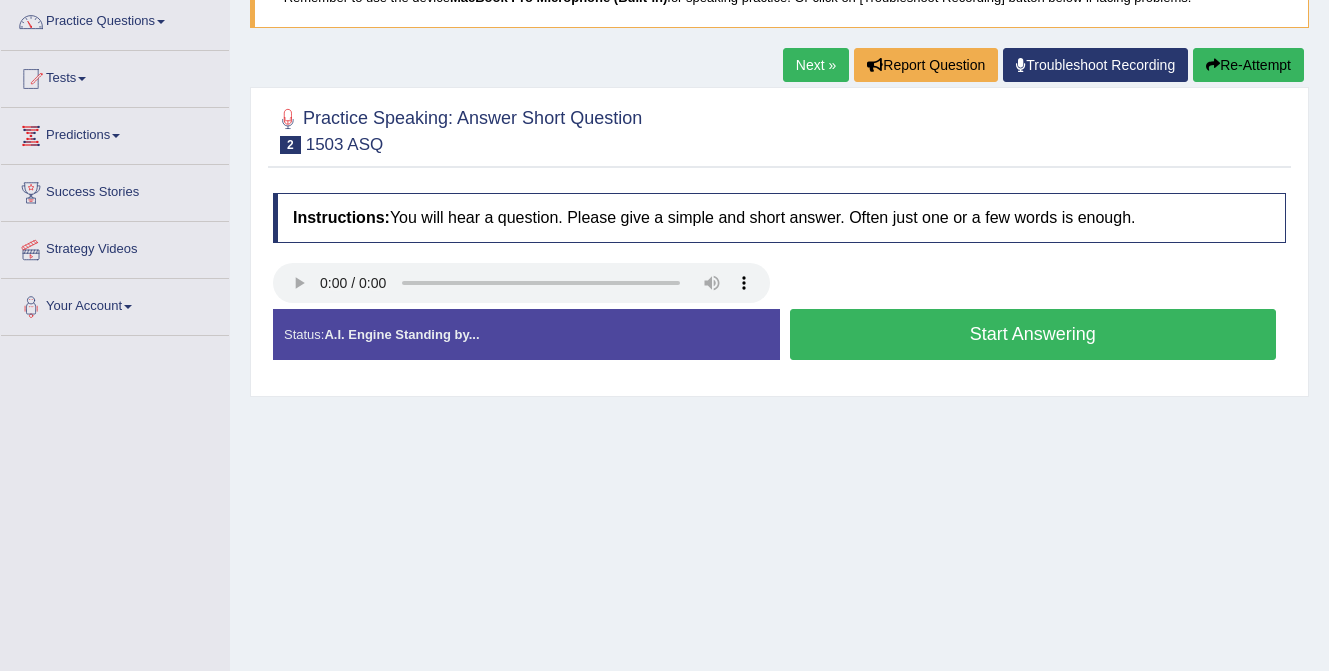 click on "Start Answering" at bounding box center (1033, 334) 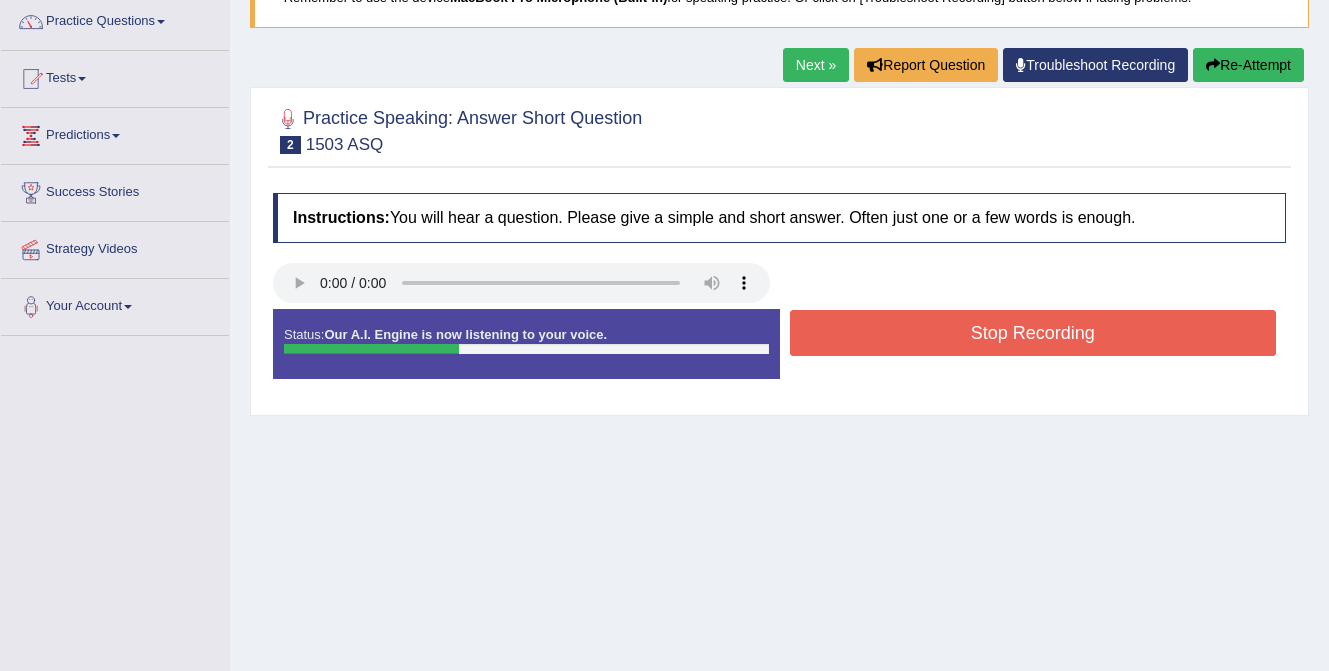 click on "Stop Recording" at bounding box center (1033, 333) 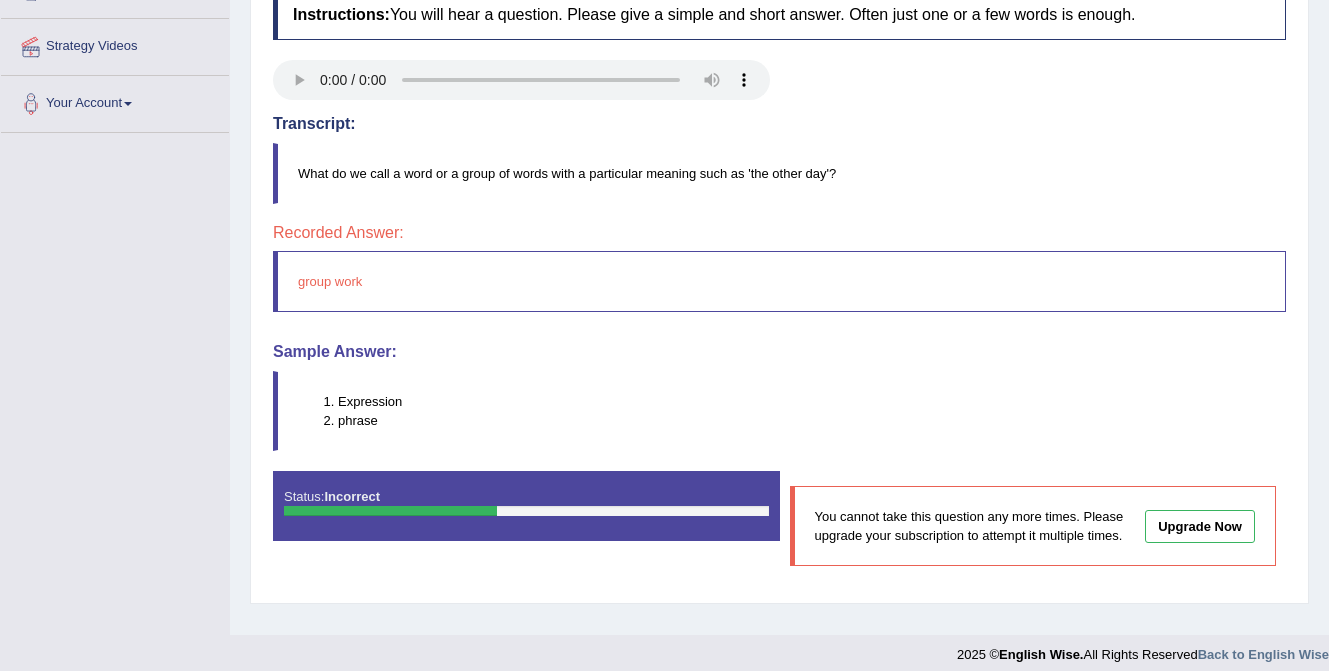 scroll, scrollTop: 367, scrollLeft: 0, axis: vertical 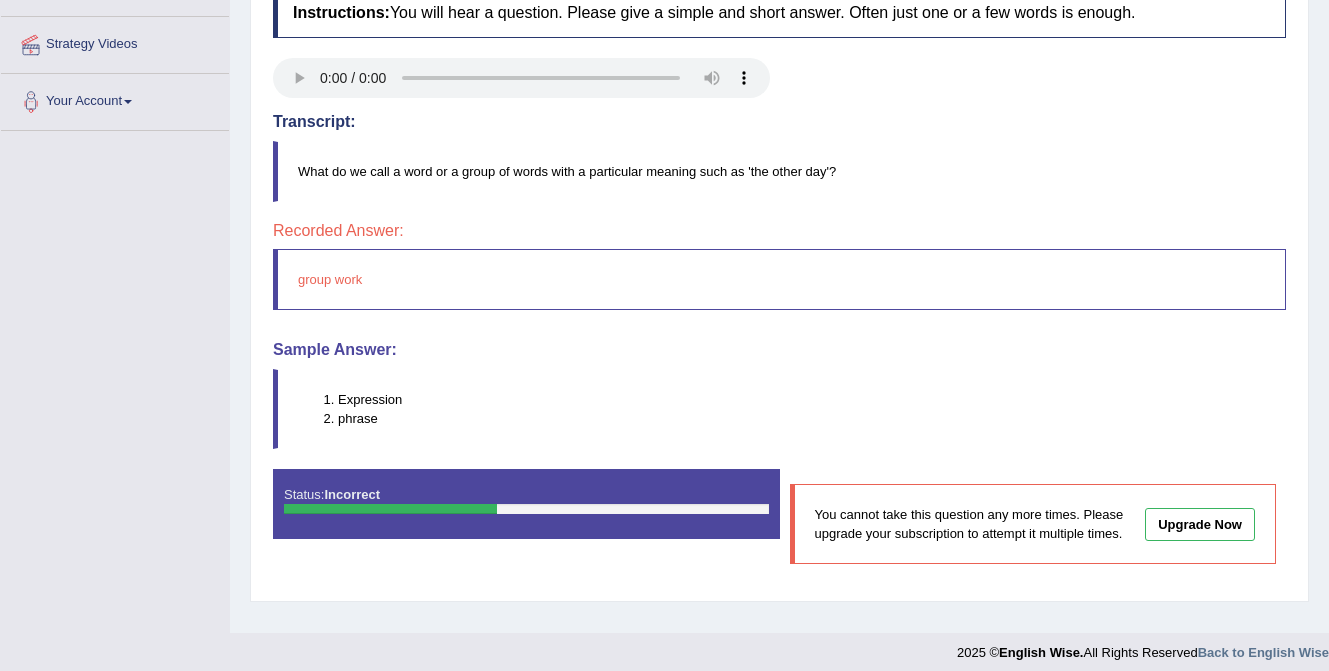 click on "Upgrade Now" at bounding box center (1200, 524) 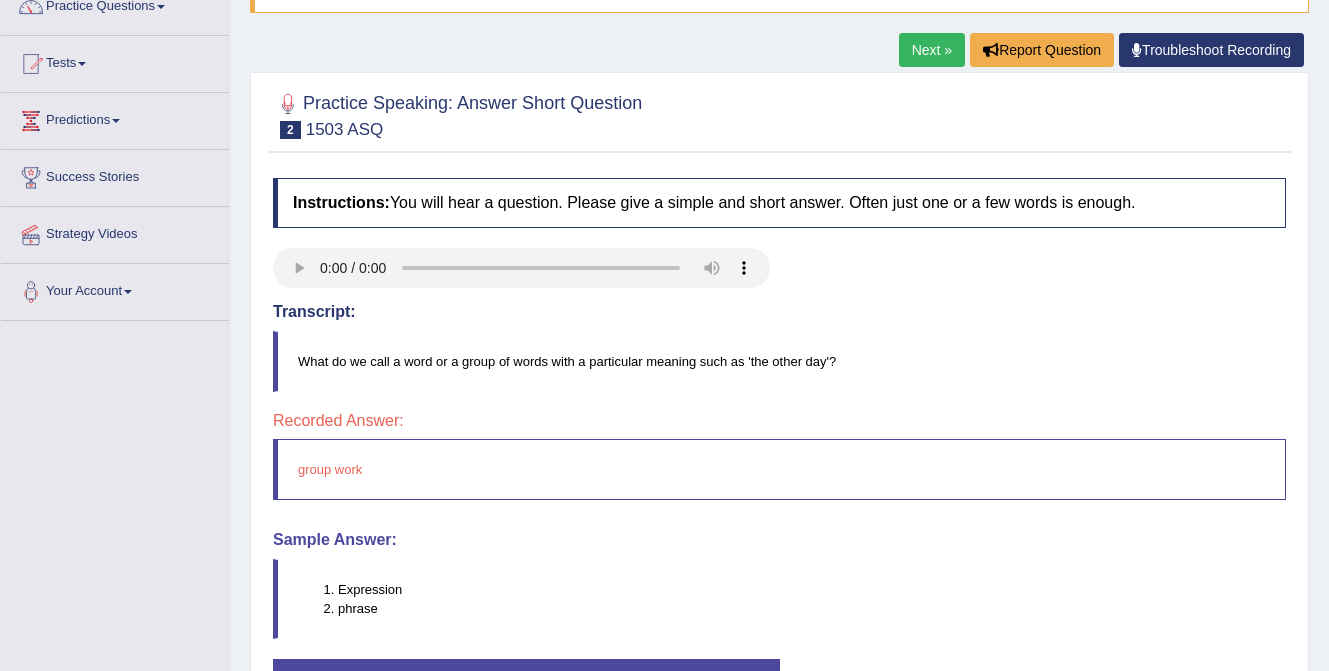 scroll, scrollTop: 175, scrollLeft: 0, axis: vertical 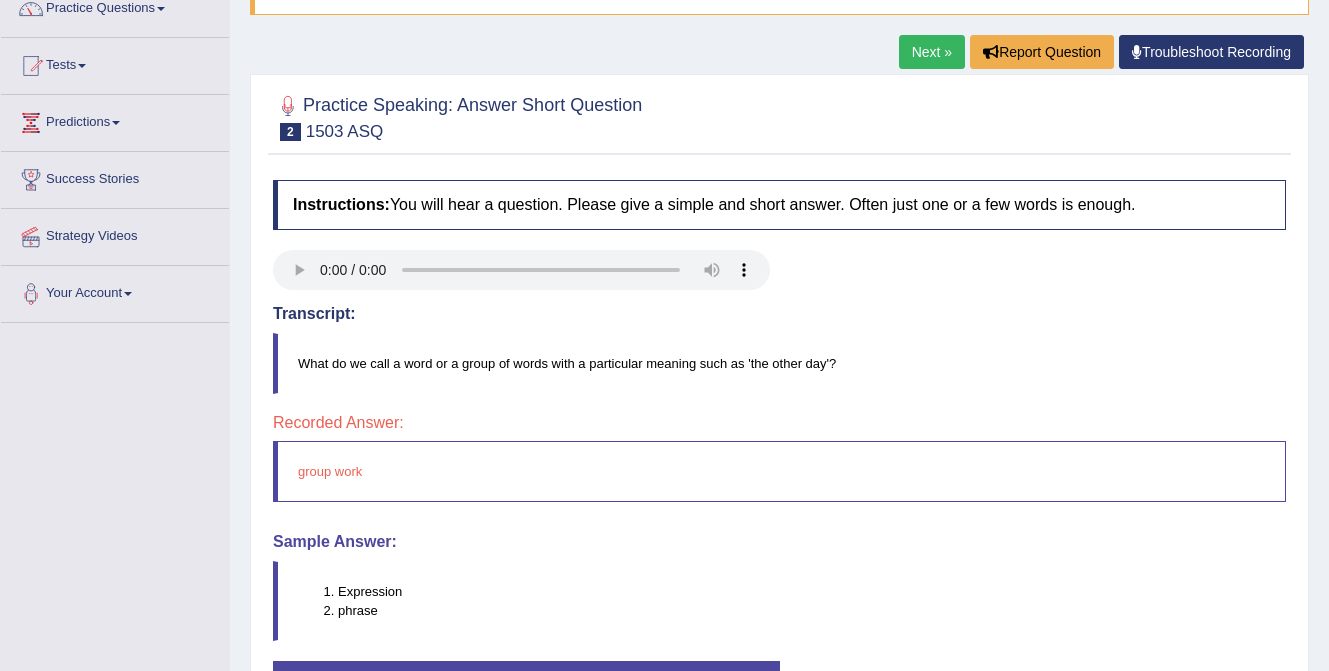 click on "Next »" at bounding box center [932, 52] 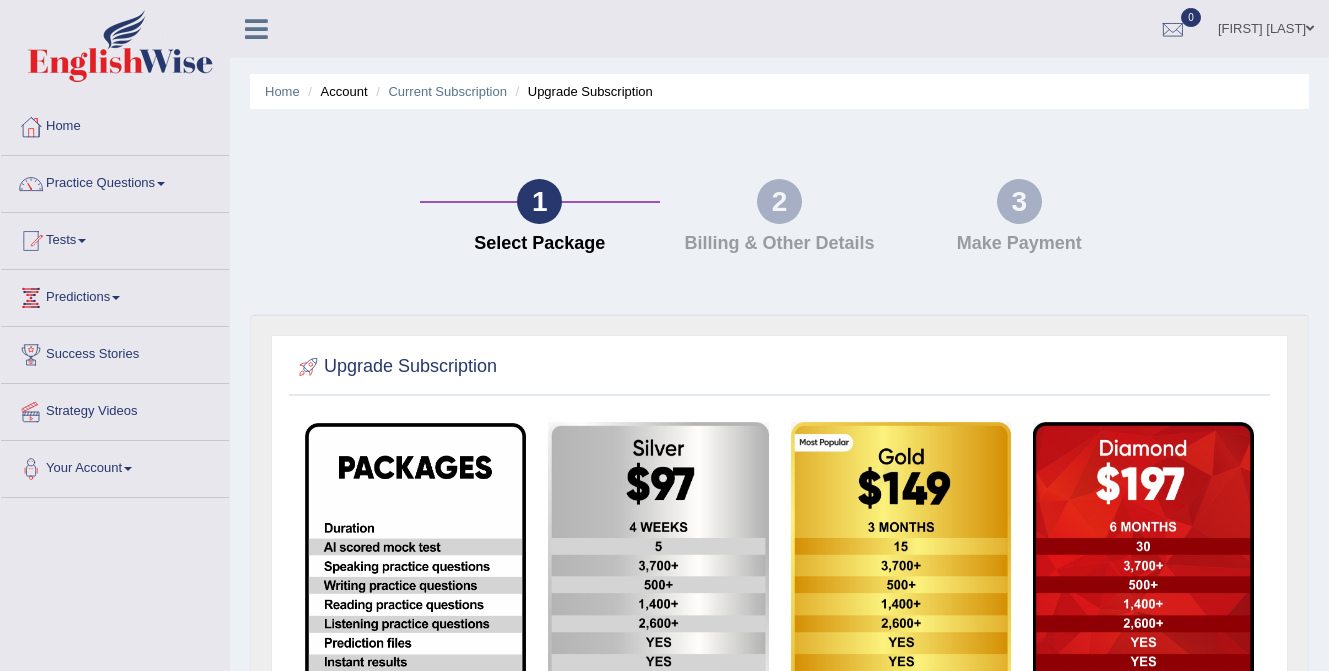 scroll, scrollTop: 0, scrollLeft: 0, axis: both 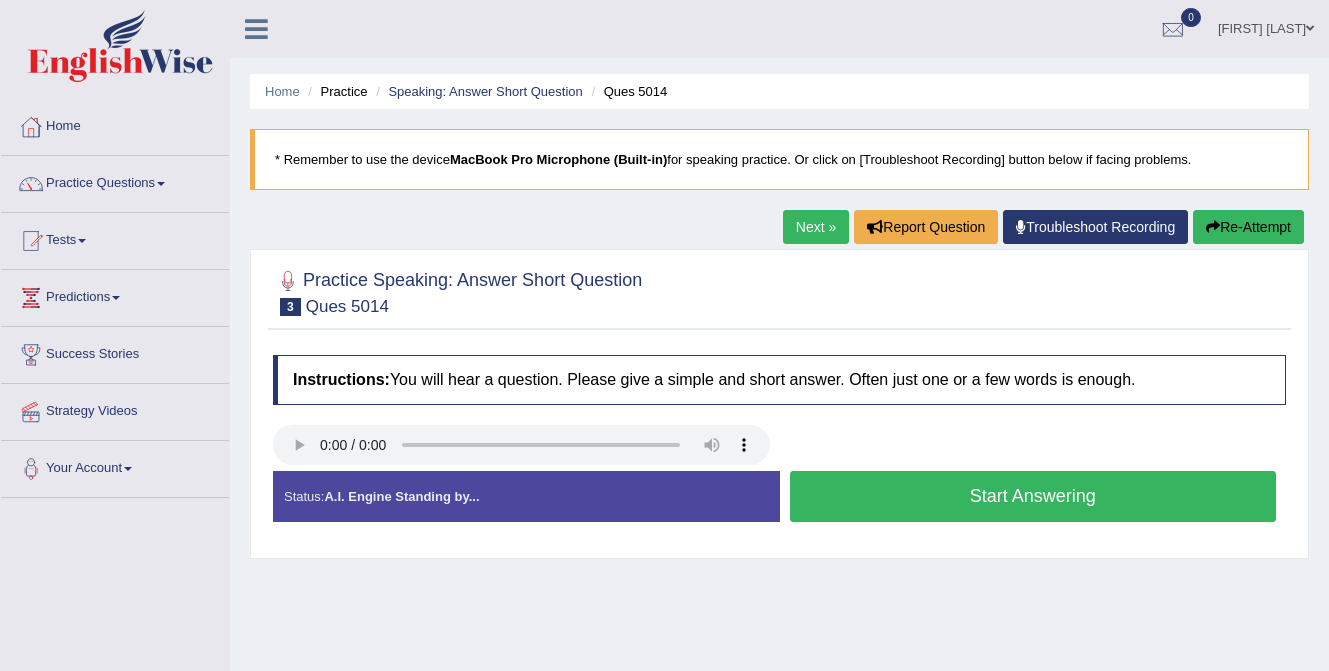 click on "Start Answering" at bounding box center [1033, 496] 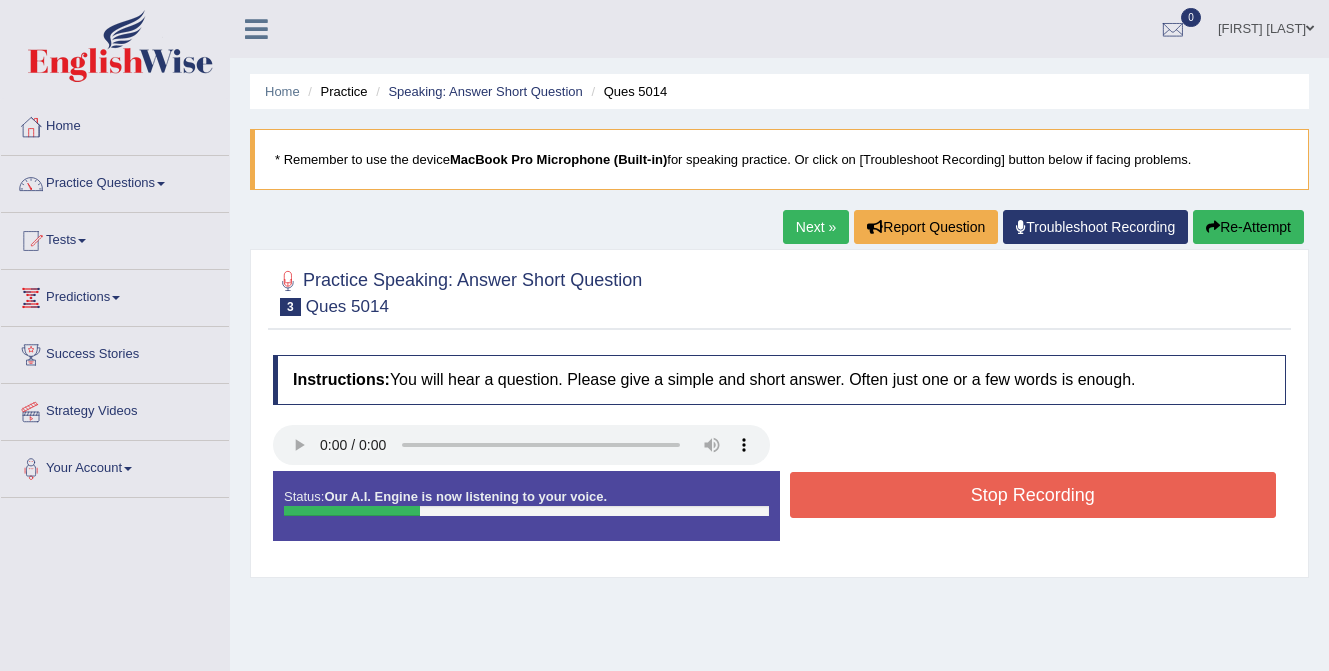 click on "Stop Recording" at bounding box center [1033, 495] 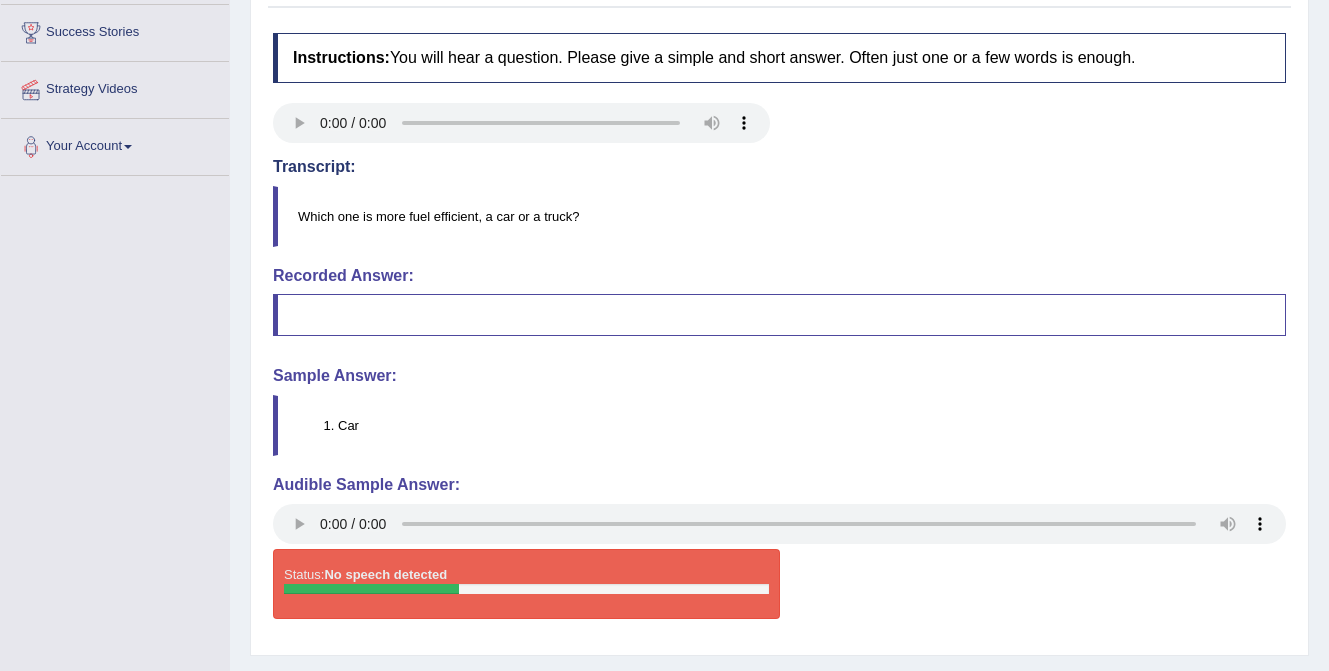 scroll, scrollTop: 379, scrollLeft: 0, axis: vertical 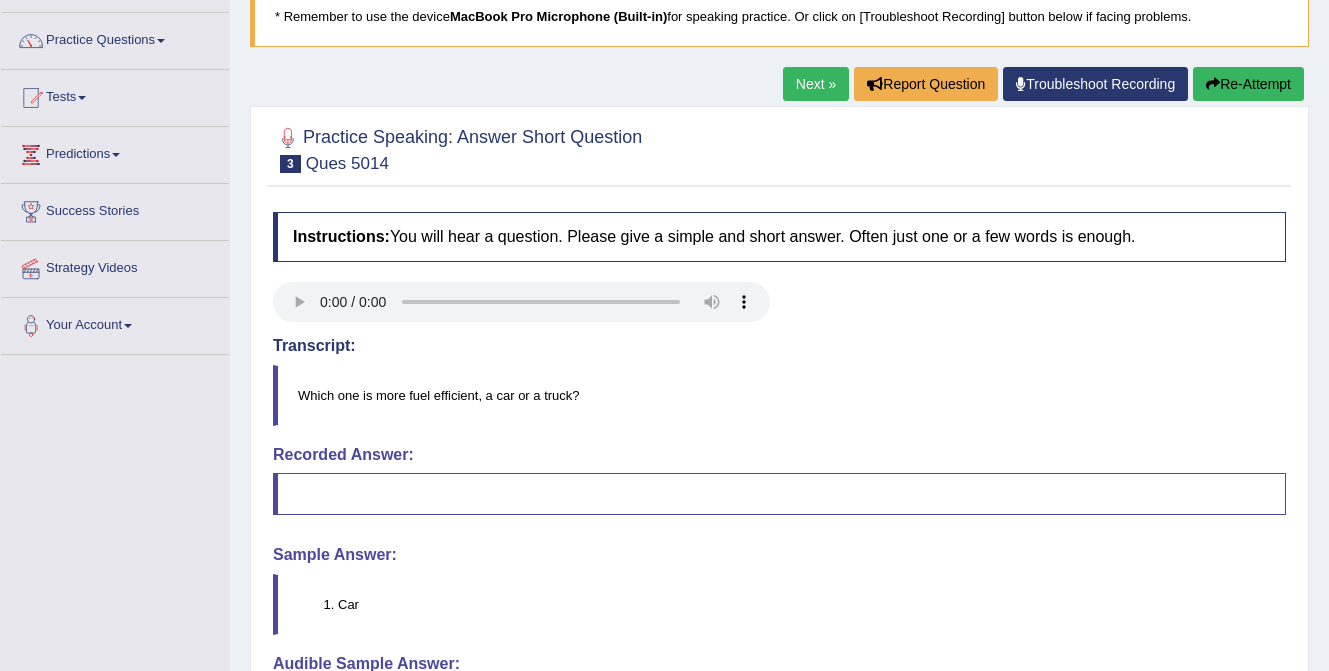 click at bounding box center [779, 494] 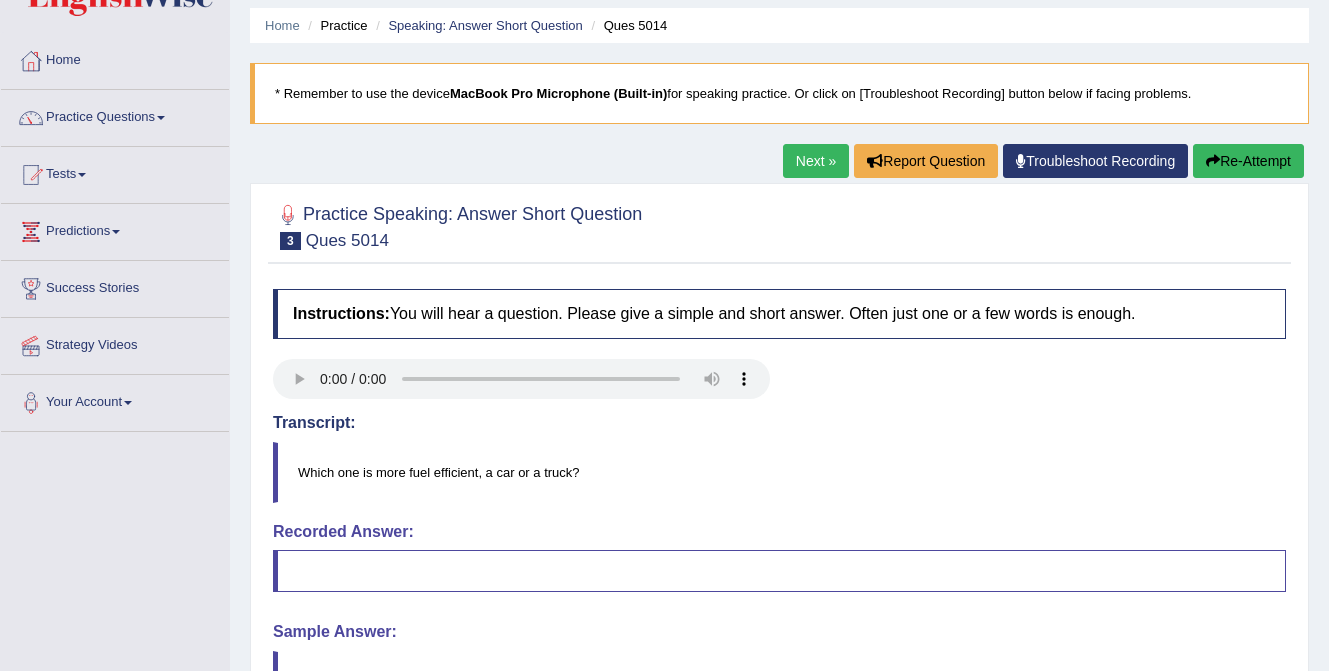 scroll, scrollTop: 0, scrollLeft: 0, axis: both 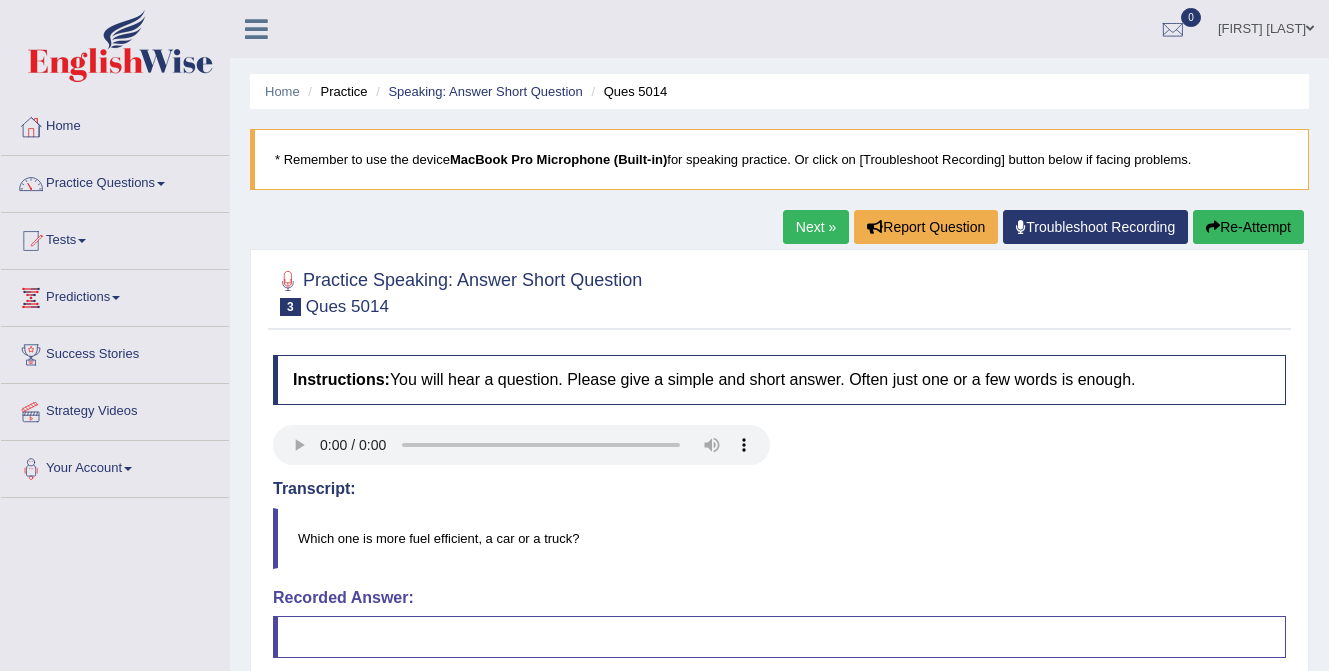 click on "Re-Attempt" at bounding box center (1248, 227) 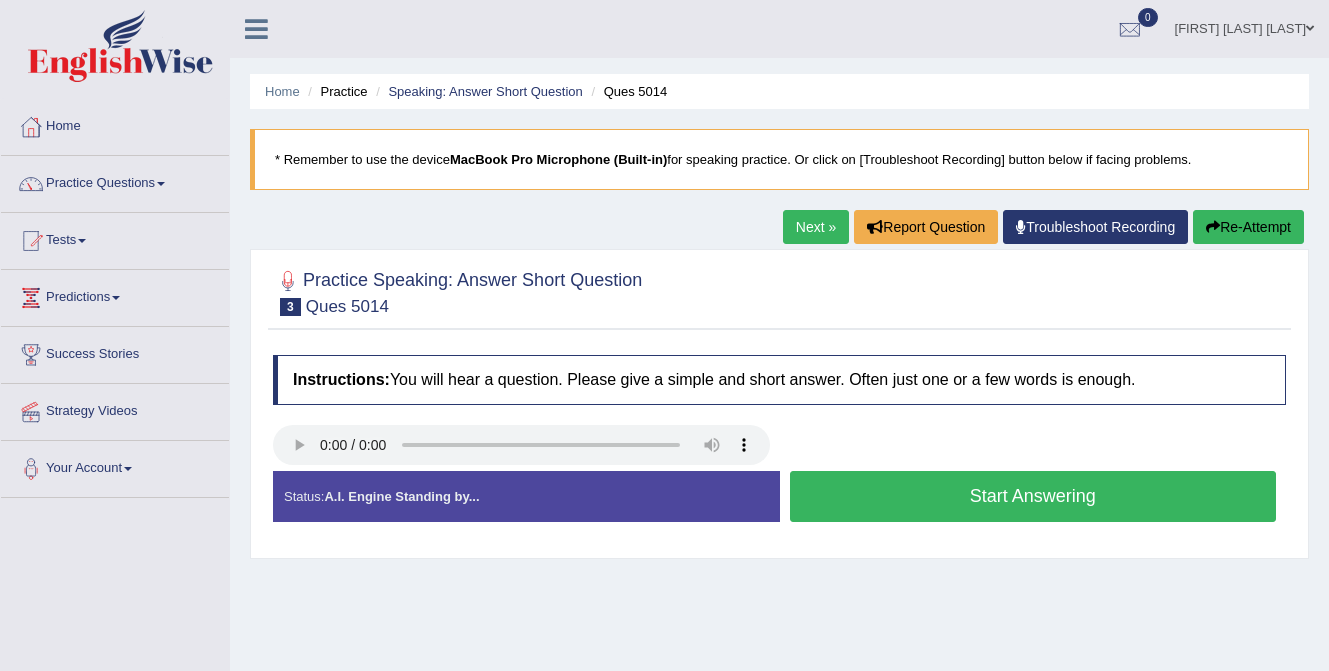 scroll, scrollTop: 18, scrollLeft: 0, axis: vertical 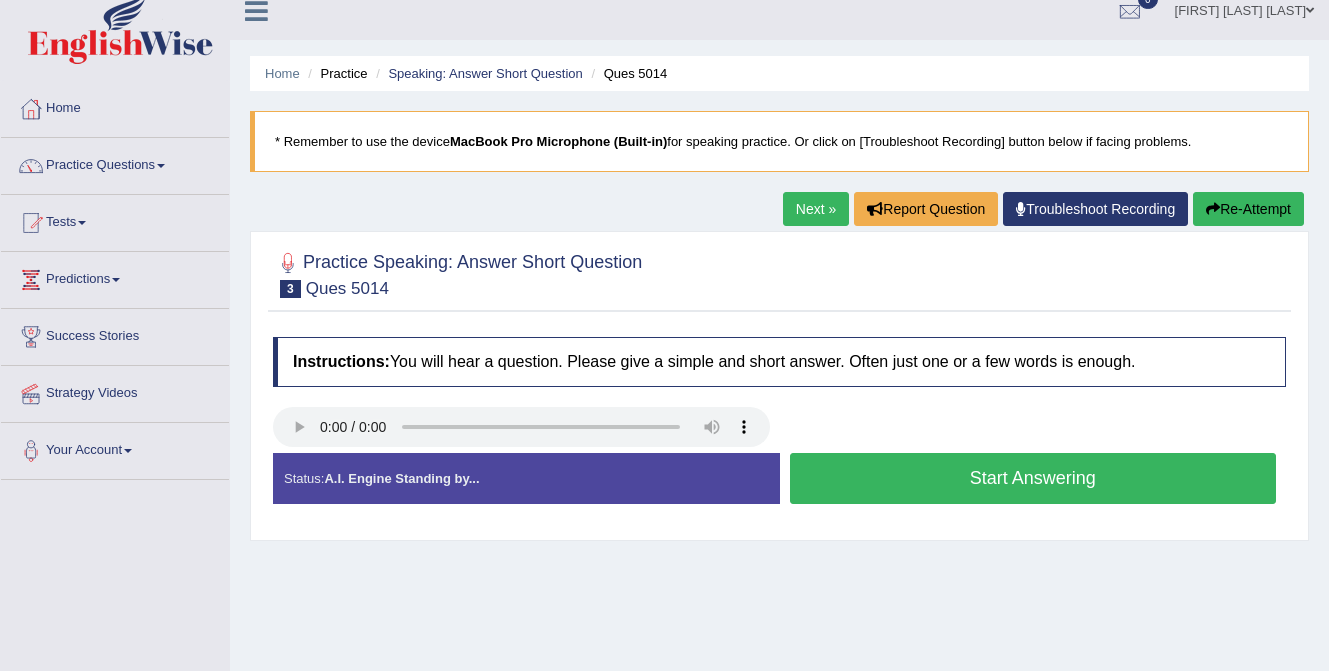 click on "Start Answering" at bounding box center (1033, 478) 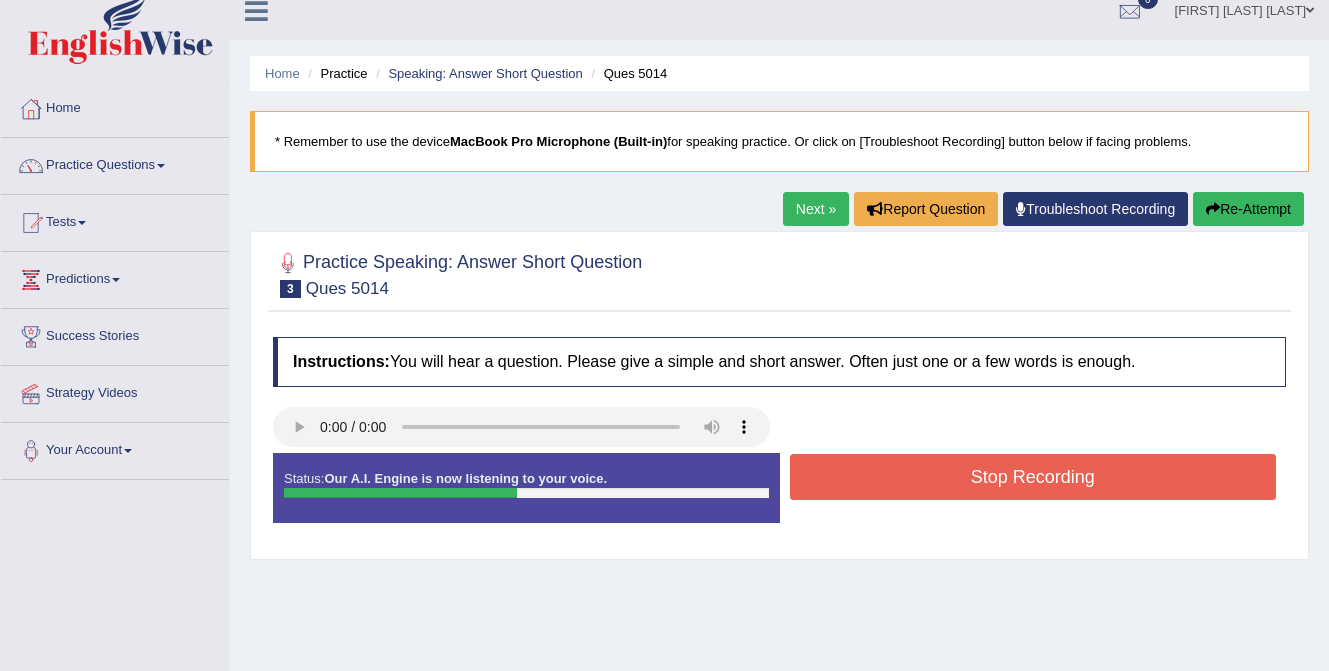 click on "Stop Recording" at bounding box center [1033, 477] 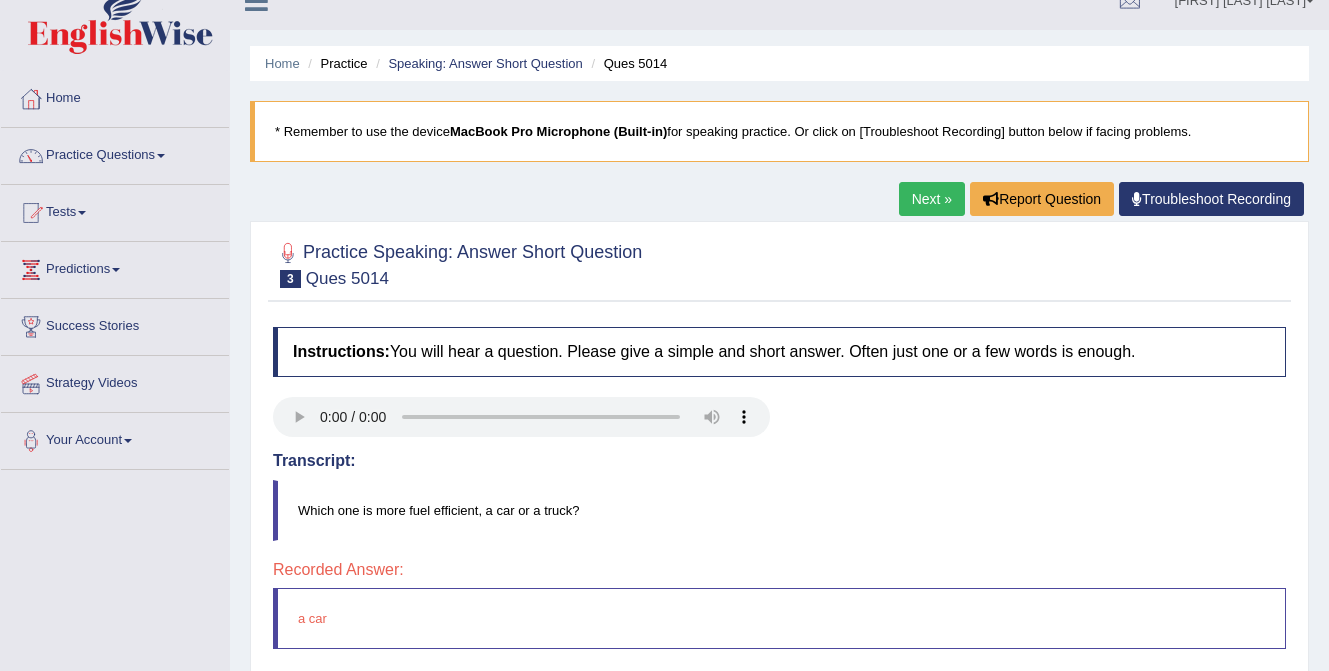 scroll, scrollTop: 23, scrollLeft: 0, axis: vertical 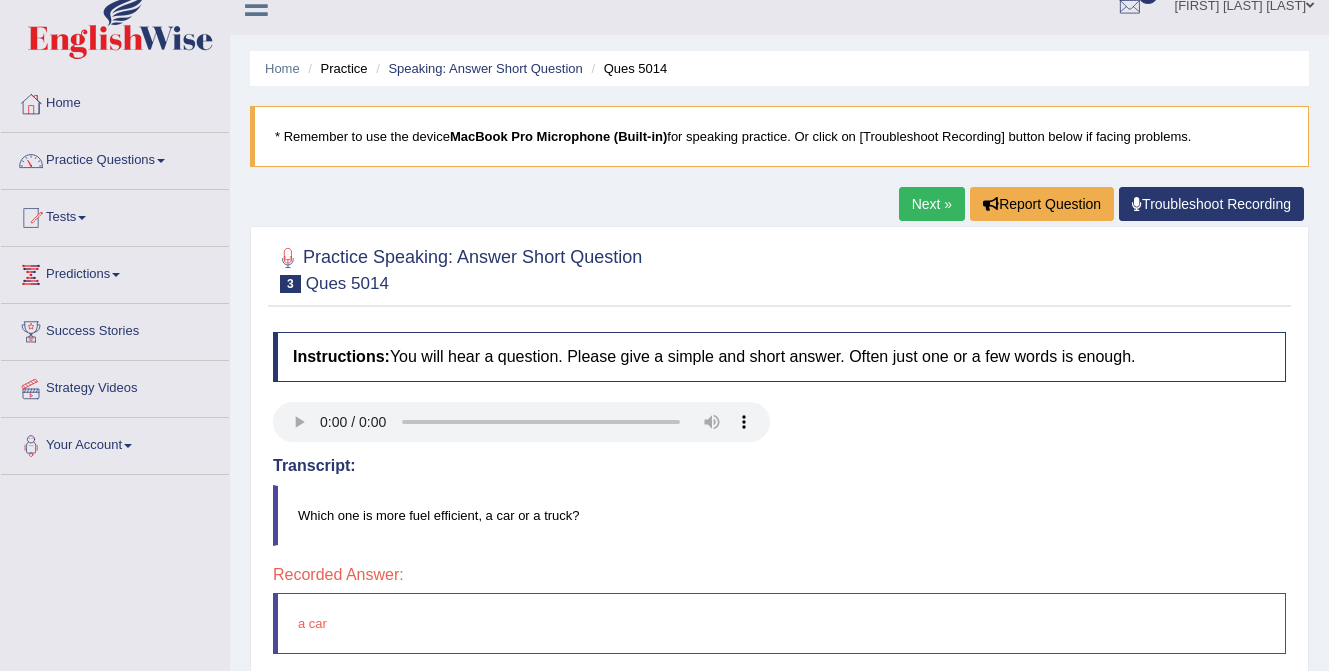 click on "Next »" at bounding box center [932, 204] 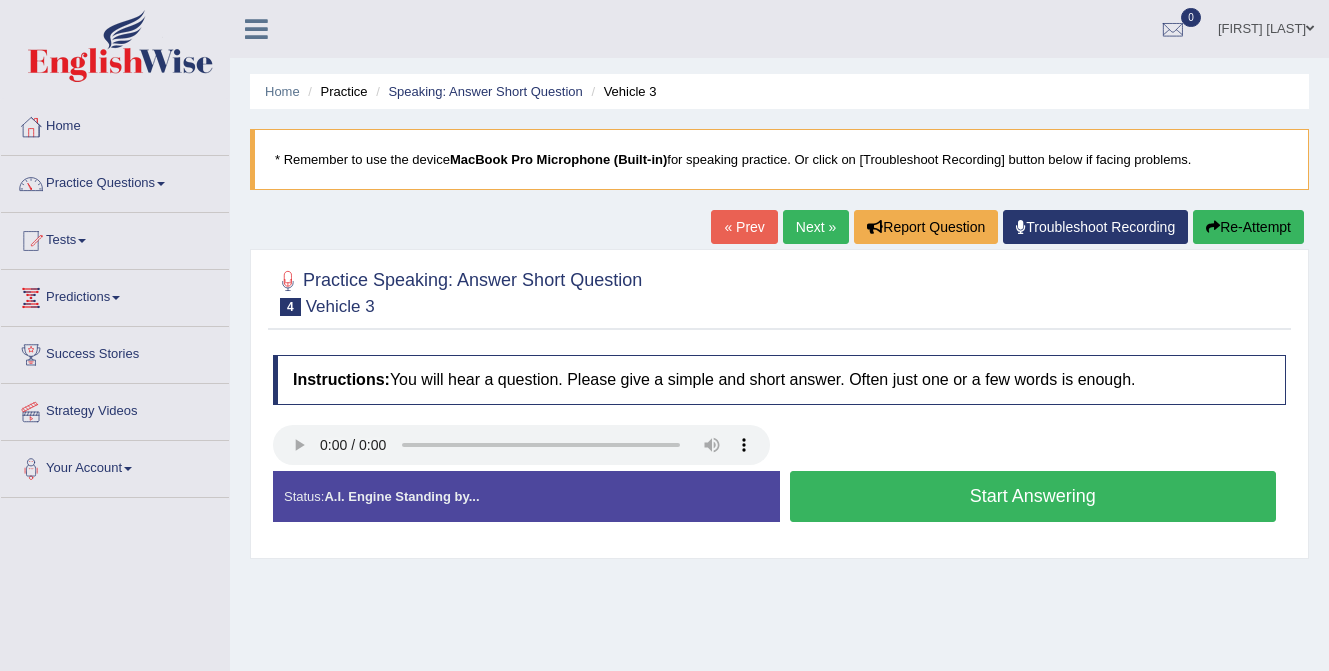scroll, scrollTop: 0, scrollLeft: 0, axis: both 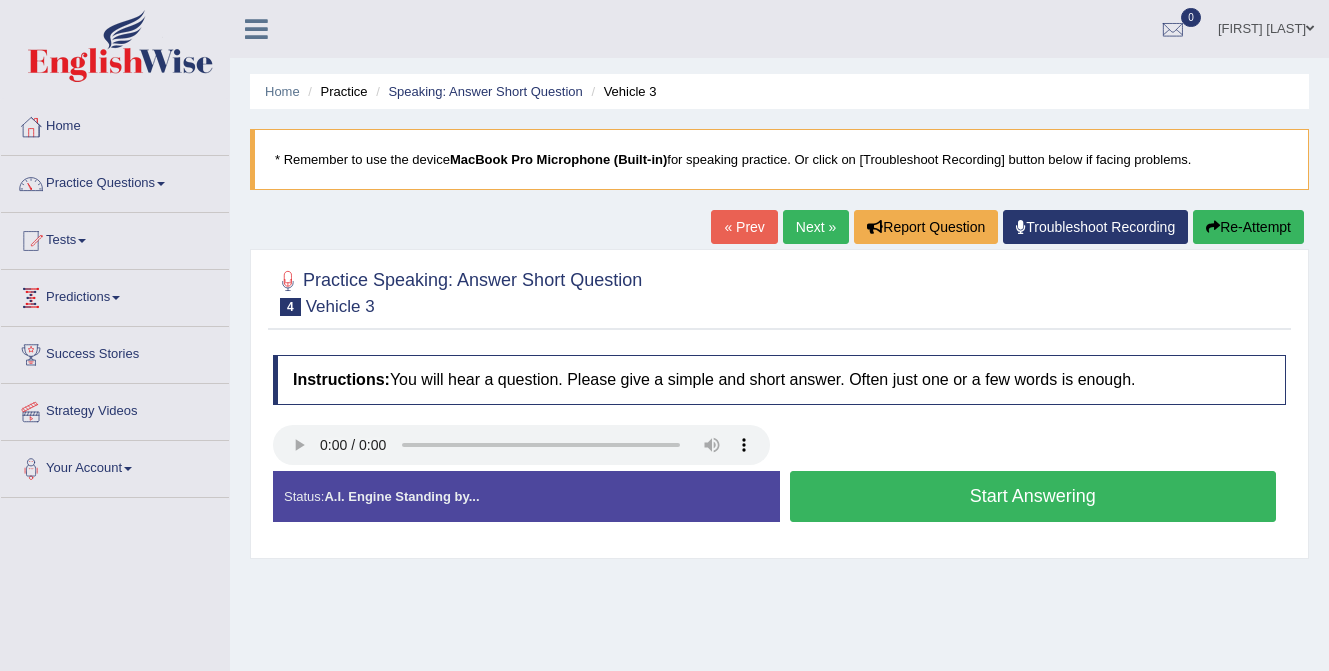 click on "Tests" at bounding box center (115, 238) 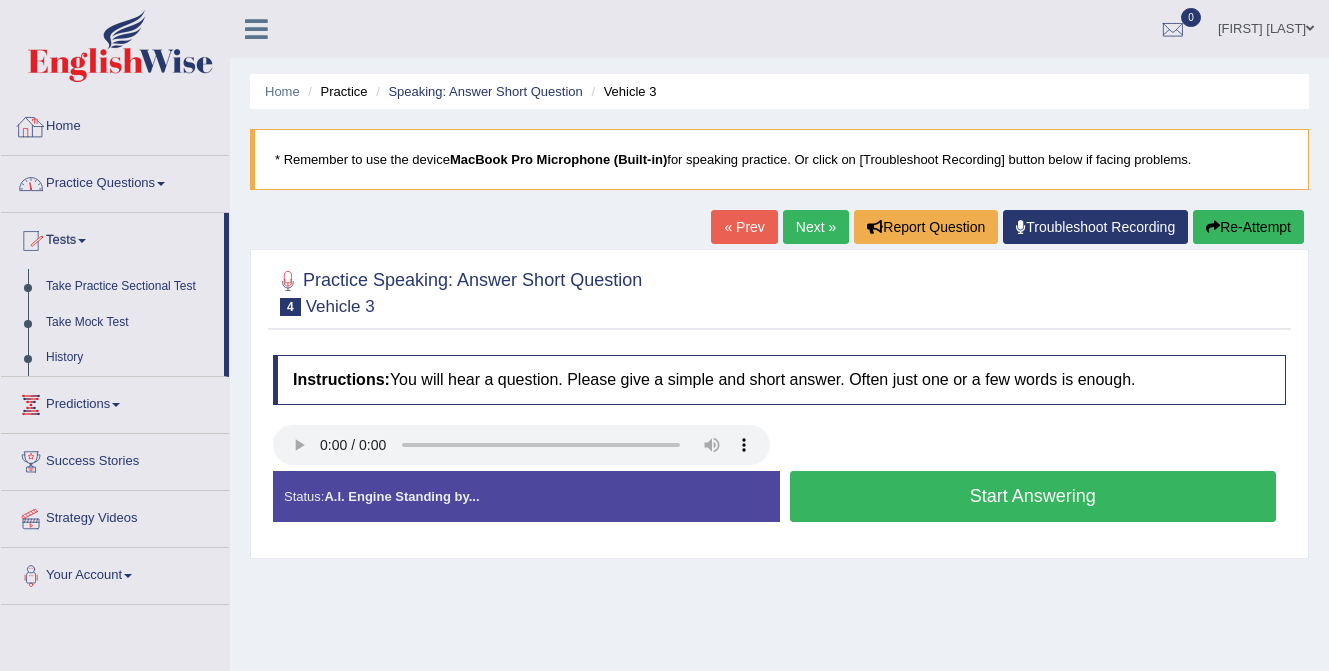 click on "Home" at bounding box center (115, 124) 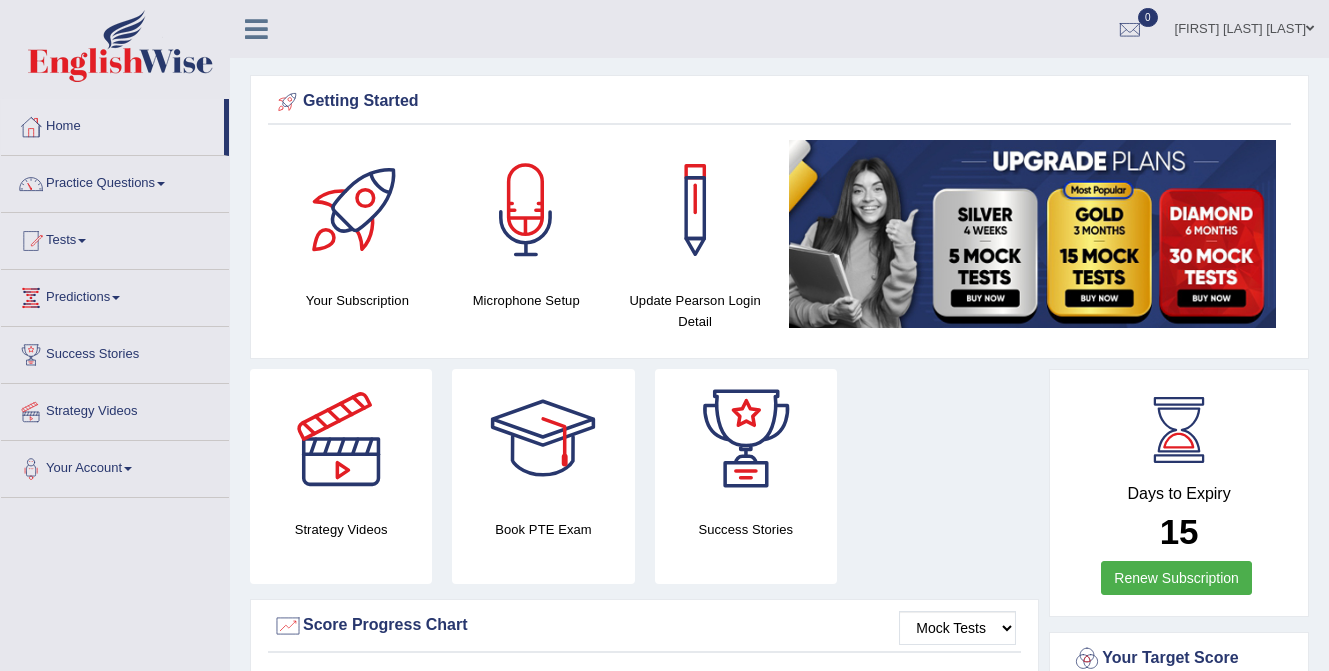 scroll, scrollTop: 0, scrollLeft: 0, axis: both 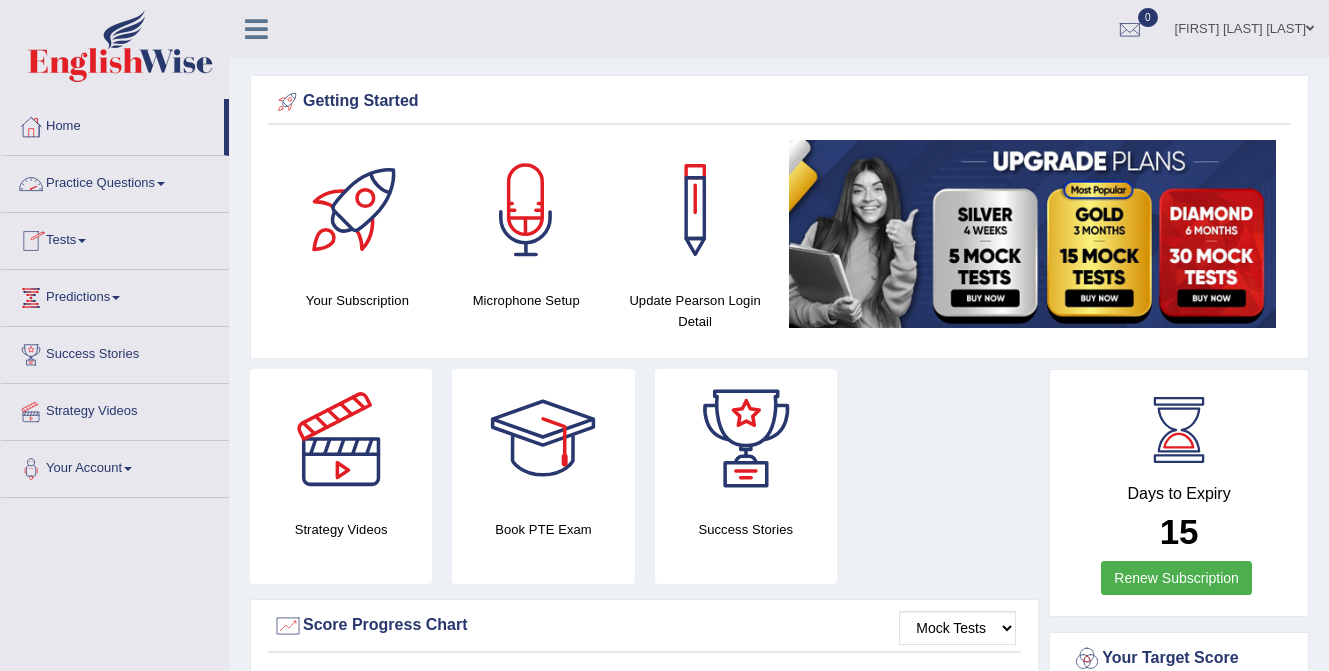 click on "Practice Questions" at bounding box center (115, 181) 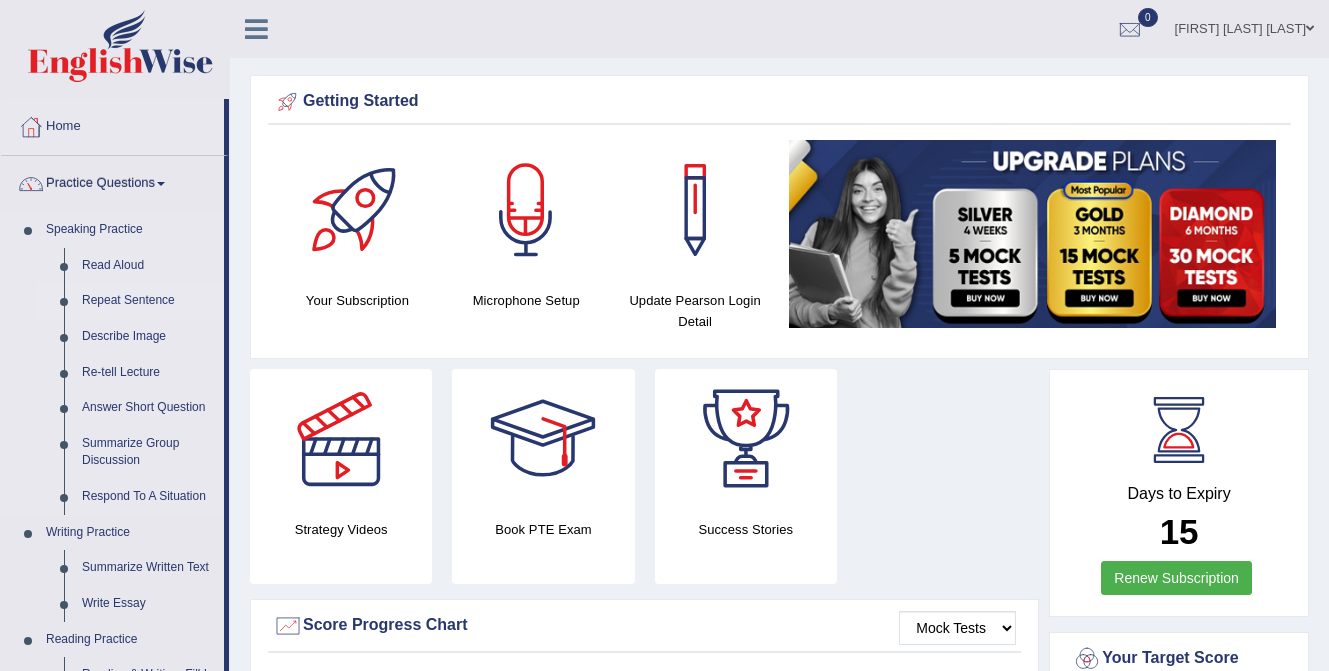 click on "Repeat Sentence" at bounding box center (148, 301) 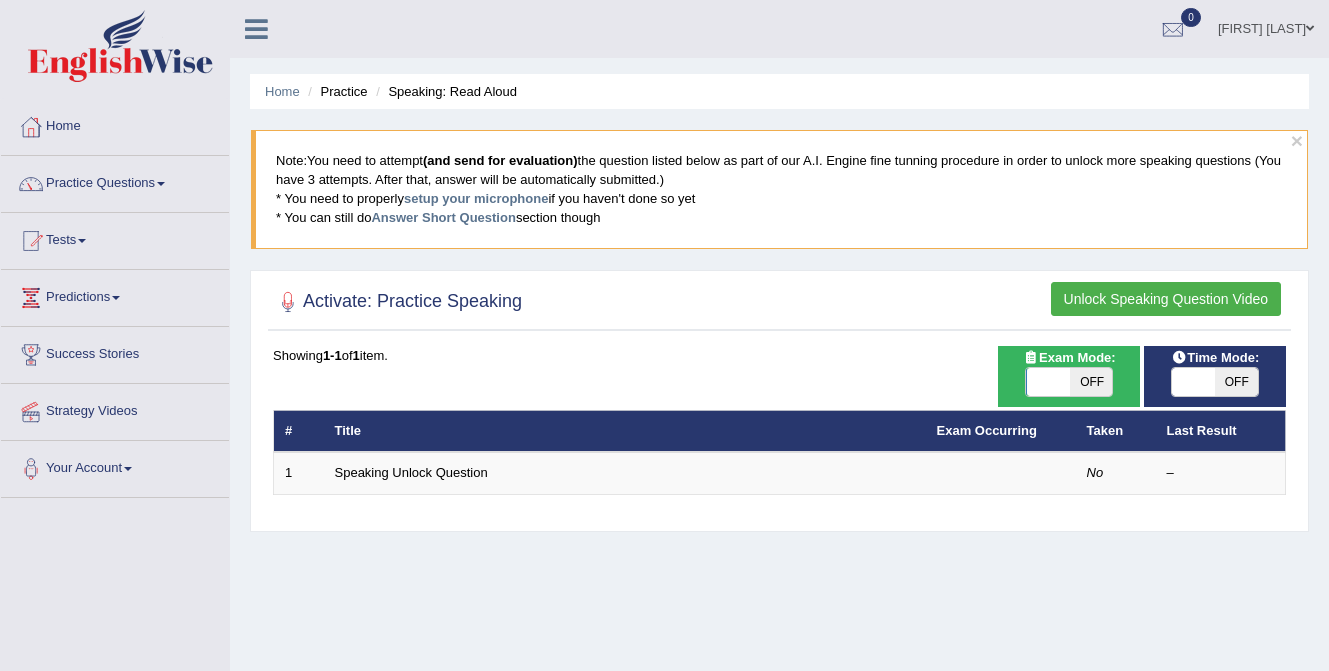 scroll, scrollTop: 0, scrollLeft: 0, axis: both 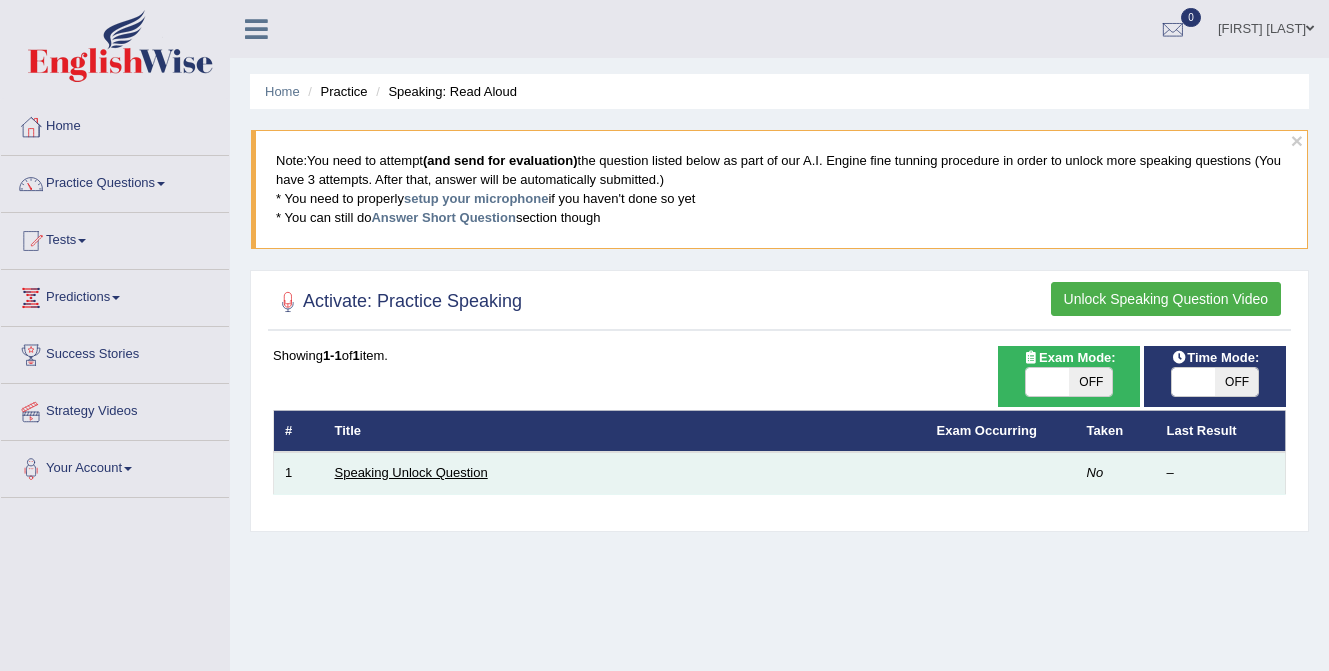 click on "Speaking Unlock Question" at bounding box center [411, 472] 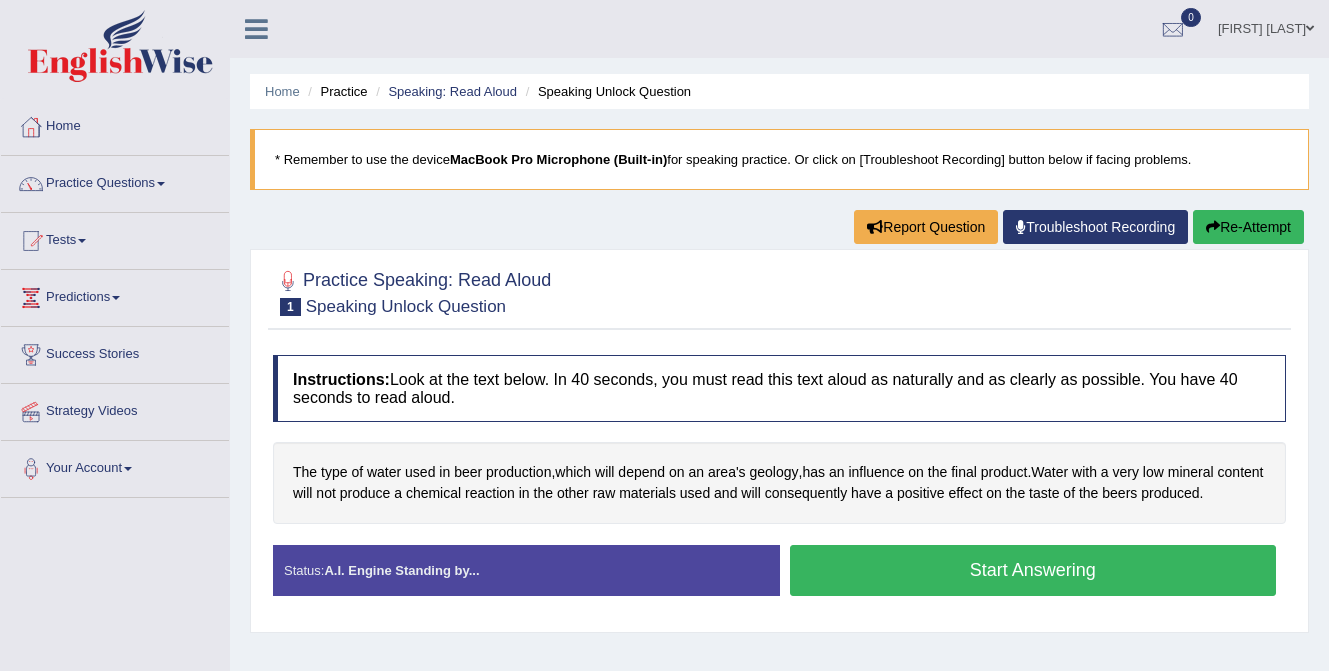scroll, scrollTop: 0, scrollLeft: 0, axis: both 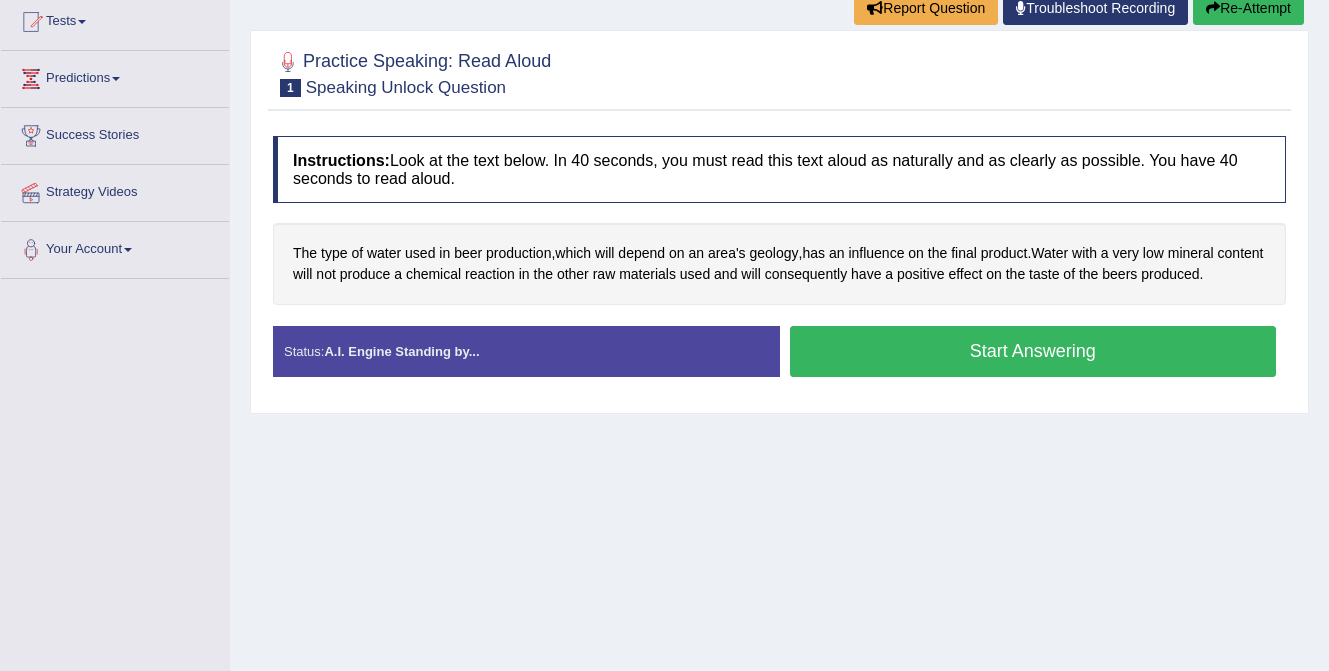 click on "Start Answering" at bounding box center (1033, 351) 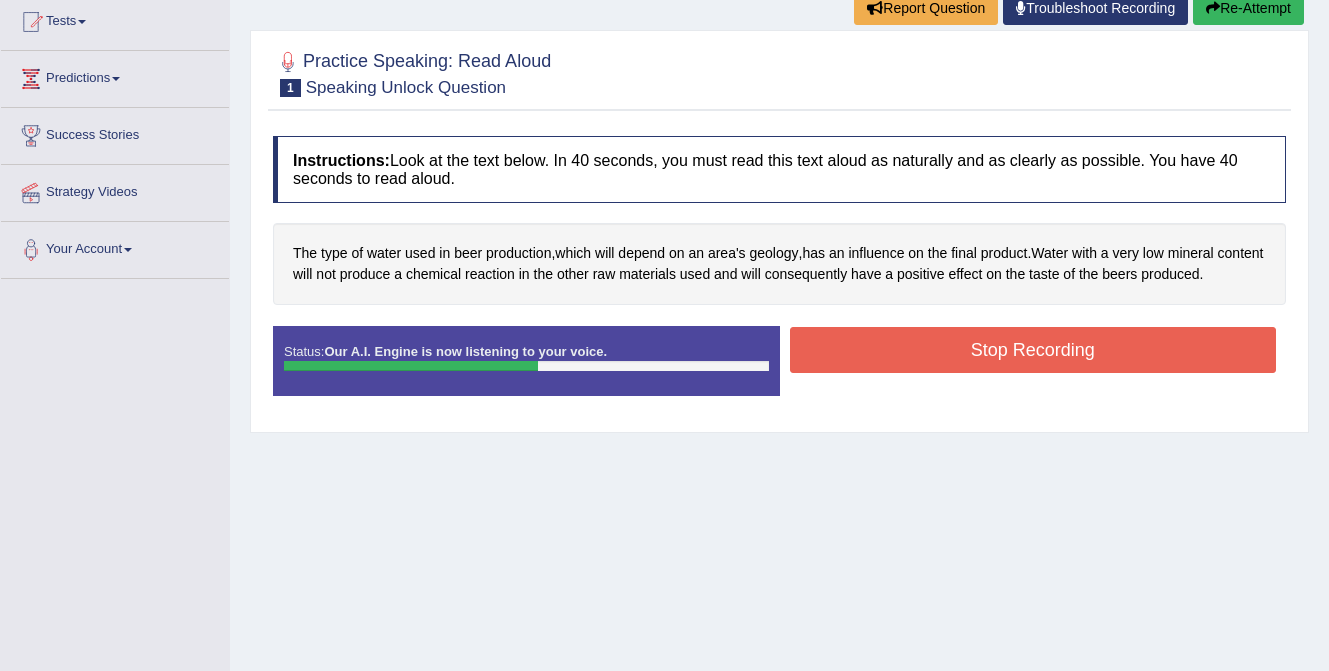 click on "Stop Recording" at bounding box center [1033, 350] 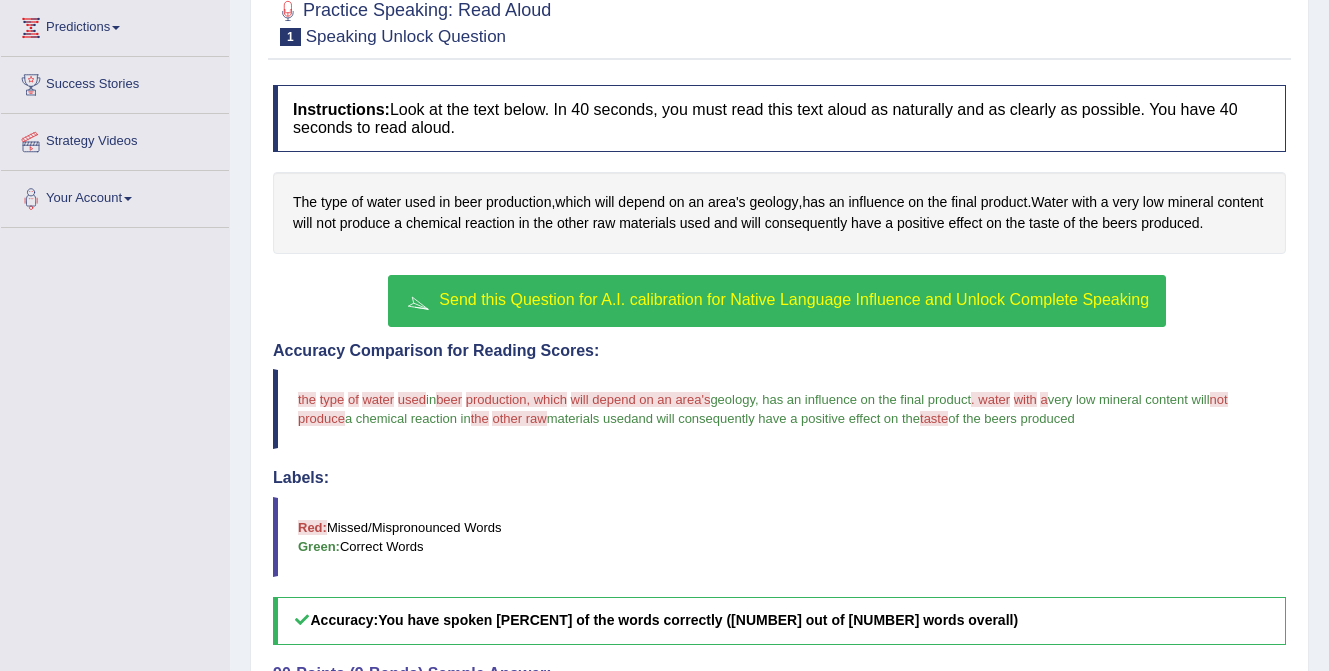 scroll, scrollTop: 286, scrollLeft: 0, axis: vertical 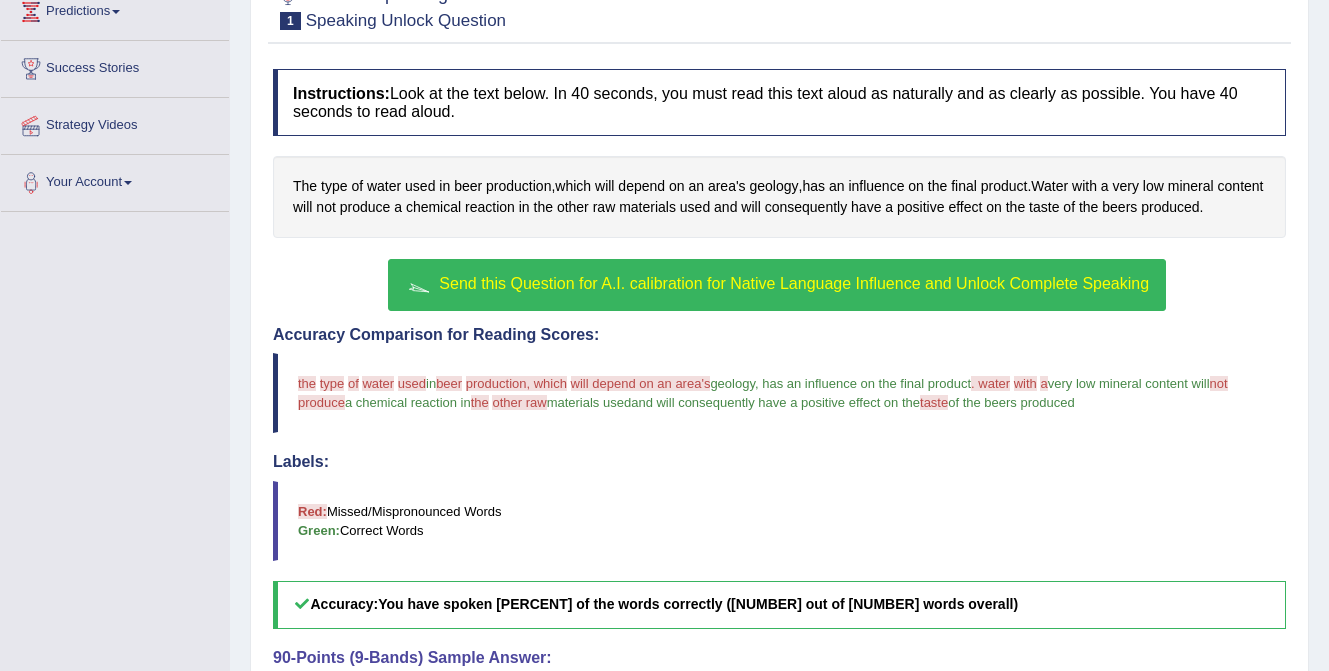 click on "Send this Question for A.I. calibration for Native Language Influence and Unlock Complete Speaking" at bounding box center (794, 283) 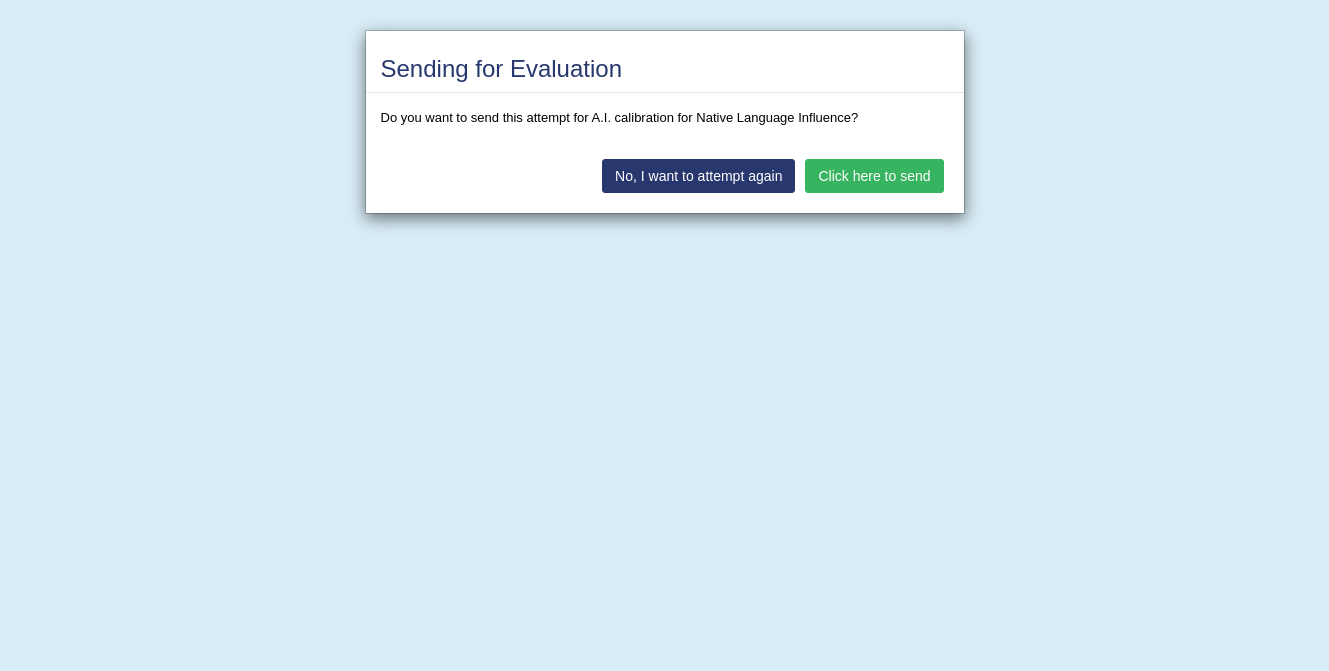 click on "Click here to send" at bounding box center (874, 176) 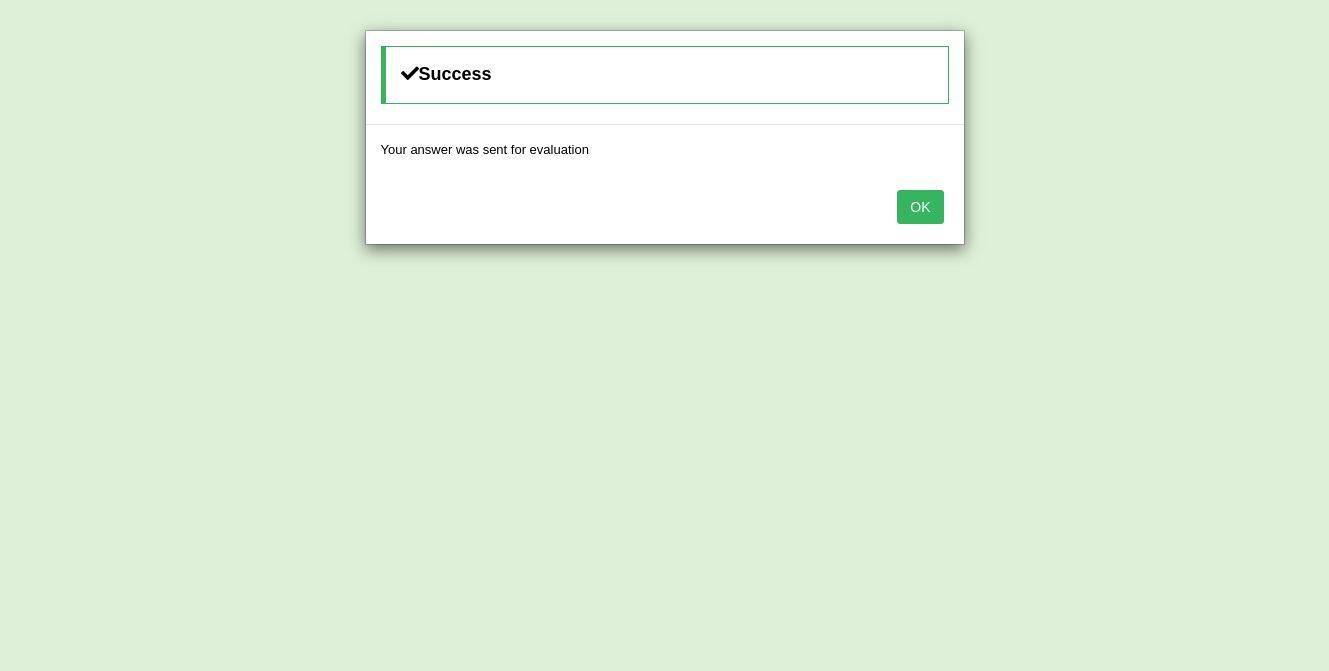 click on "OK" at bounding box center (920, 207) 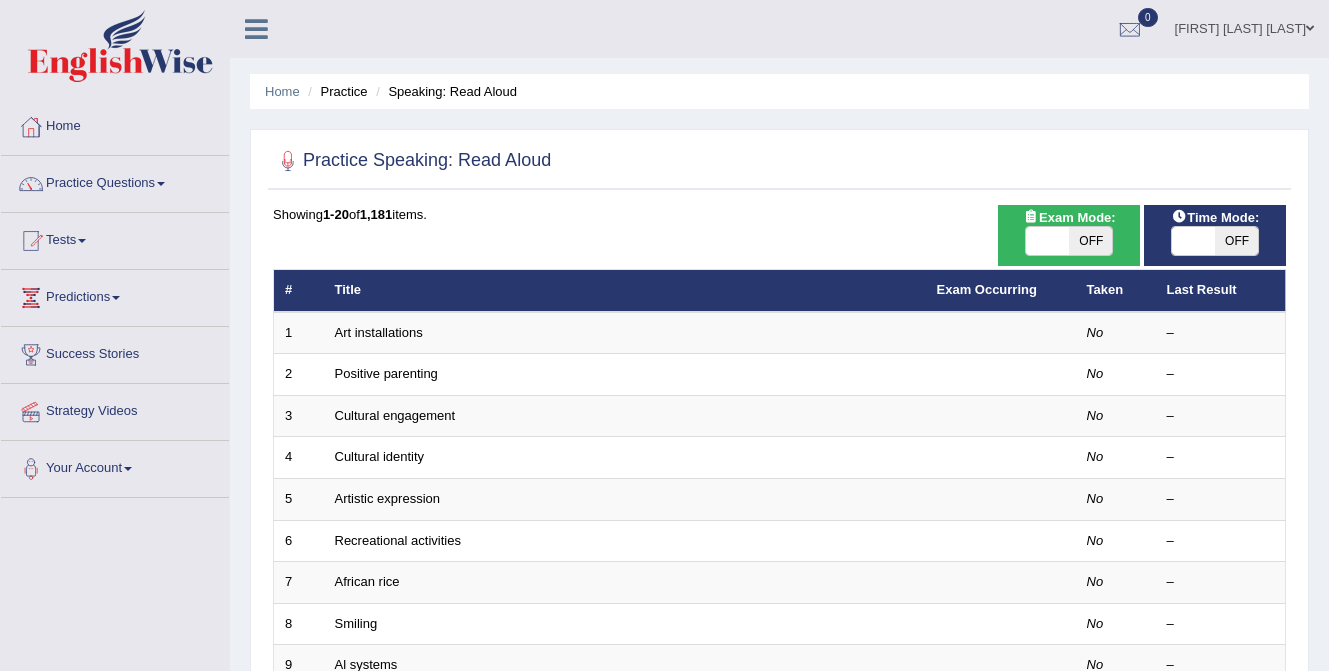 scroll, scrollTop: 0, scrollLeft: 0, axis: both 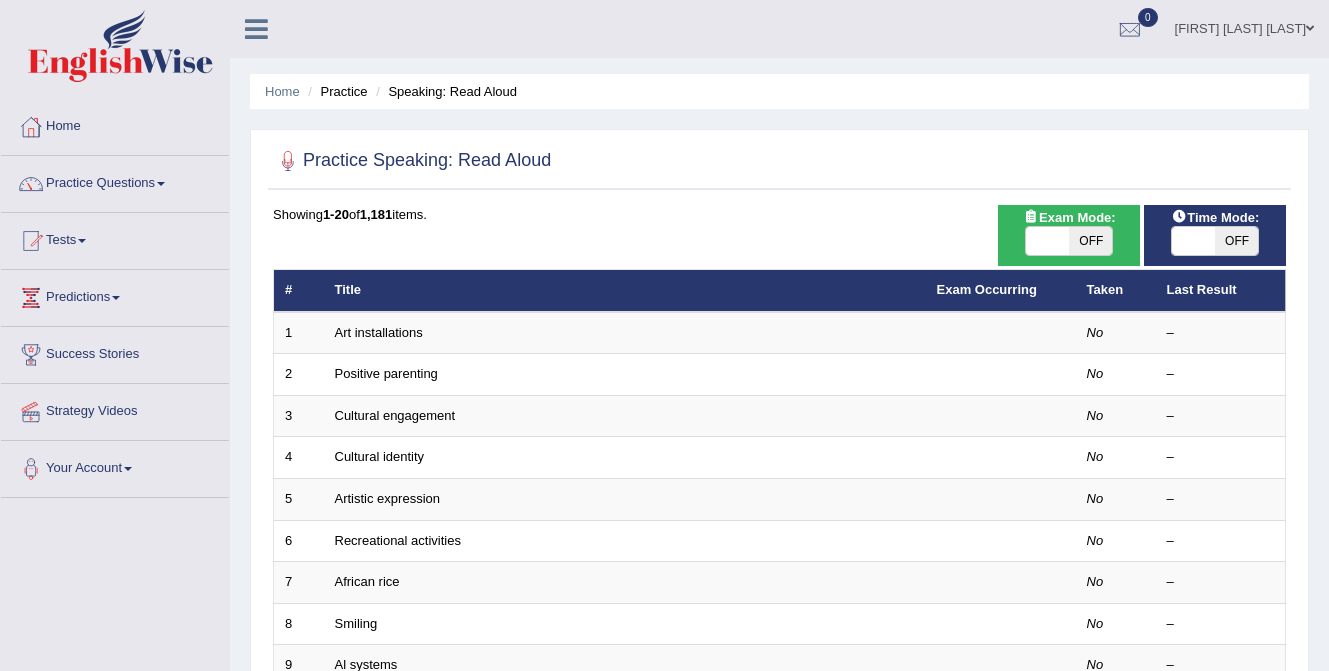 click on "Practice Questions" at bounding box center [115, 181] 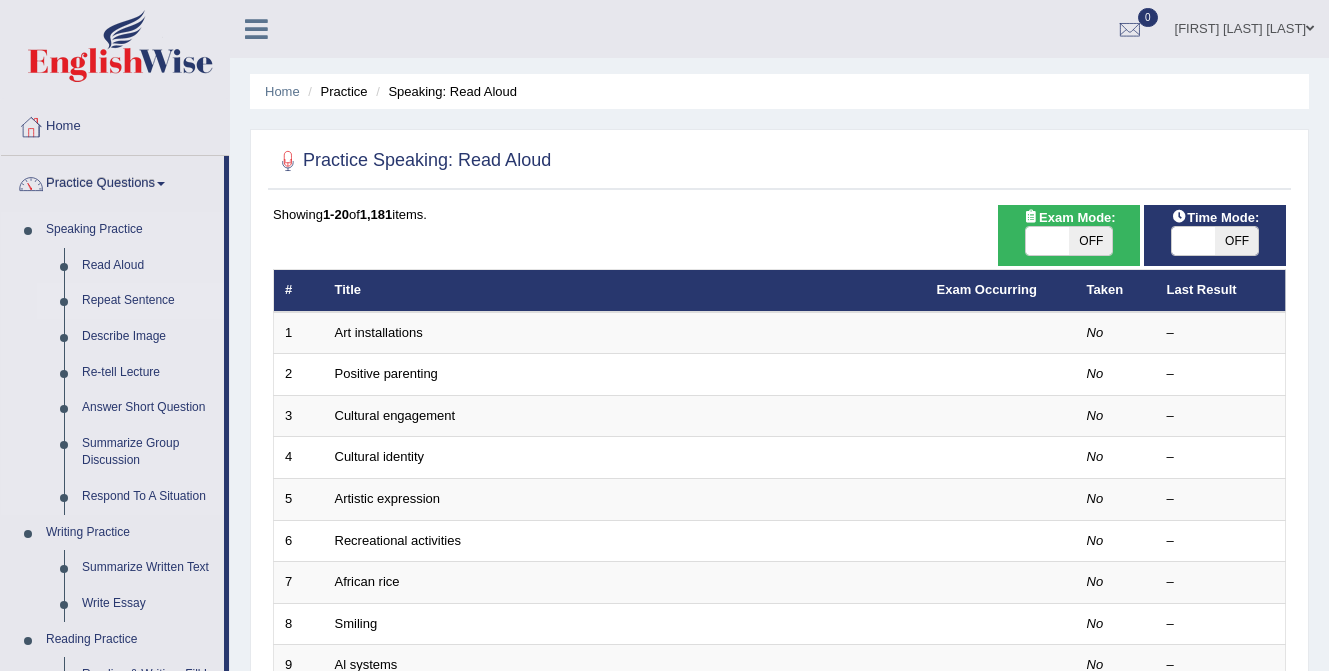 click on "Repeat Sentence" at bounding box center (148, 301) 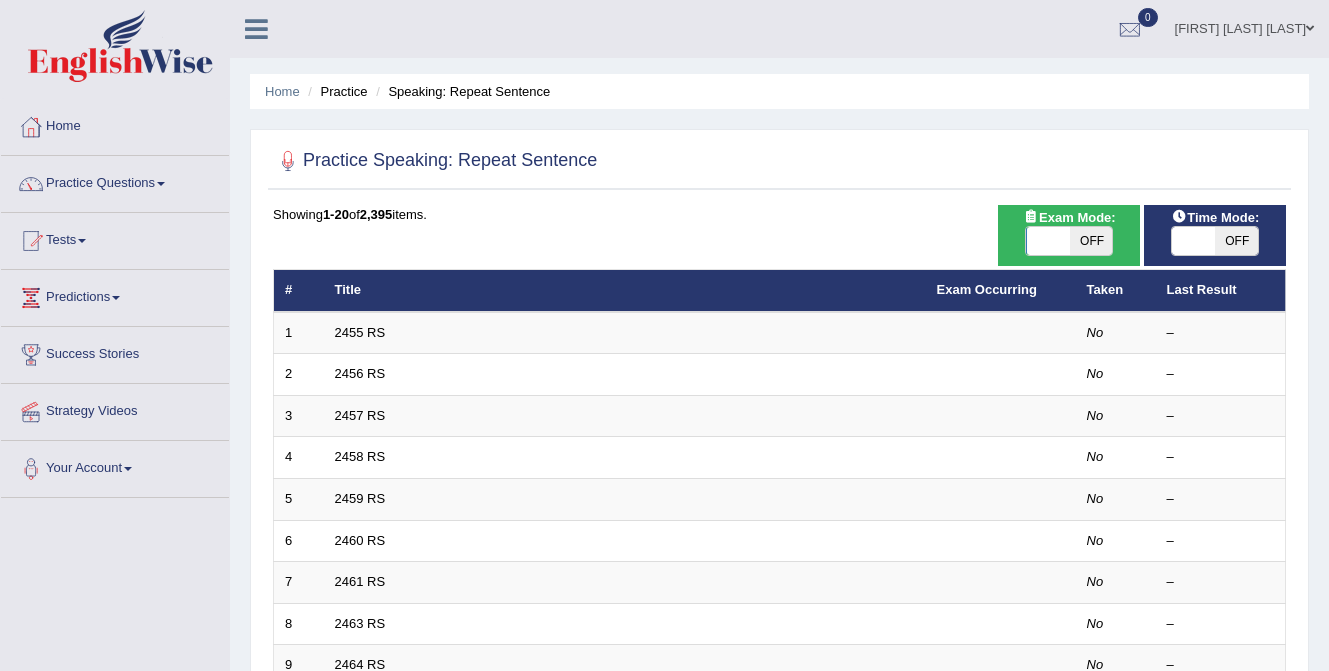 scroll, scrollTop: 0, scrollLeft: 0, axis: both 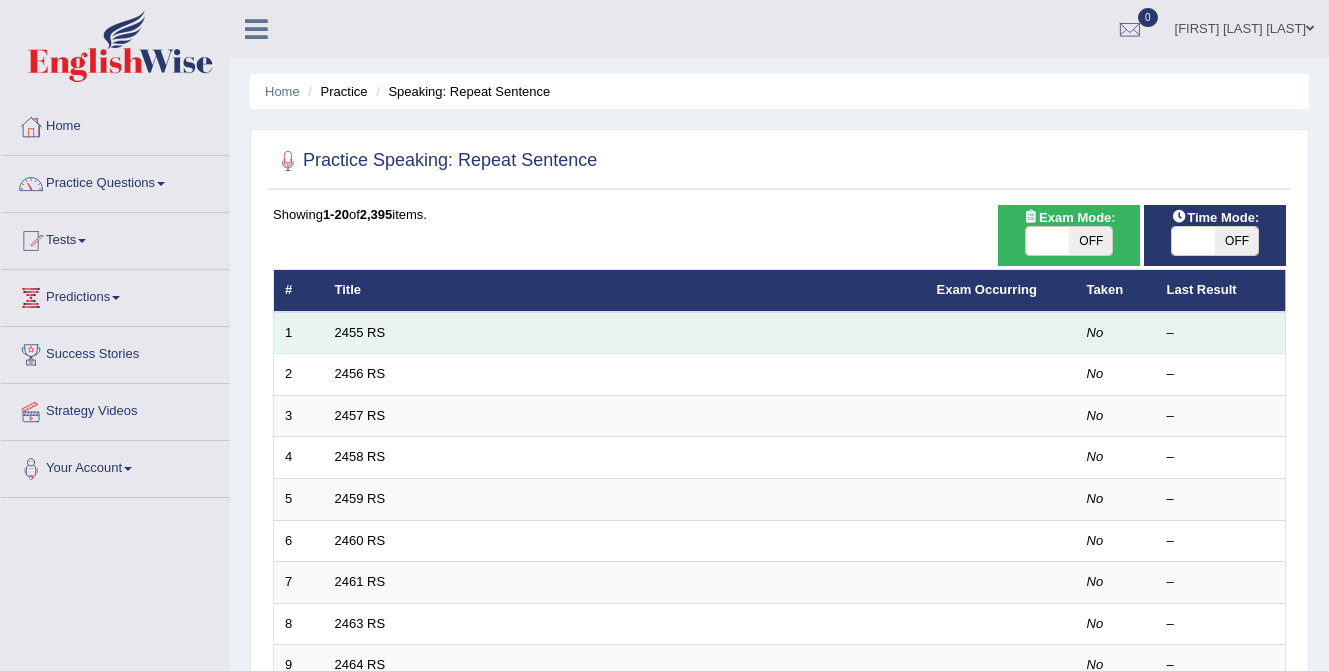 click on "2455 RS" at bounding box center [625, 333] 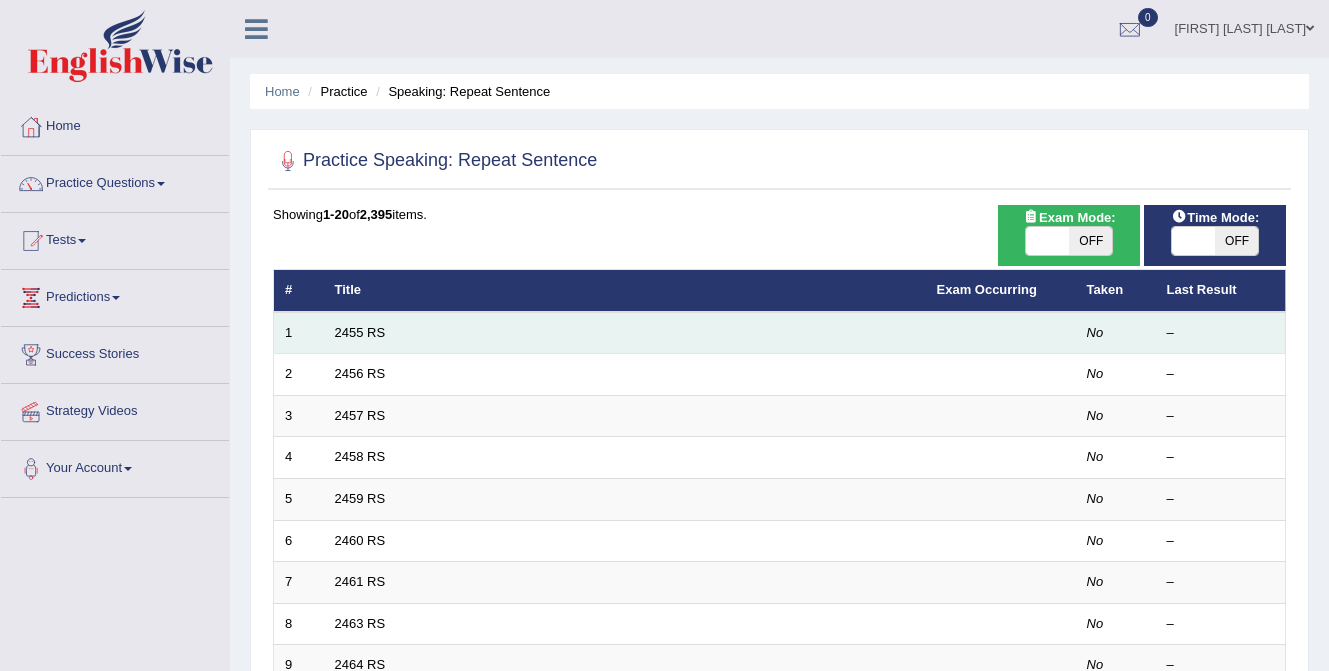 click on "2455 RS" at bounding box center [625, 333] 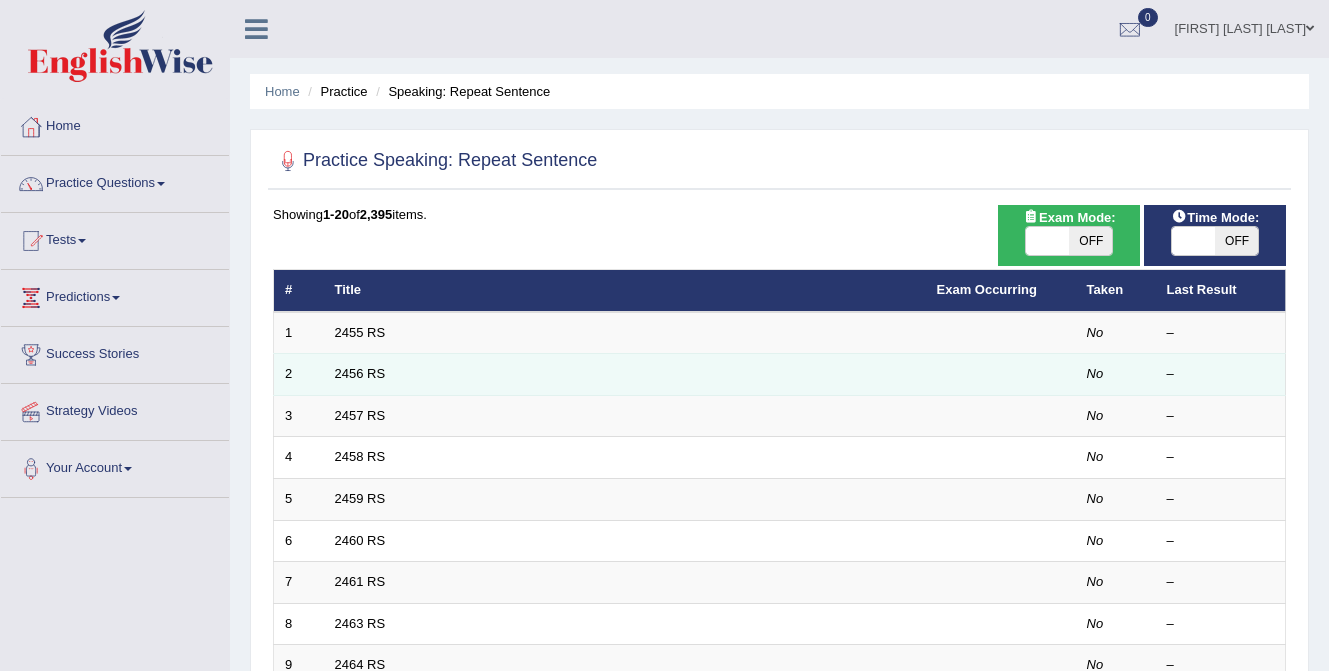 click on "2456 RS" at bounding box center (625, 375) 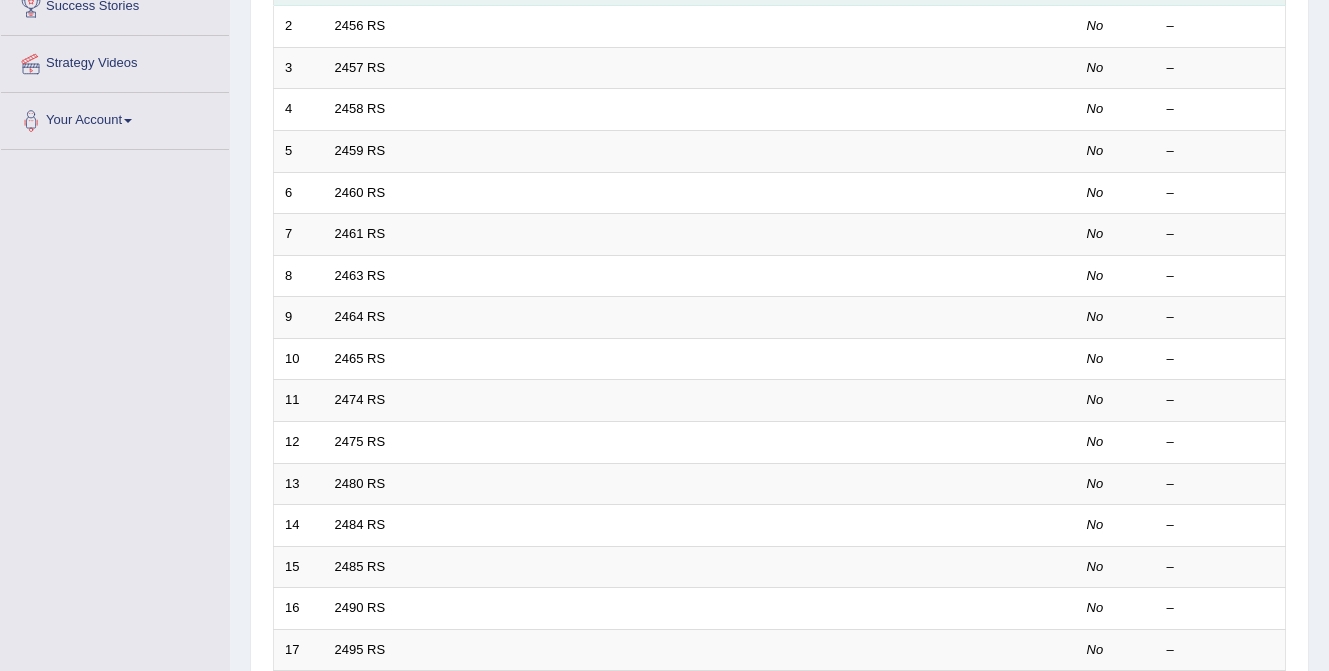 scroll, scrollTop: 0, scrollLeft: 0, axis: both 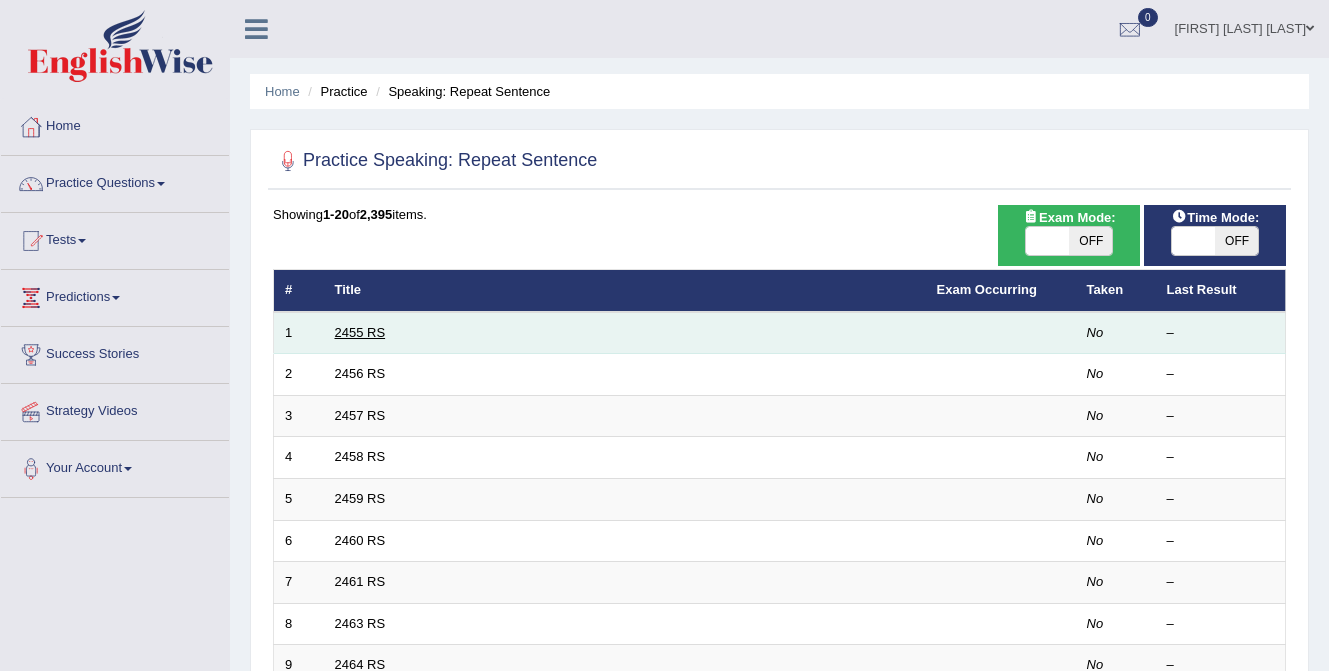 click on "2455 RS" at bounding box center [360, 332] 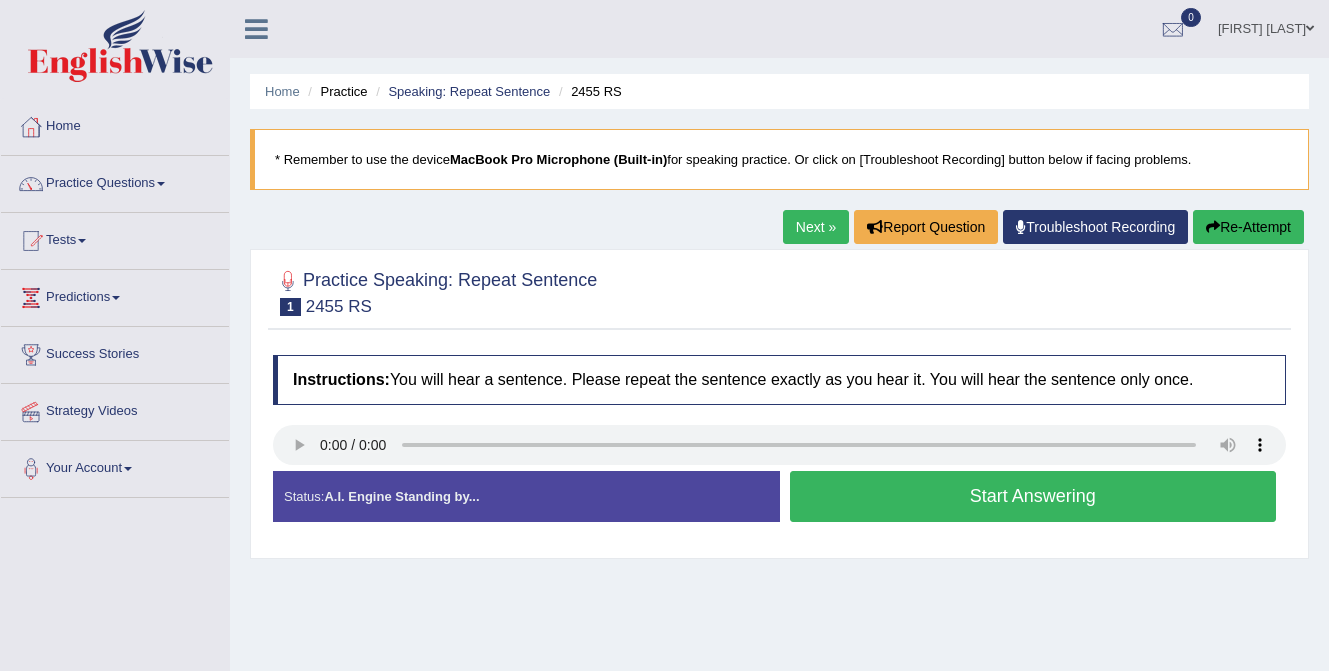 scroll, scrollTop: 0, scrollLeft: 0, axis: both 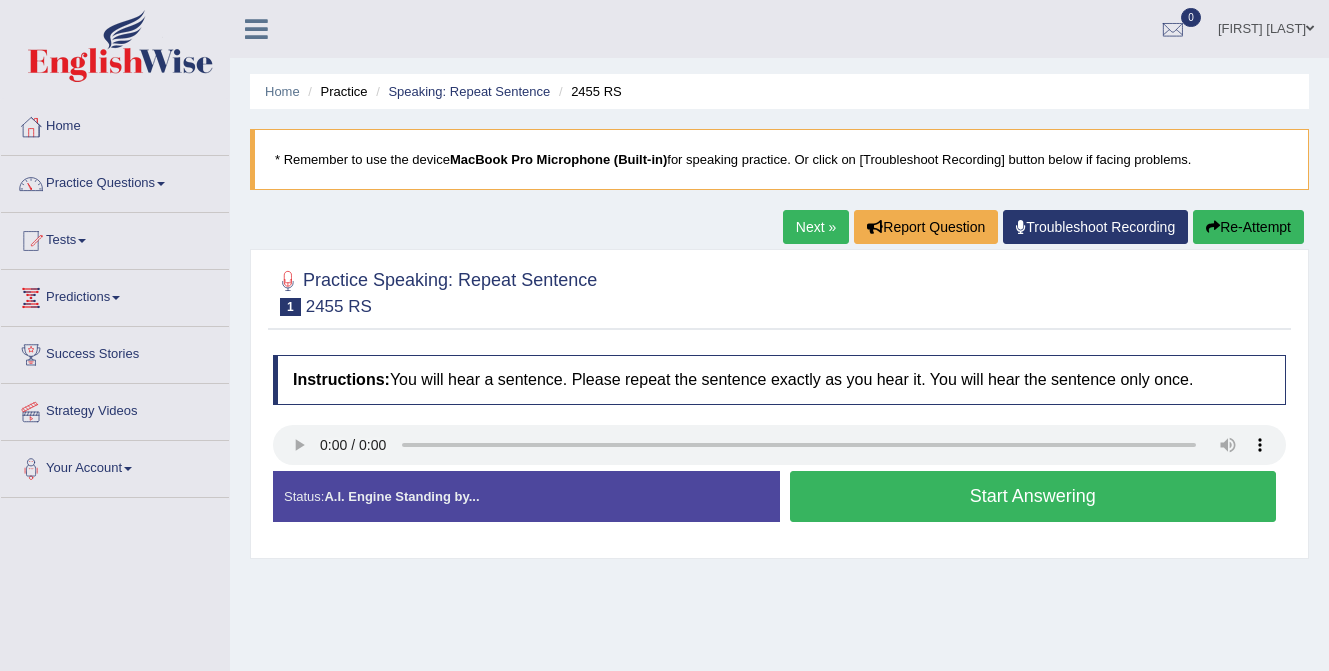 click on "Start Answering" at bounding box center [1033, 496] 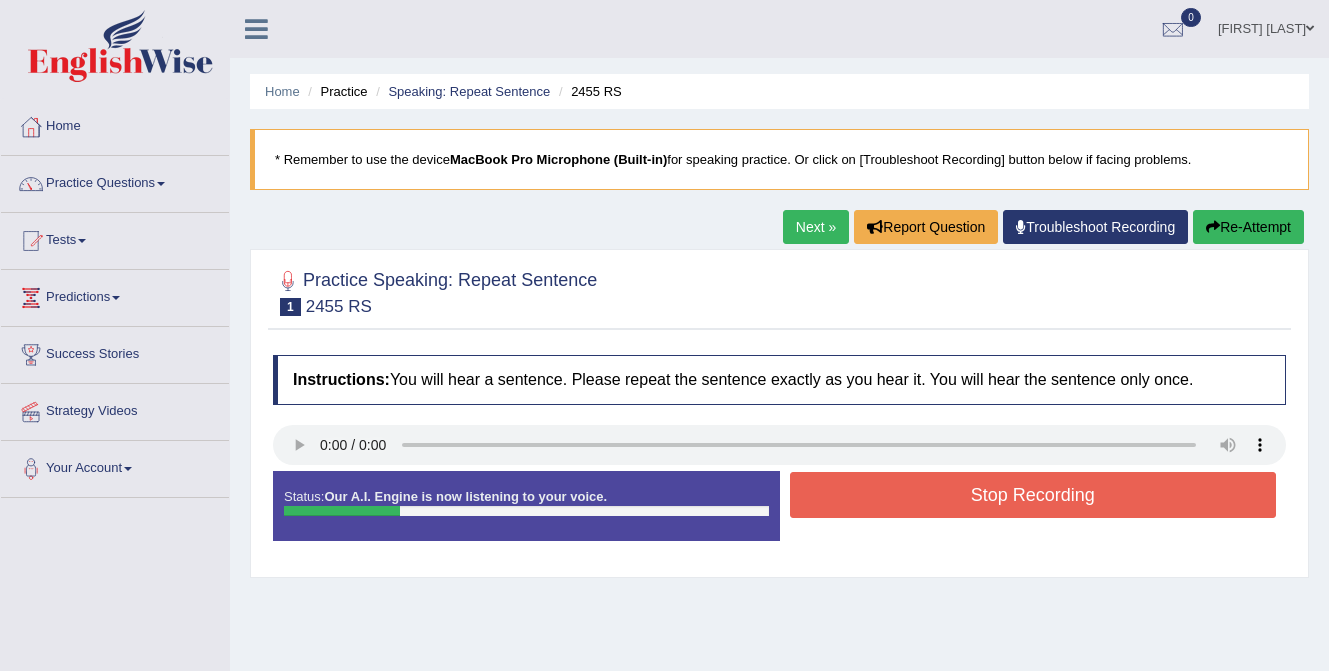 click on "Stop Recording" at bounding box center [1033, 495] 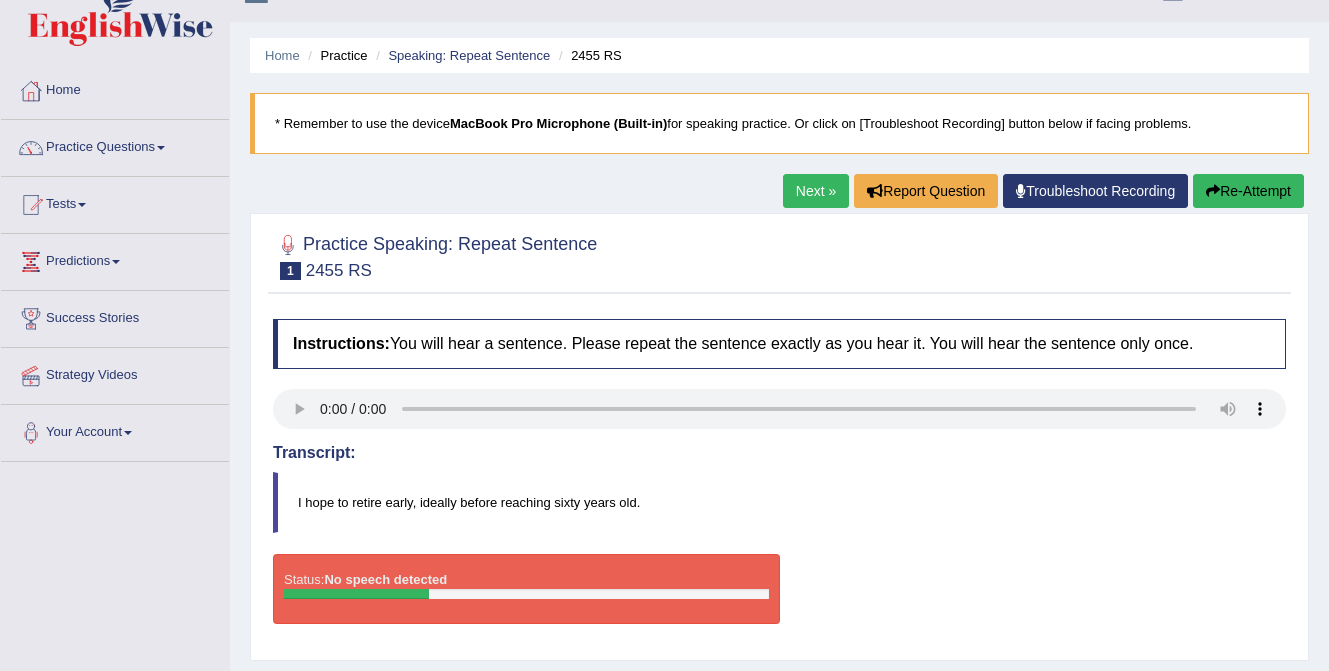 scroll, scrollTop: 29, scrollLeft: 0, axis: vertical 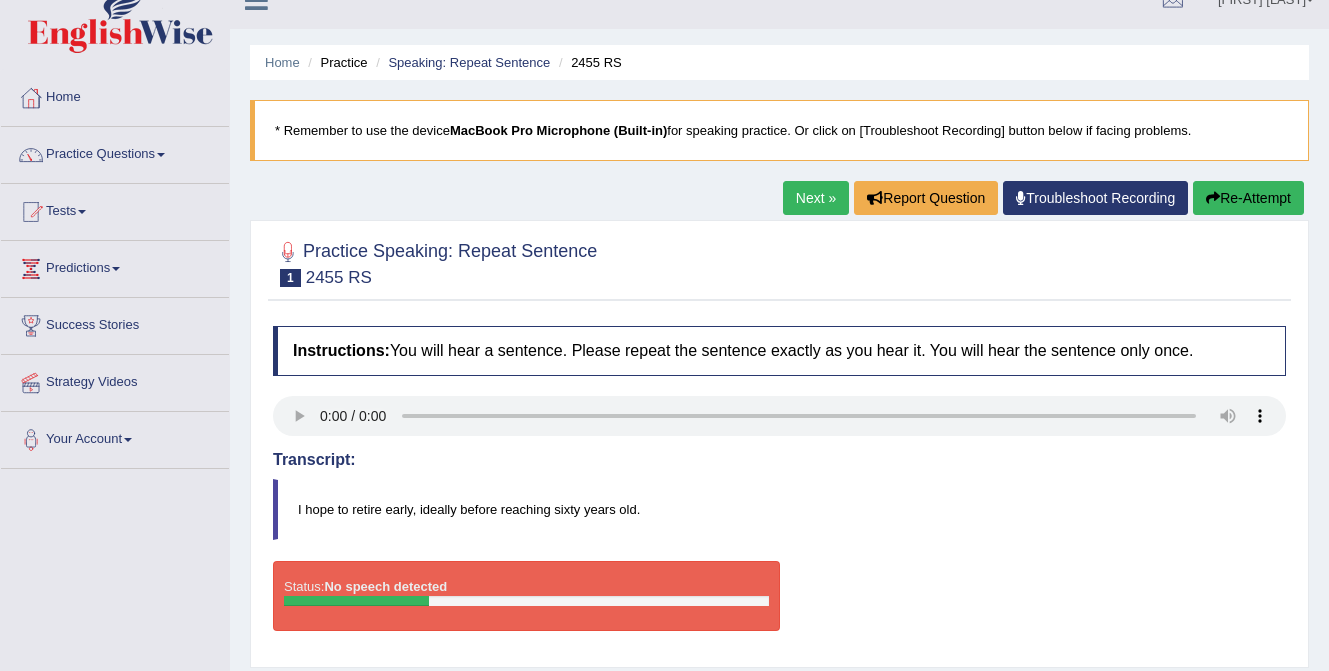 click on "Re-Attempt" at bounding box center (1248, 198) 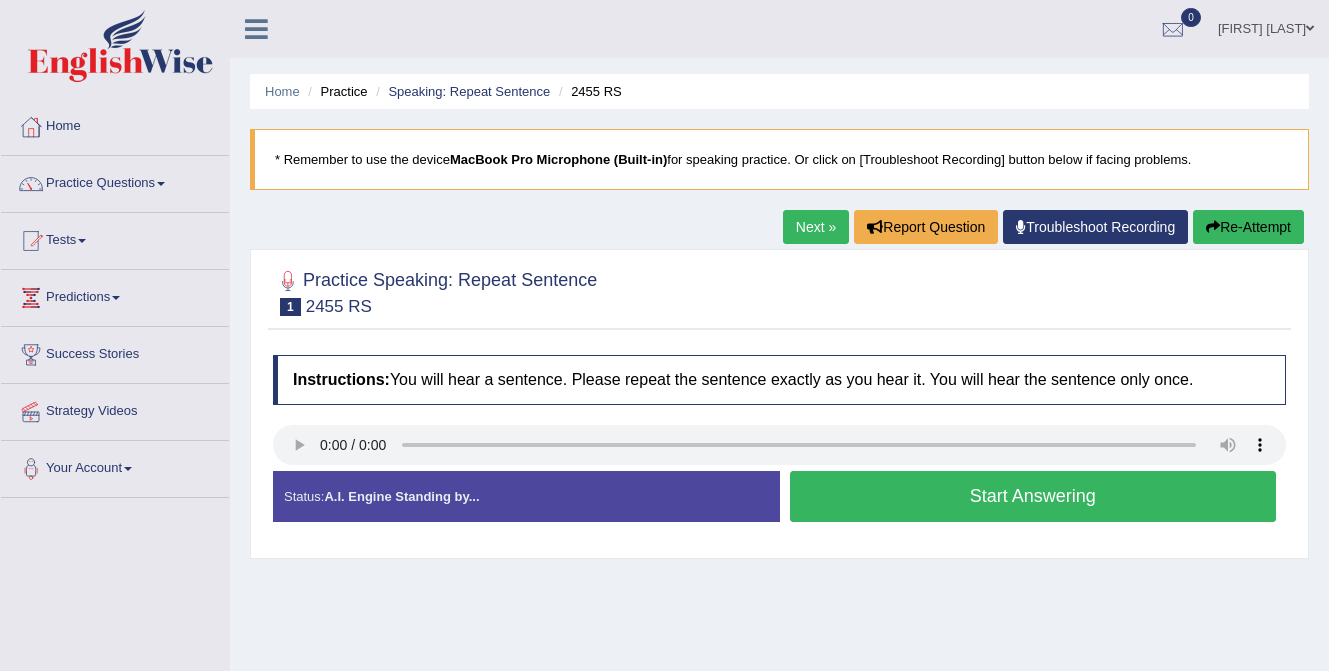 scroll, scrollTop: 29, scrollLeft: 0, axis: vertical 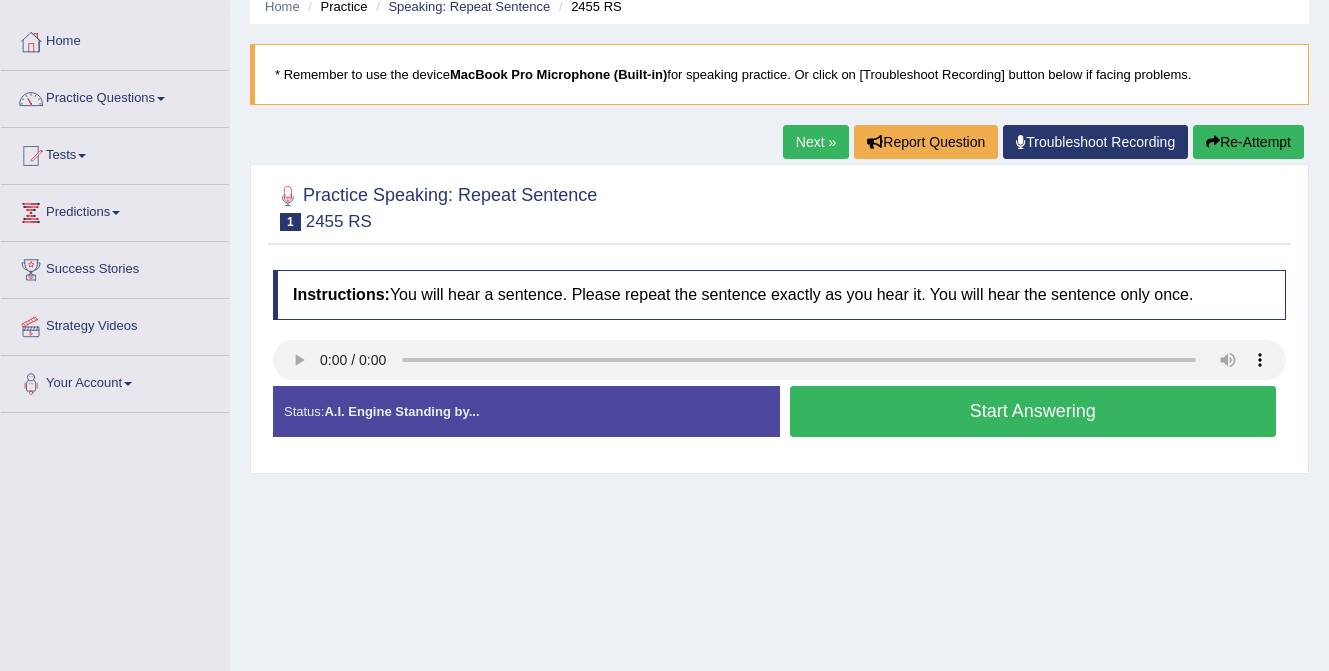 click on "Start Answering" at bounding box center [1033, 411] 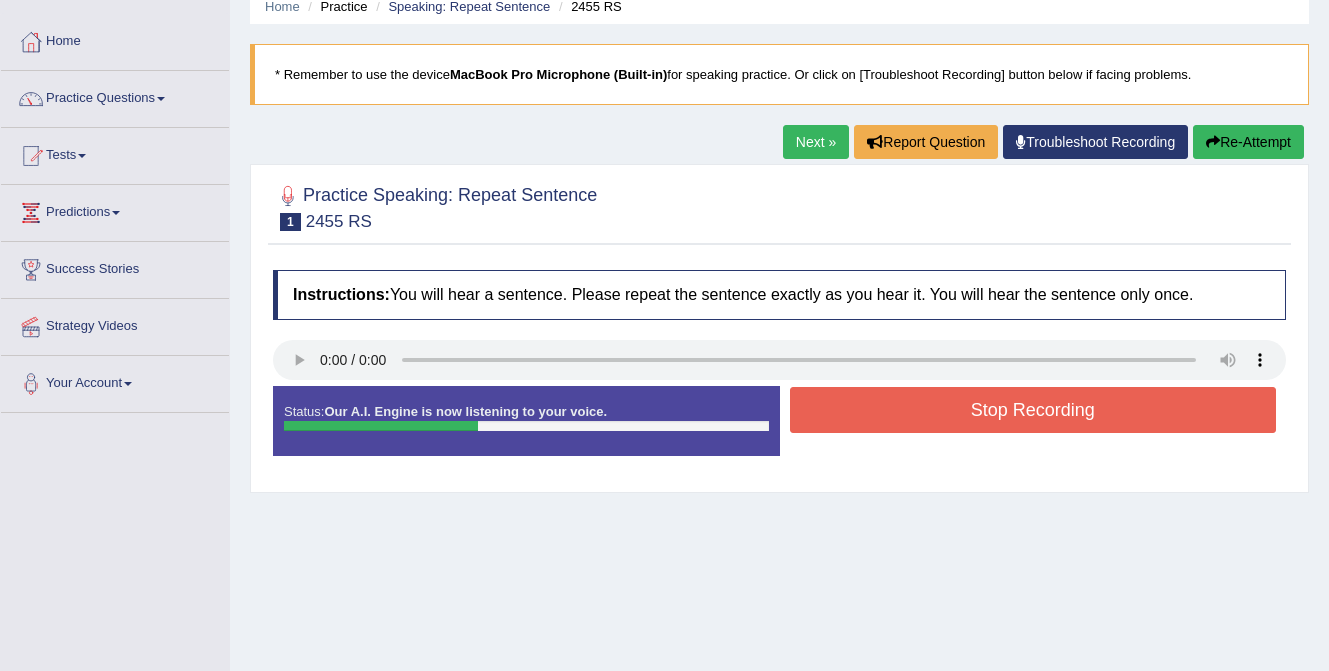 click on "Stop Recording" at bounding box center (1033, 410) 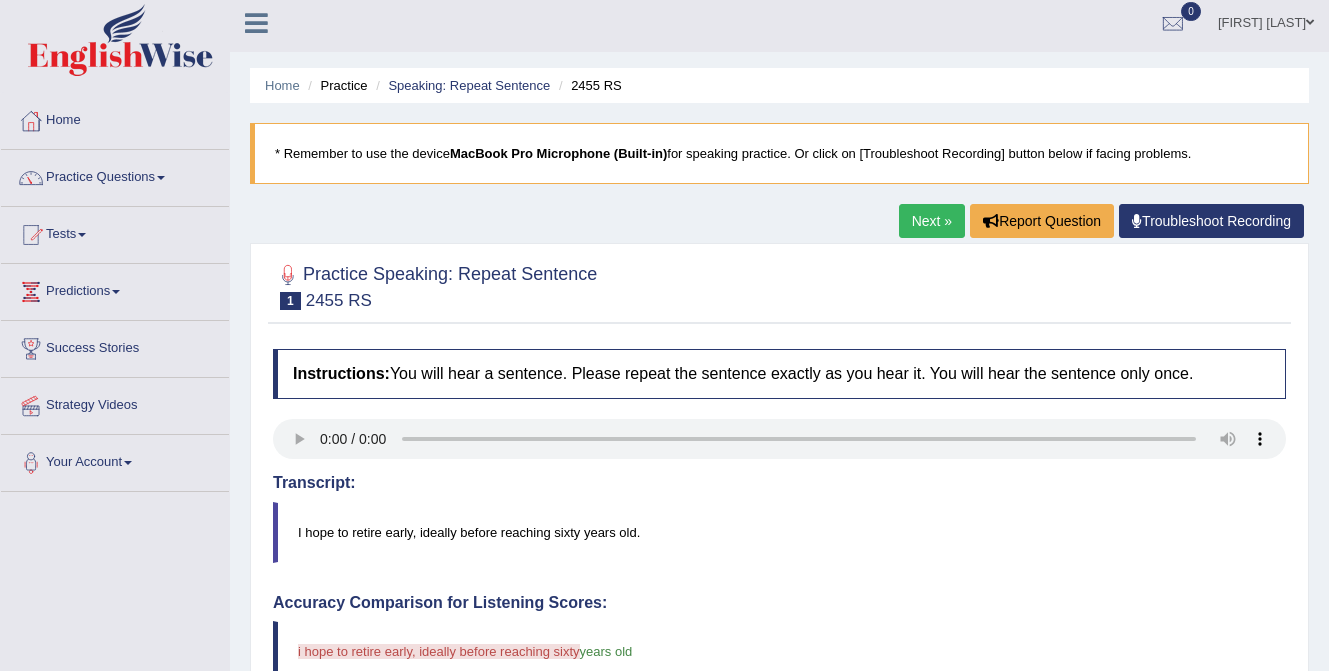 scroll, scrollTop: 0, scrollLeft: 0, axis: both 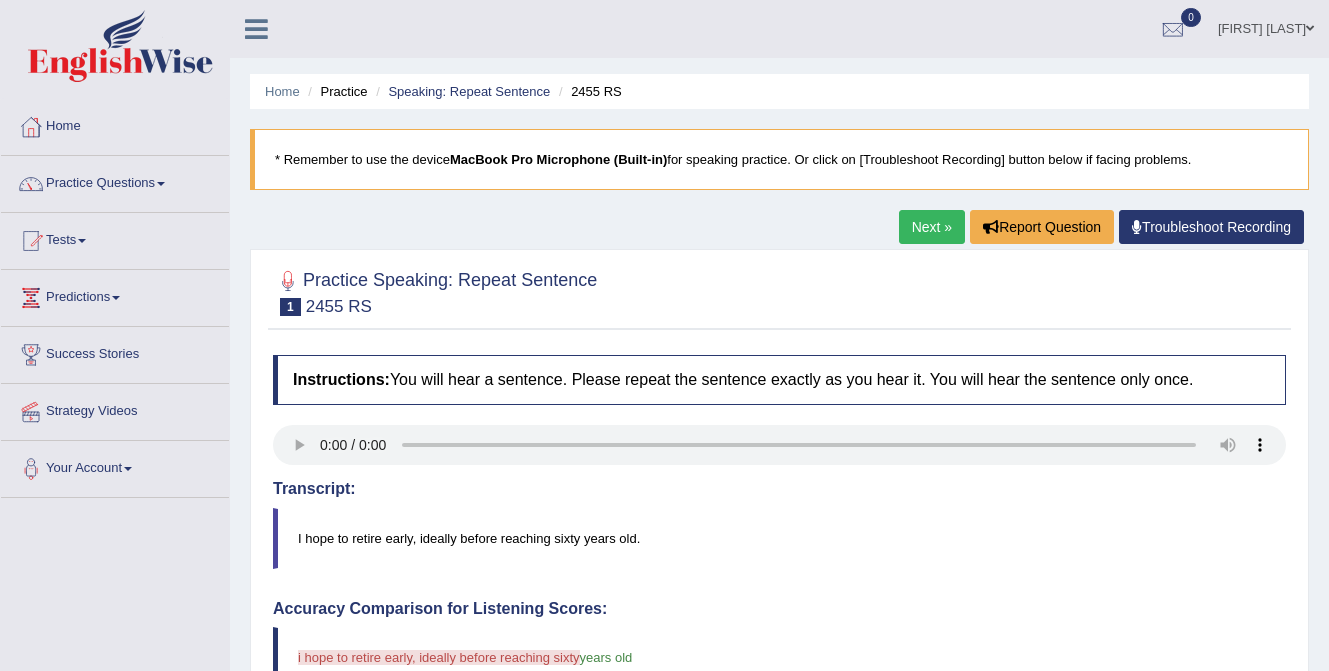 click on "Next »" at bounding box center [932, 227] 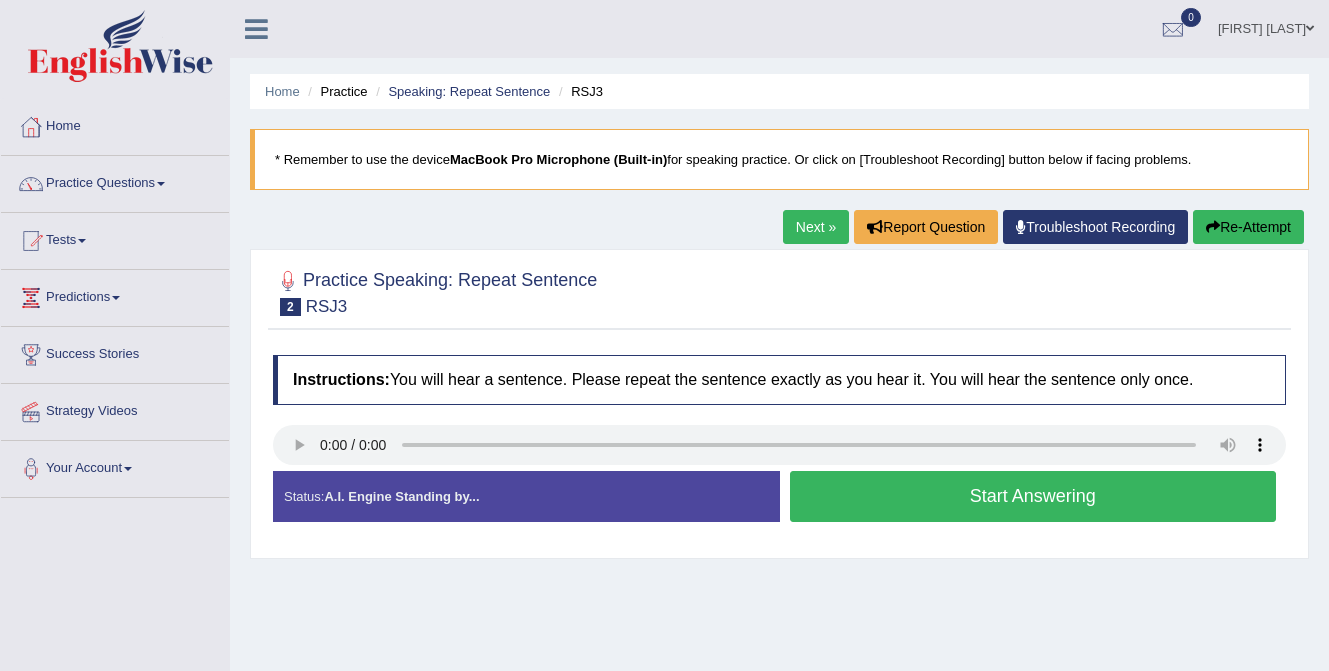 scroll, scrollTop: 0, scrollLeft: 0, axis: both 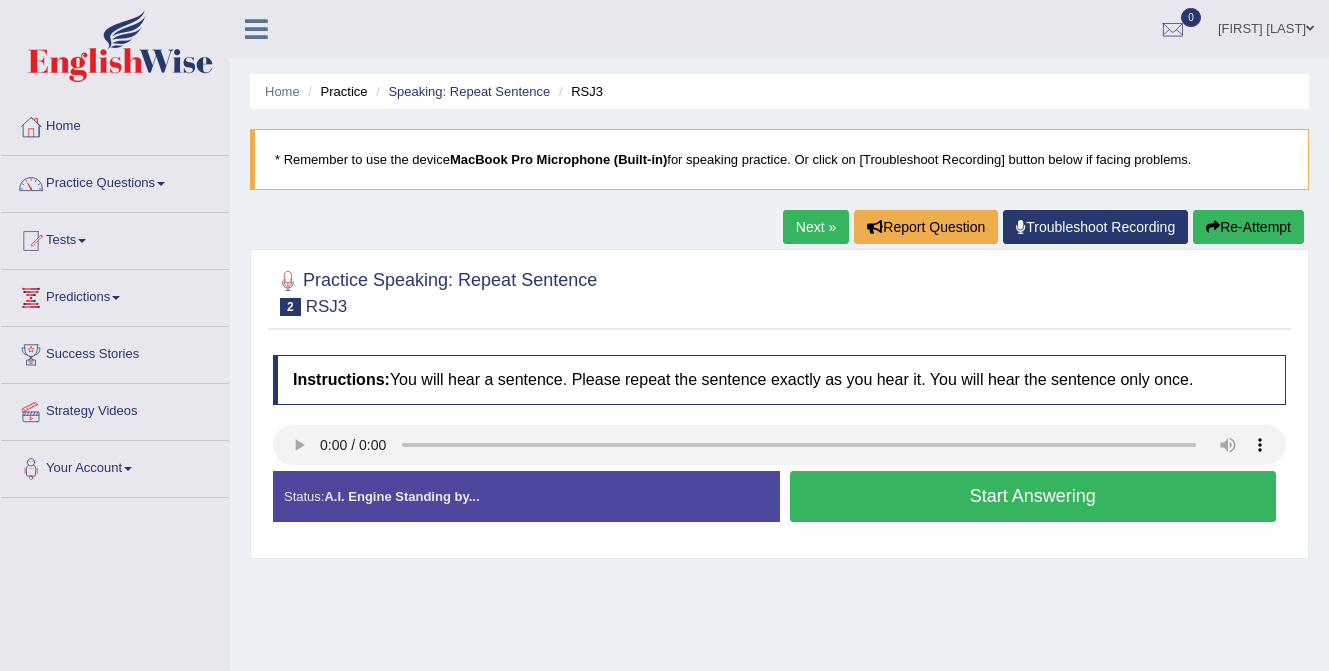 click on "Start Answering" at bounding box center (1033, 496) 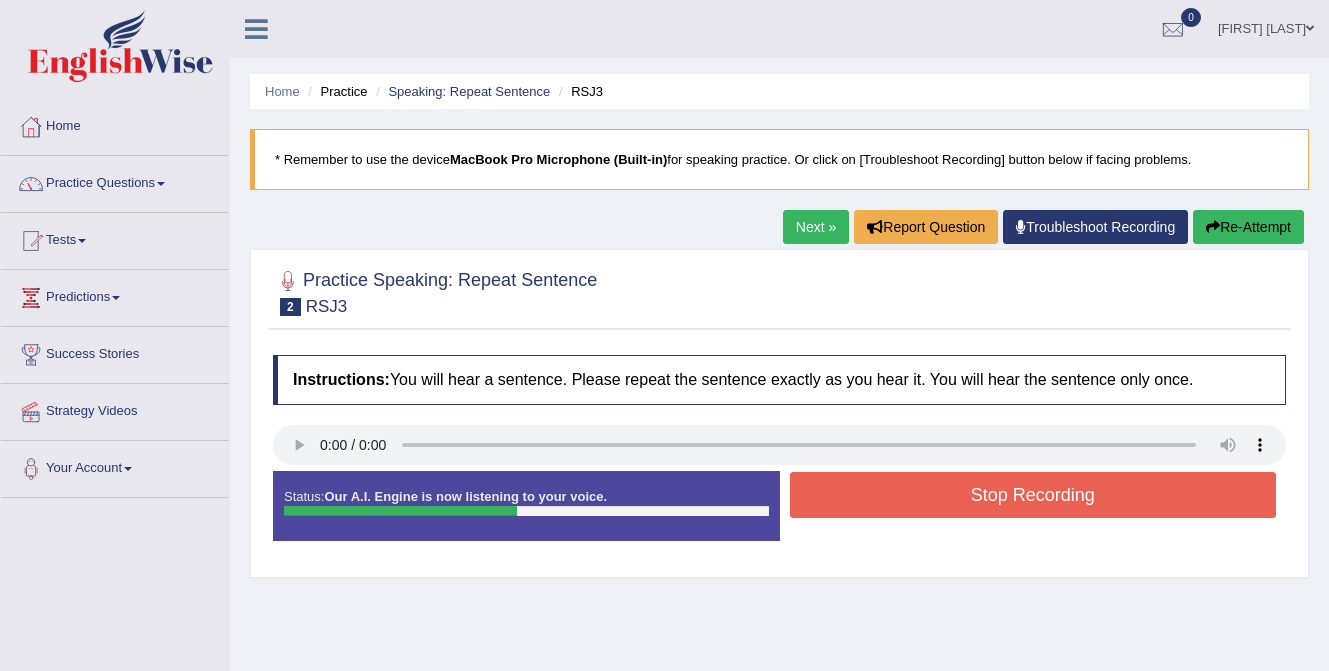 click on "Stop Recording" at bounding box center [1033, 495] 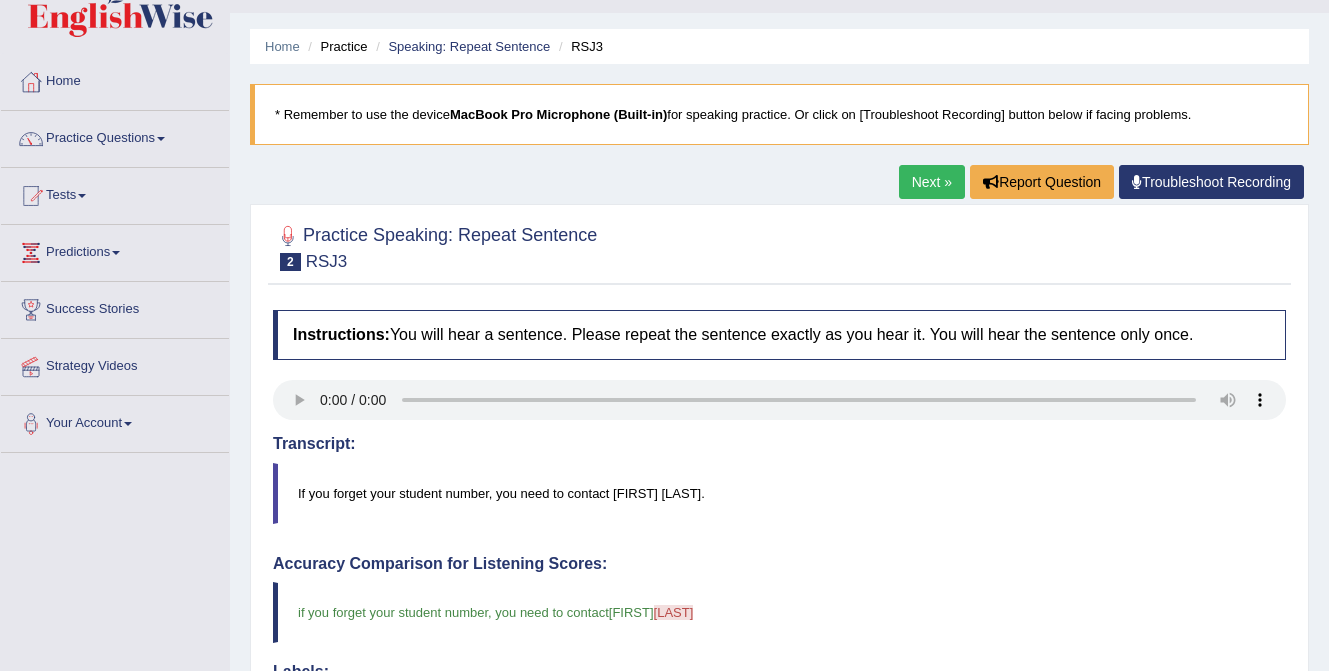 scroll, scrollTop: 38, scrollLeft: 0, axis: vertical 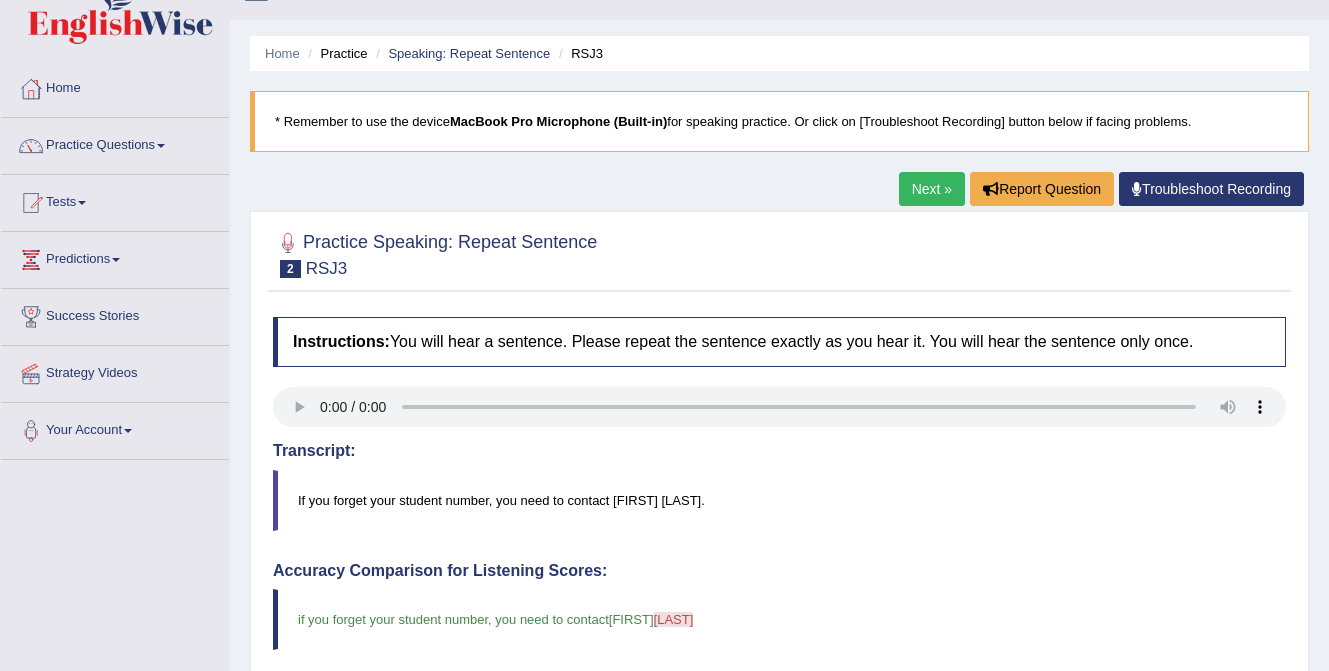 click on "Next »" at bounding box center [932, 189] 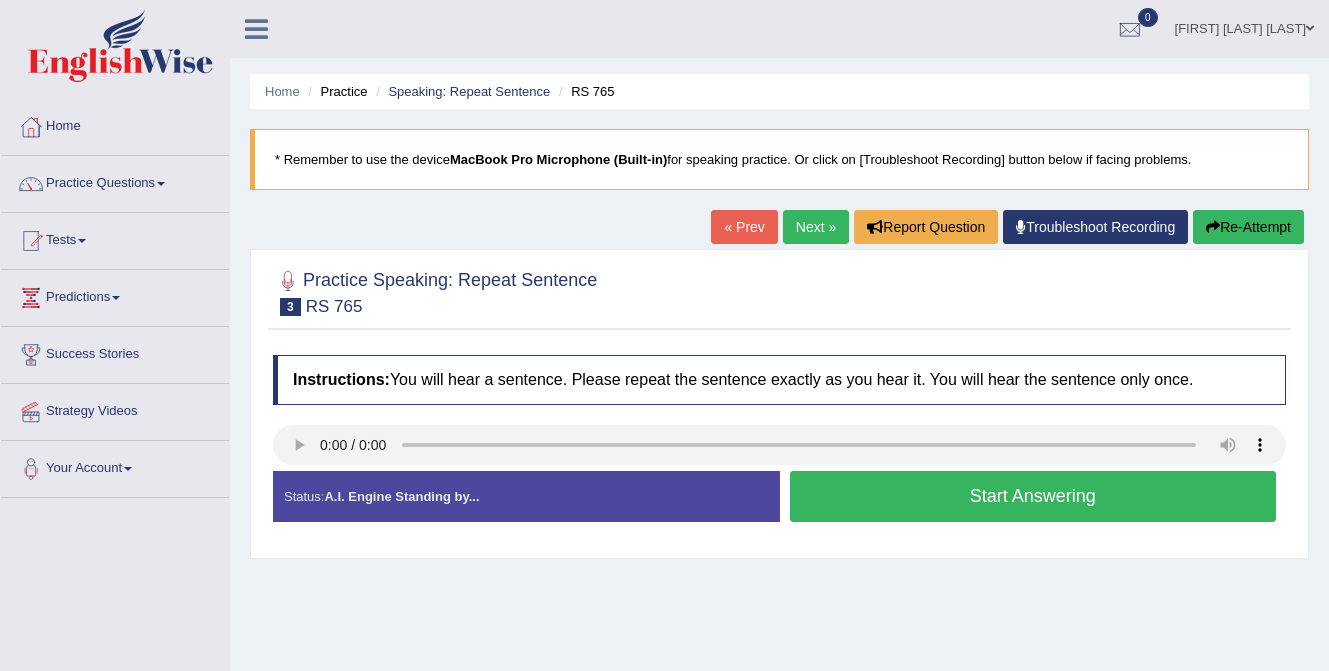 scroll, scrollTop: 0, scrollLeft: 0, axis: both 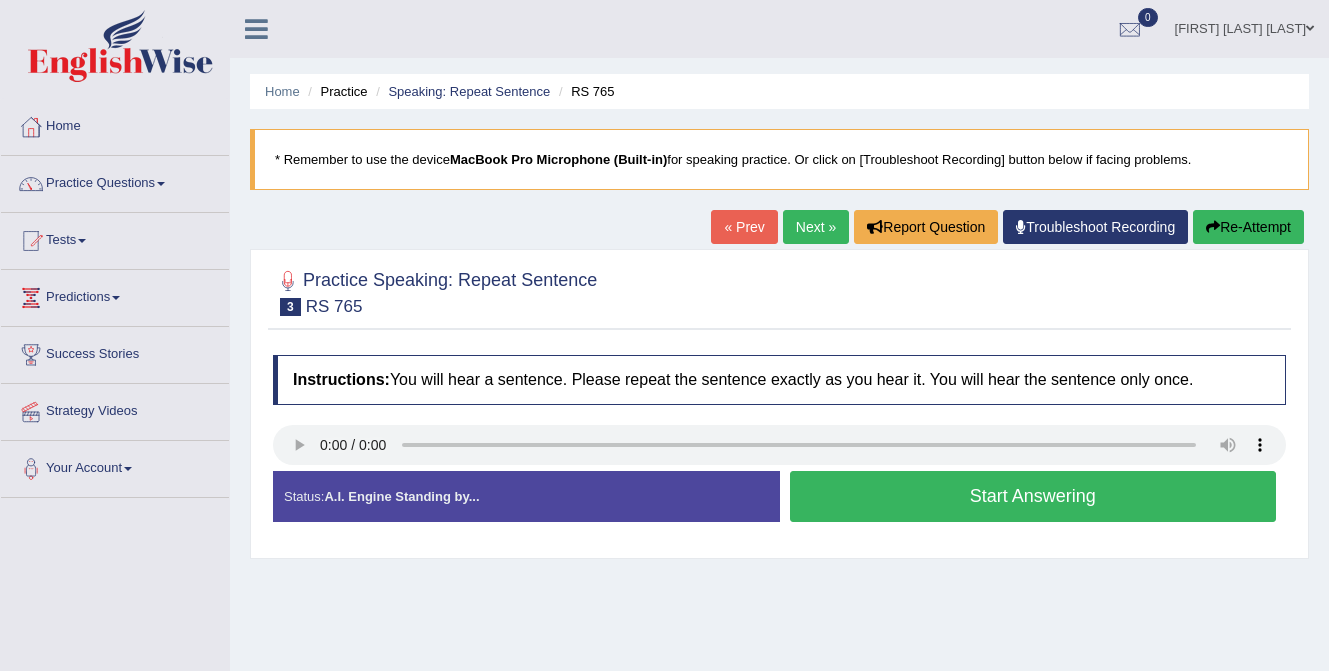 click on "Start Answering" at bounding box center (1033, 496) 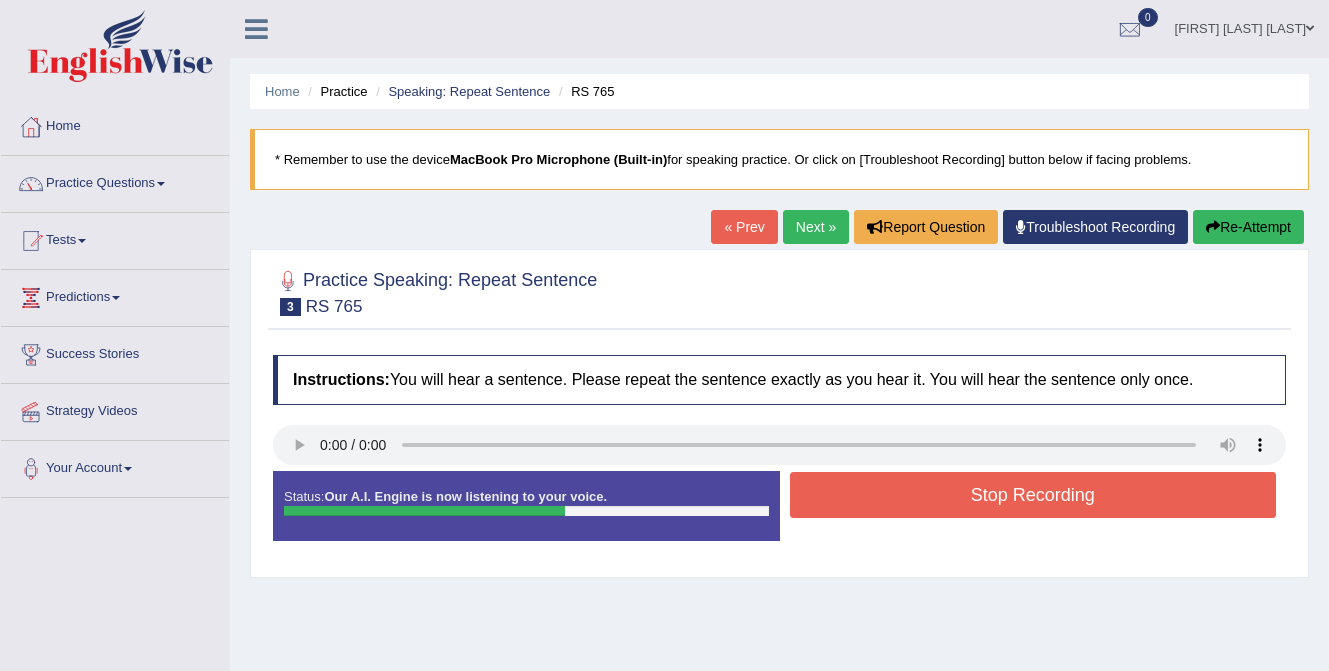 click on "Stop Recording" at bounding box center [1033, 495] 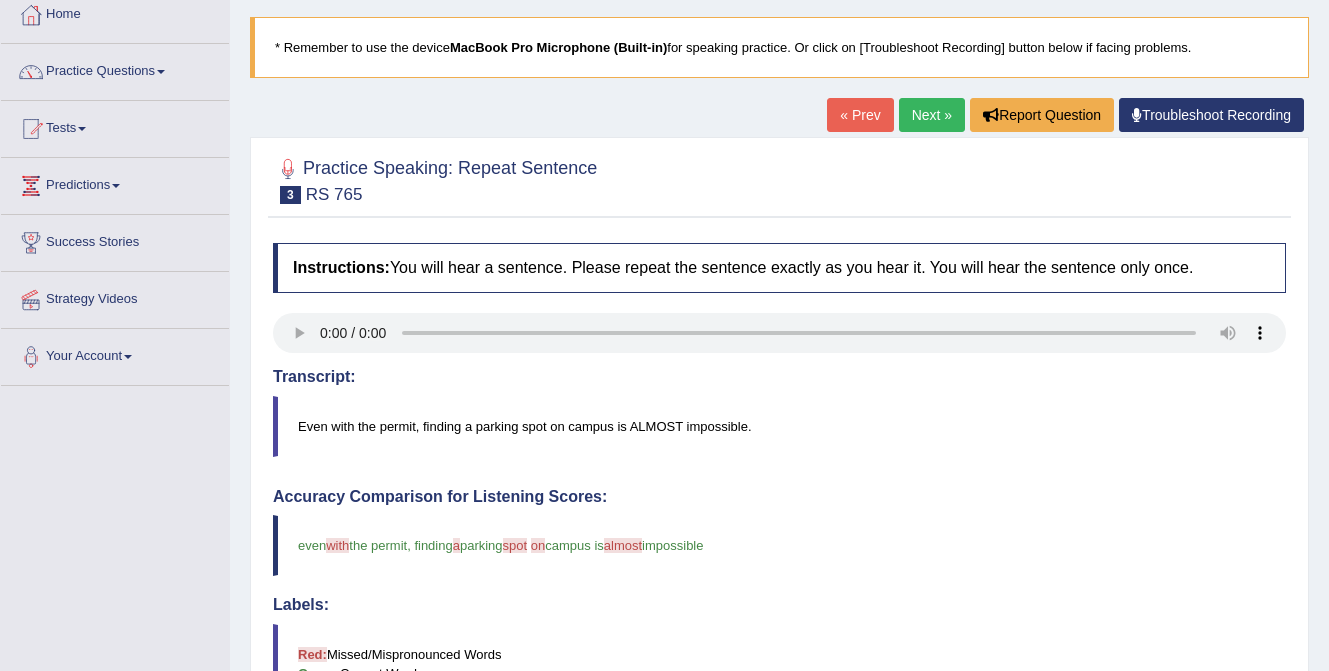 scroll, scrollTop: 110, scrollLeft: 0, axis: vertical 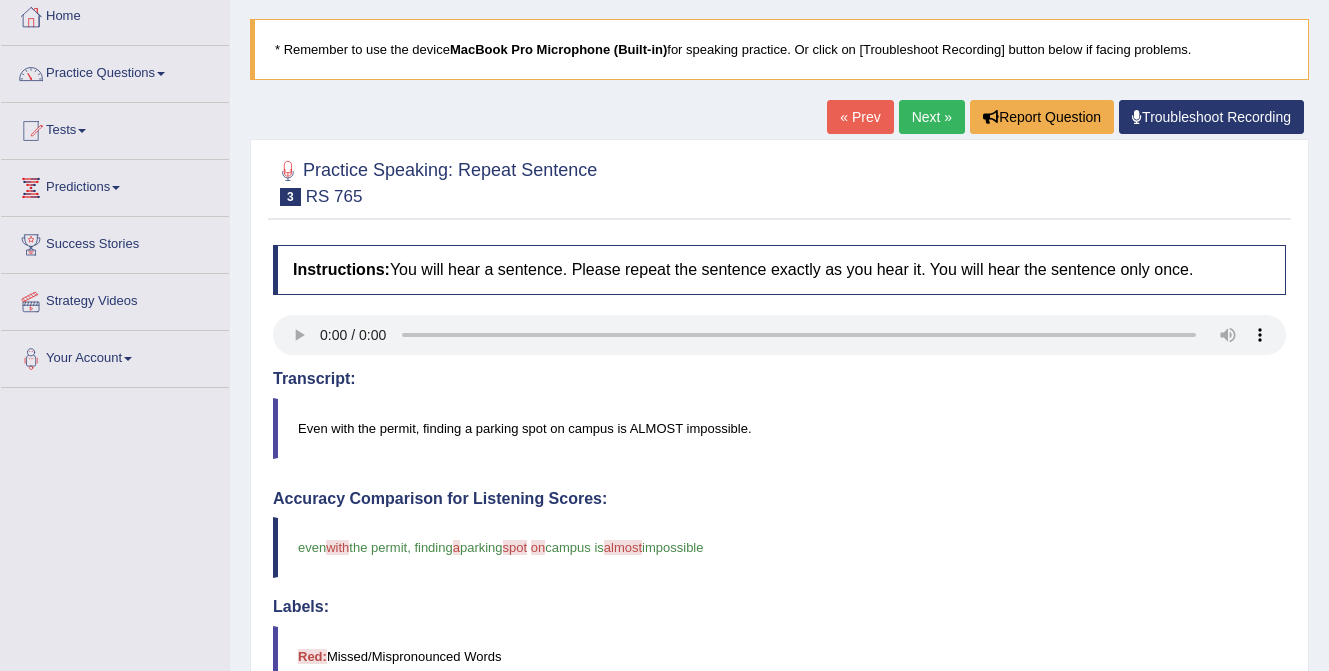 click on "Next »" at bounding box center (932, 117) 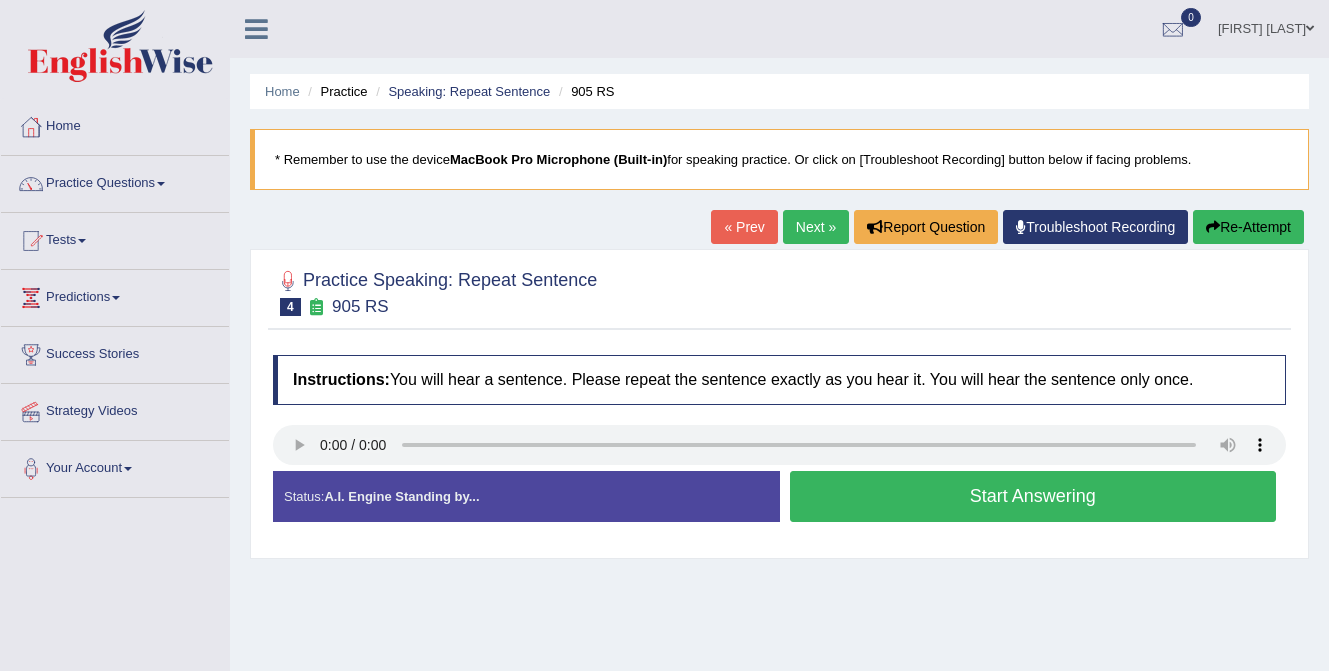 scroll, scrollTop: 0, scrollLeft: 0, axis: both 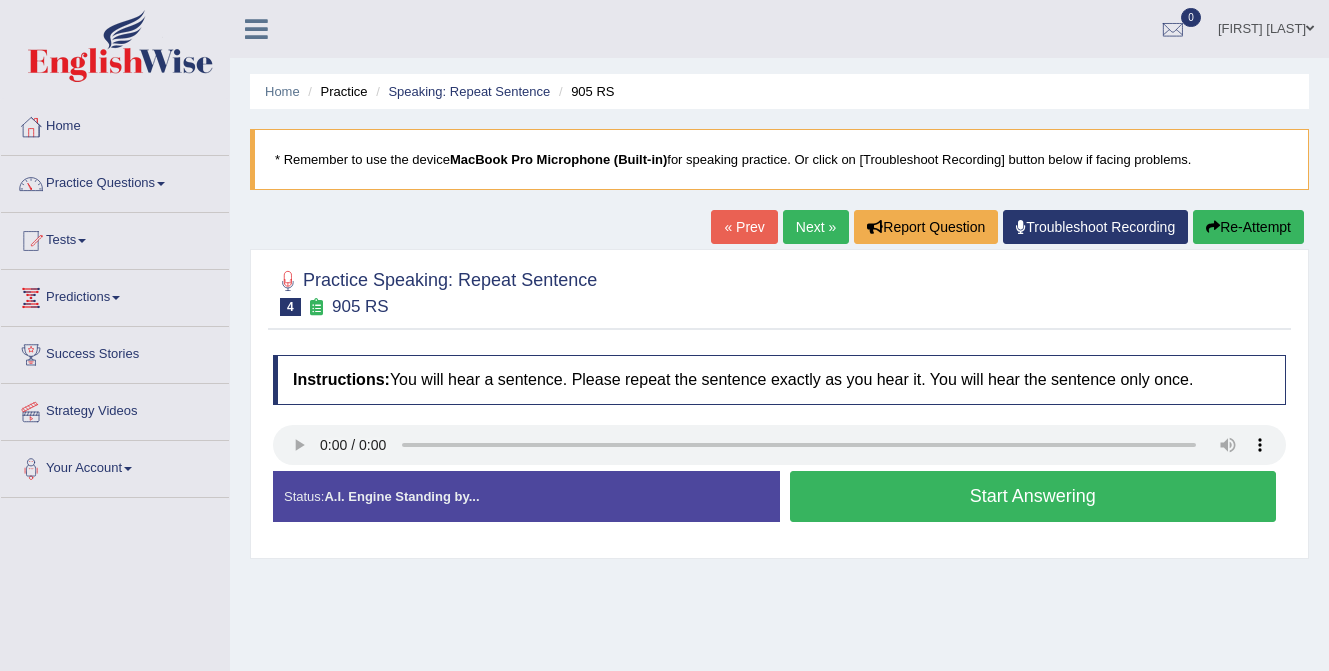 click on "Start Answering" at bounding box center (1033, 496) 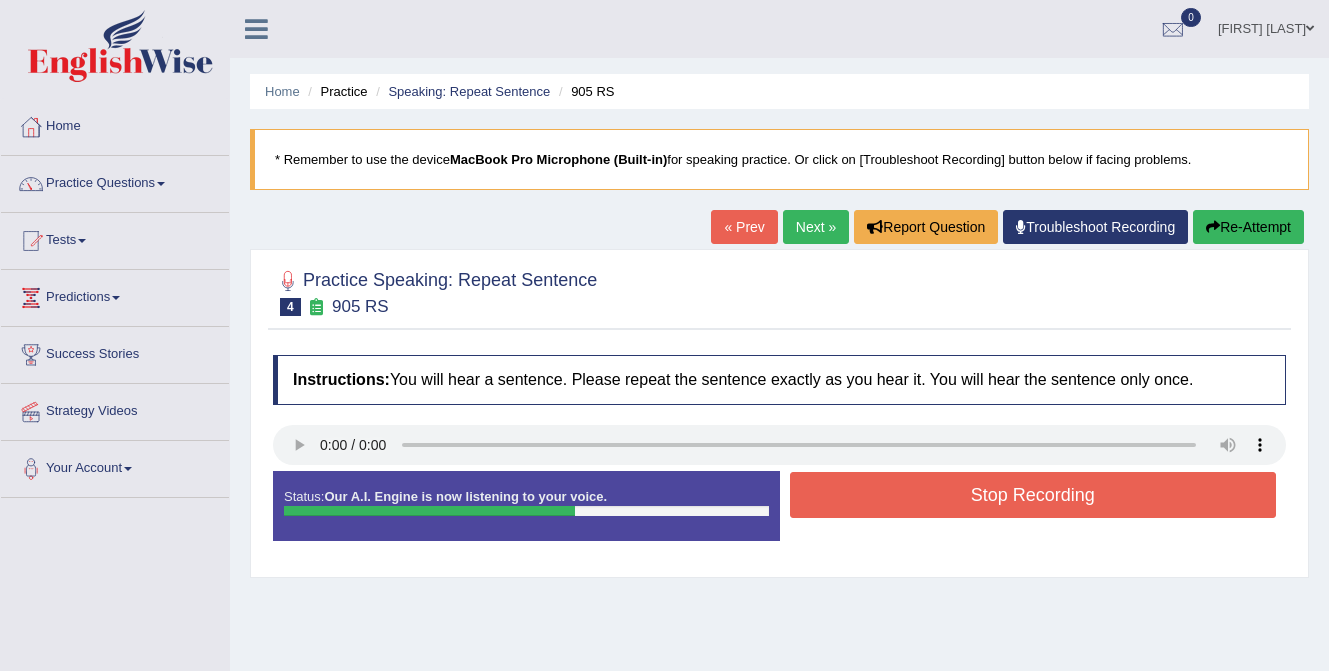 click on "Stop Recording" at bounding box center (1033, 495) 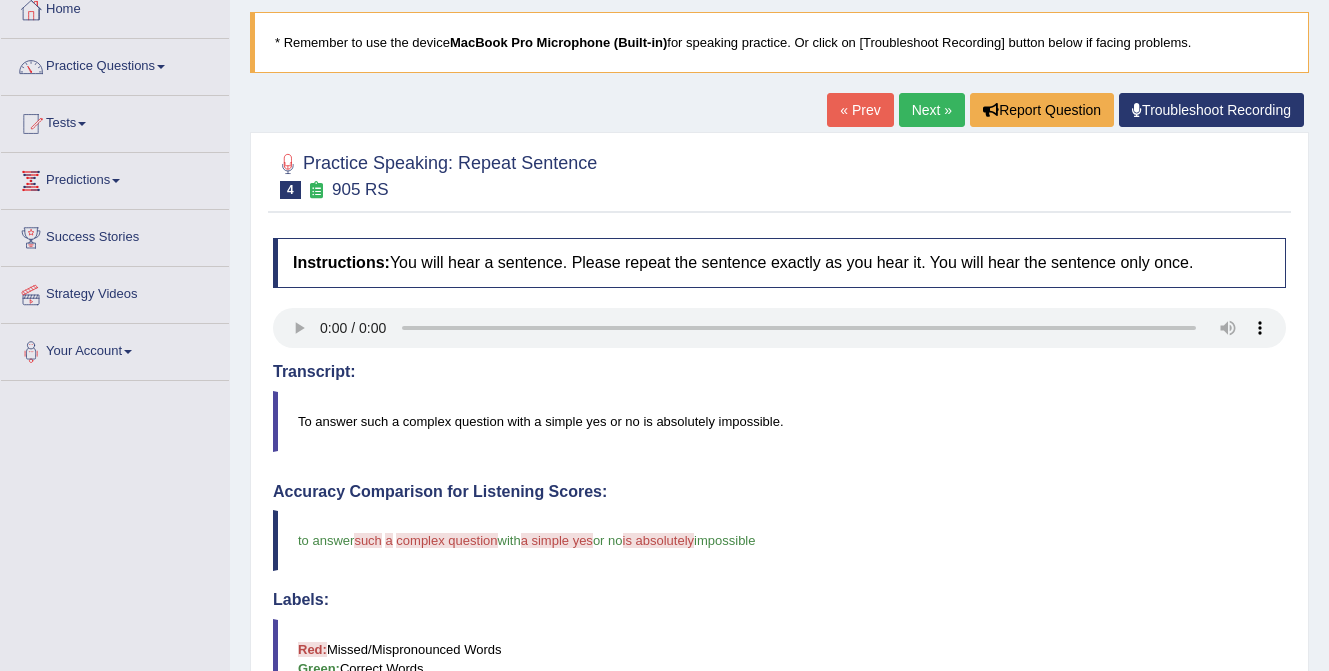 scroll, scrollTop: 113, scrollLeft: 0, axis: vertical 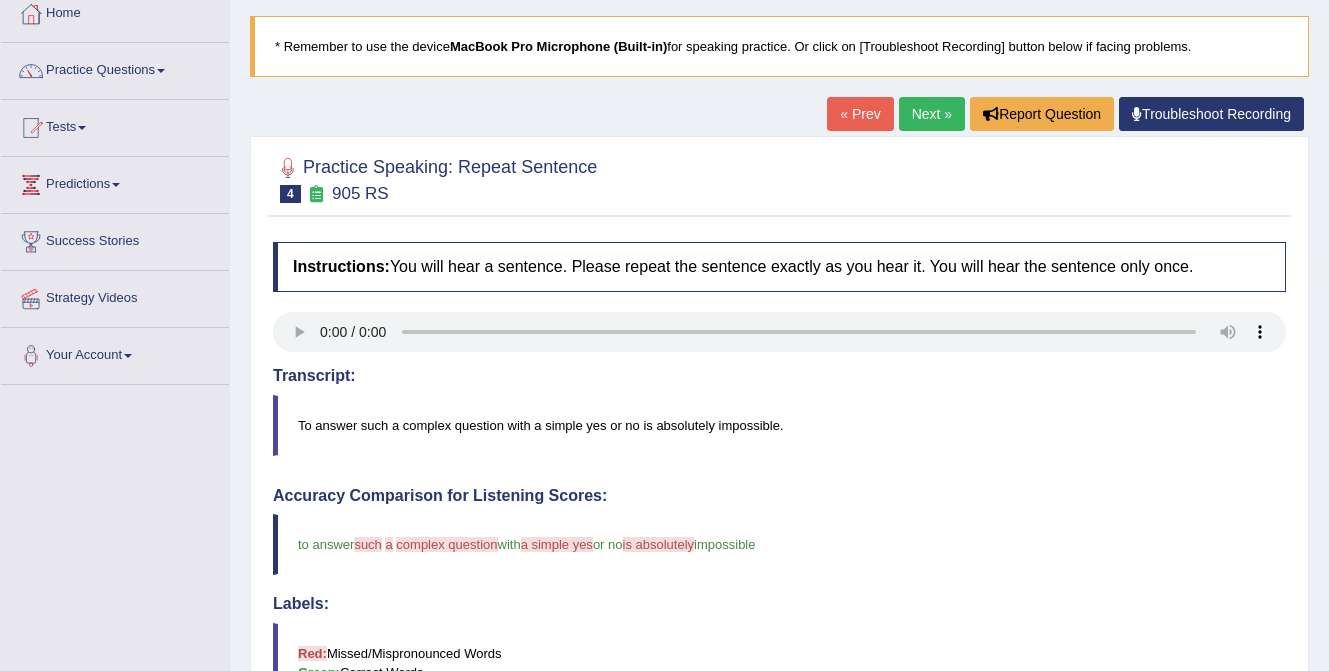 click on "Next »" at bounding box center (932, 114) 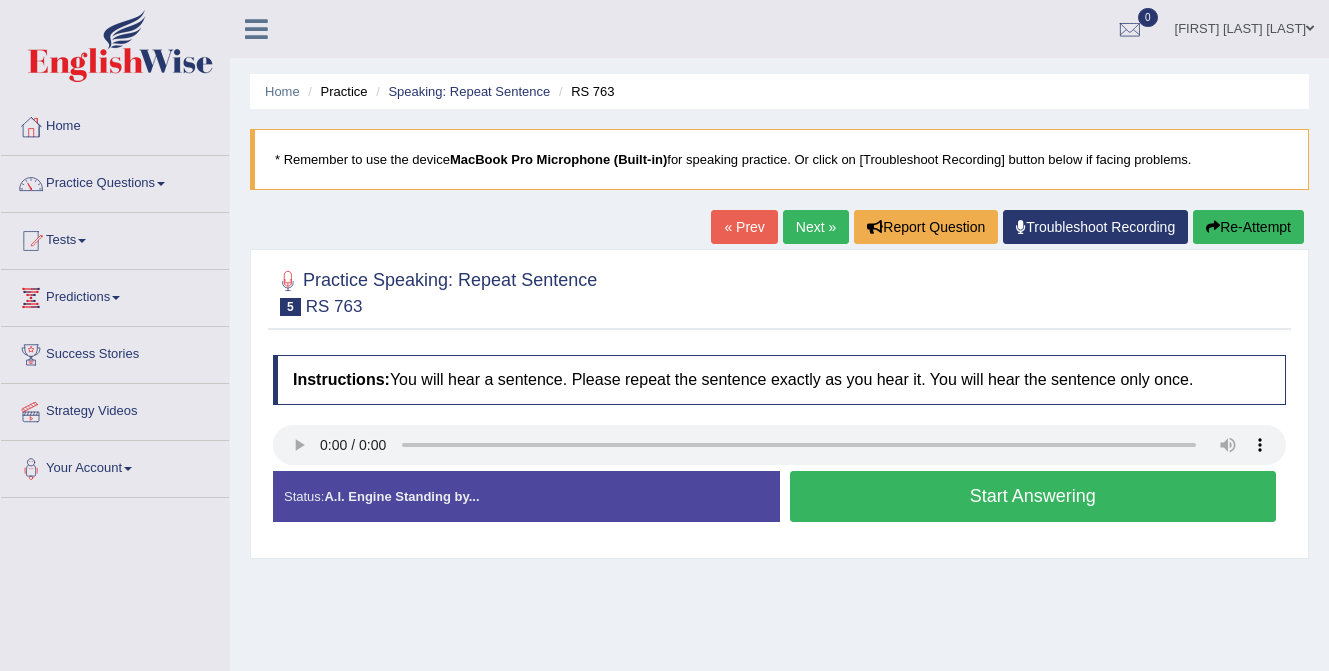 scroll, scrollTop: 0, scrollLeft: 0, axis: both 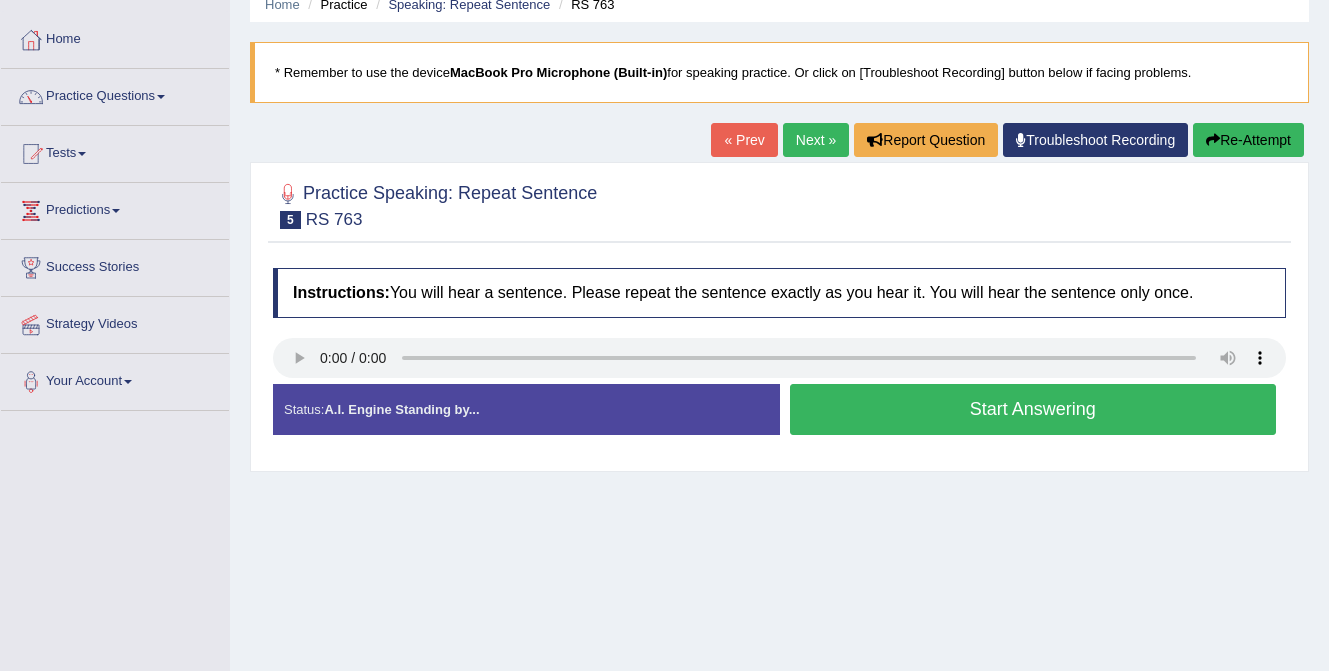 click on "Start Answering" at bounding box center (1033, 409) 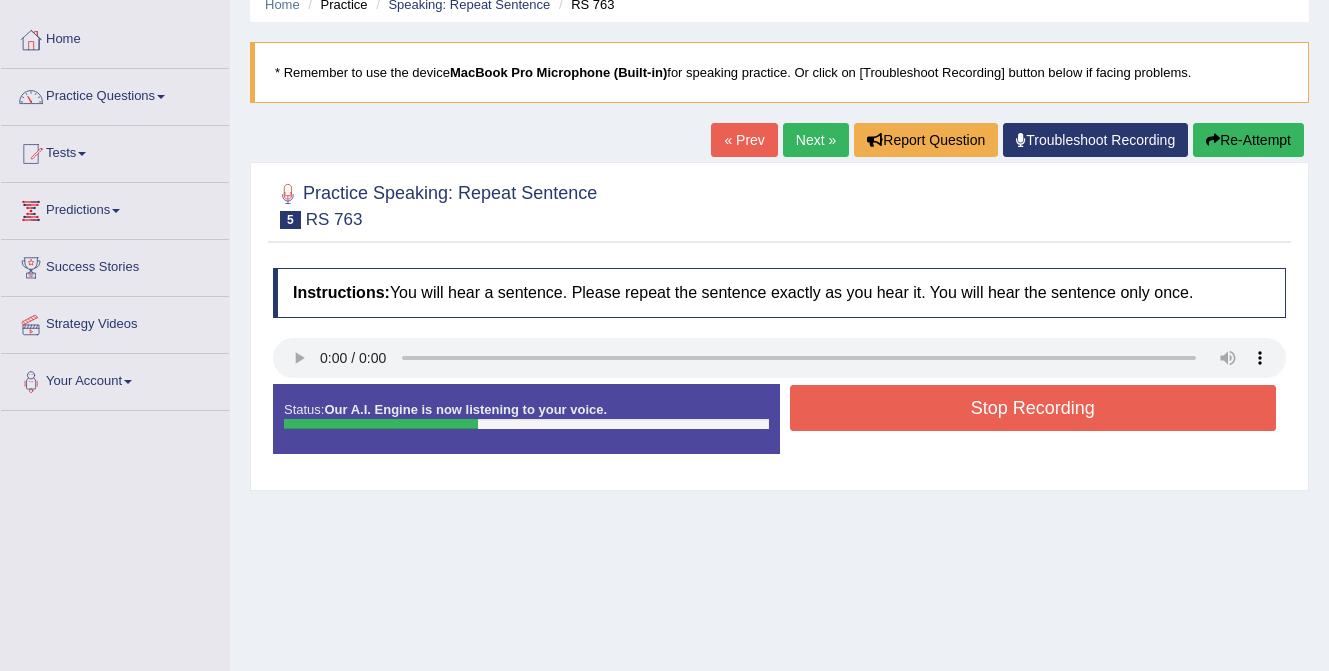 click on "Stop Recording" at bounding box center (1033, 408) 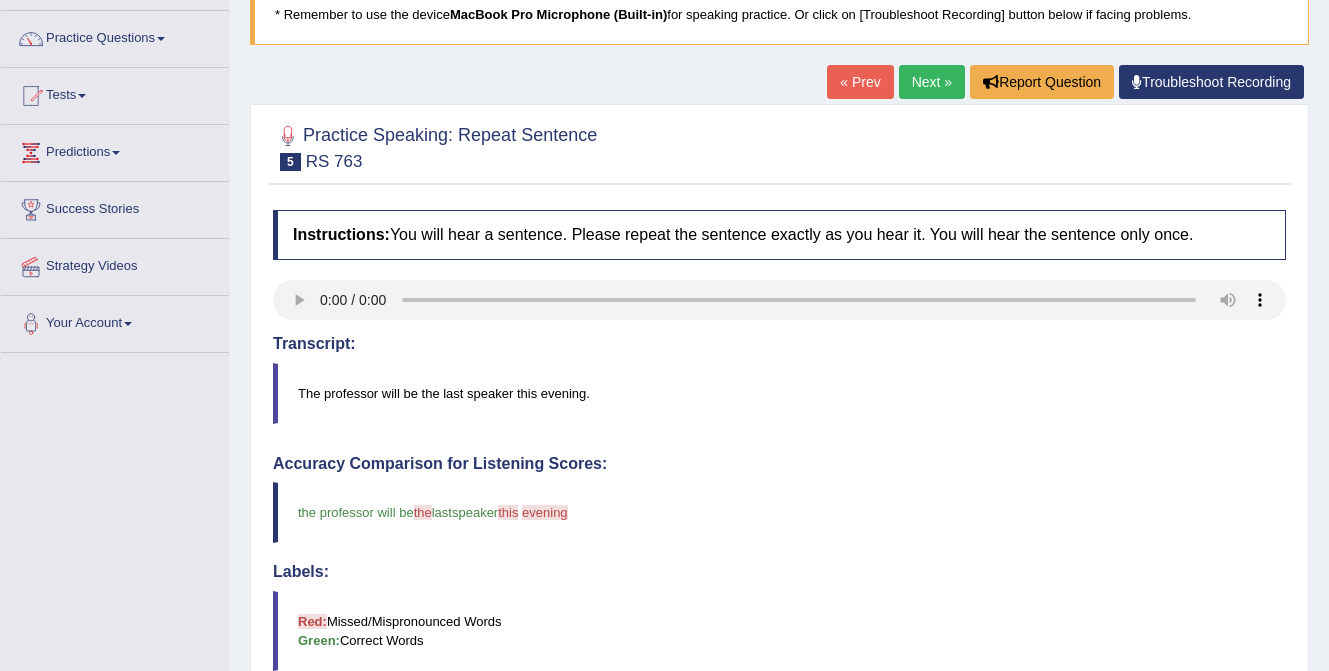 scroll, scrollTop: 0, scrollLeft: 0, axis: both 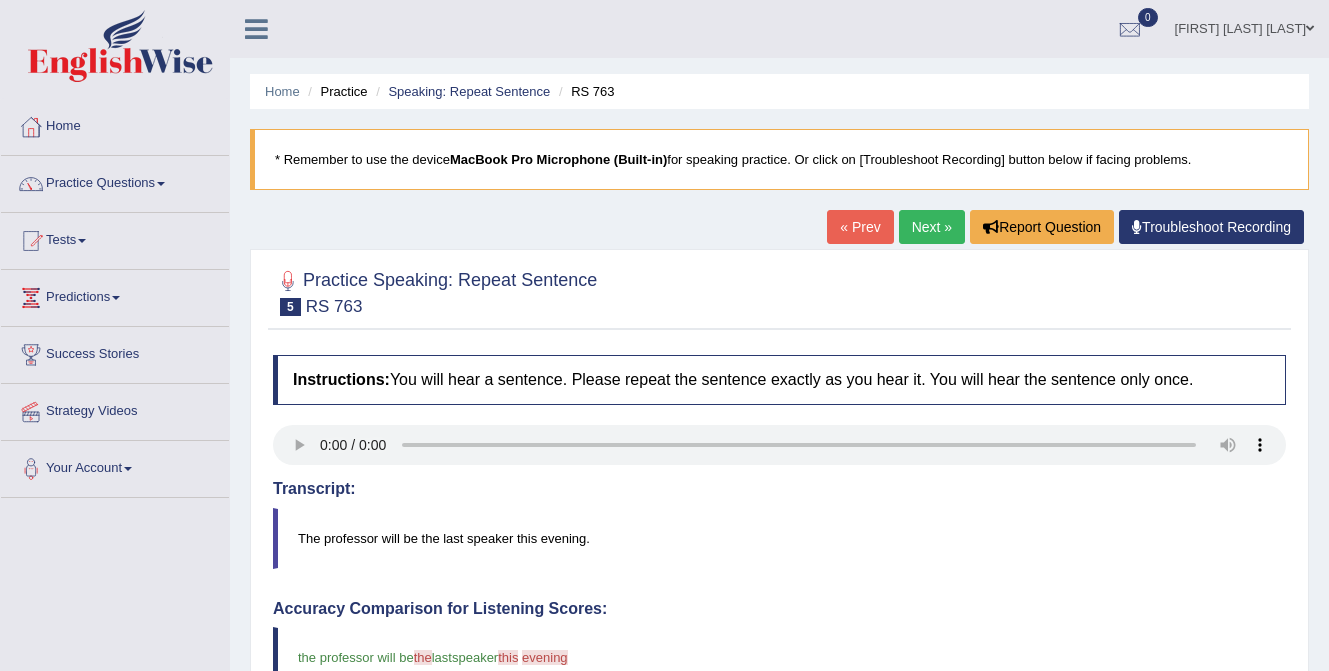 click on "Next »" at bounding box center (932, 227) 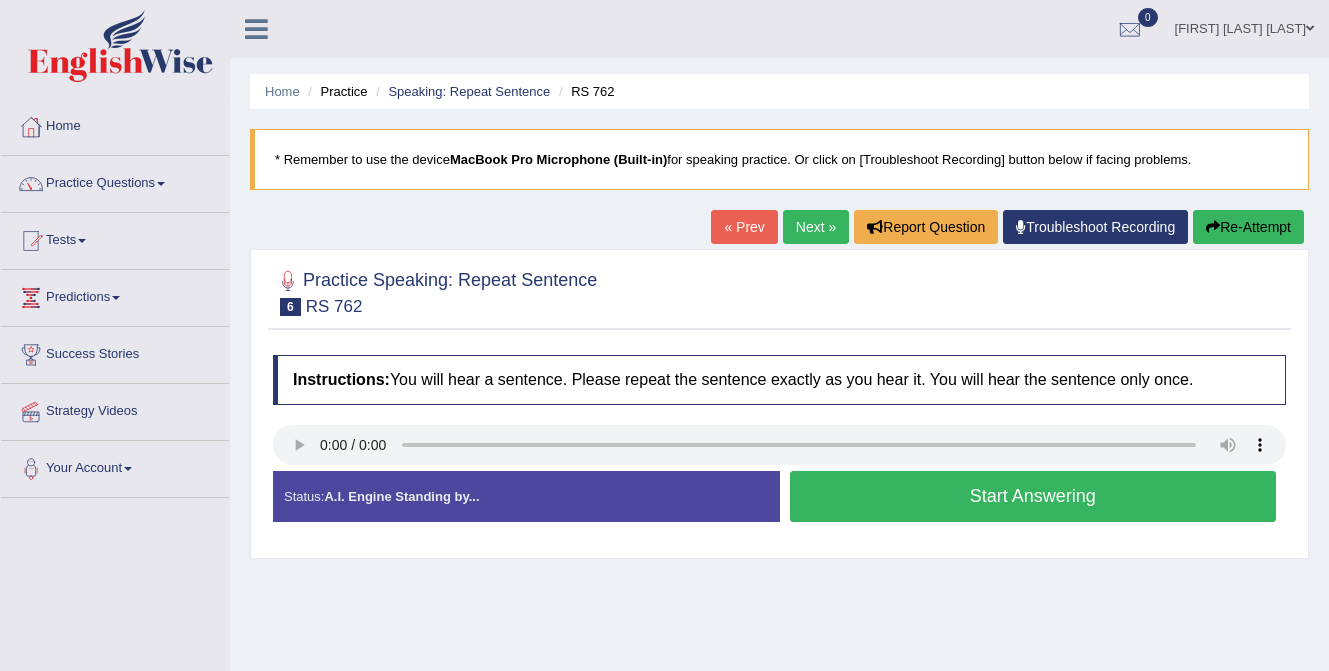 scroll, scrollTop: 0, scrollLeft: 0, axis: both 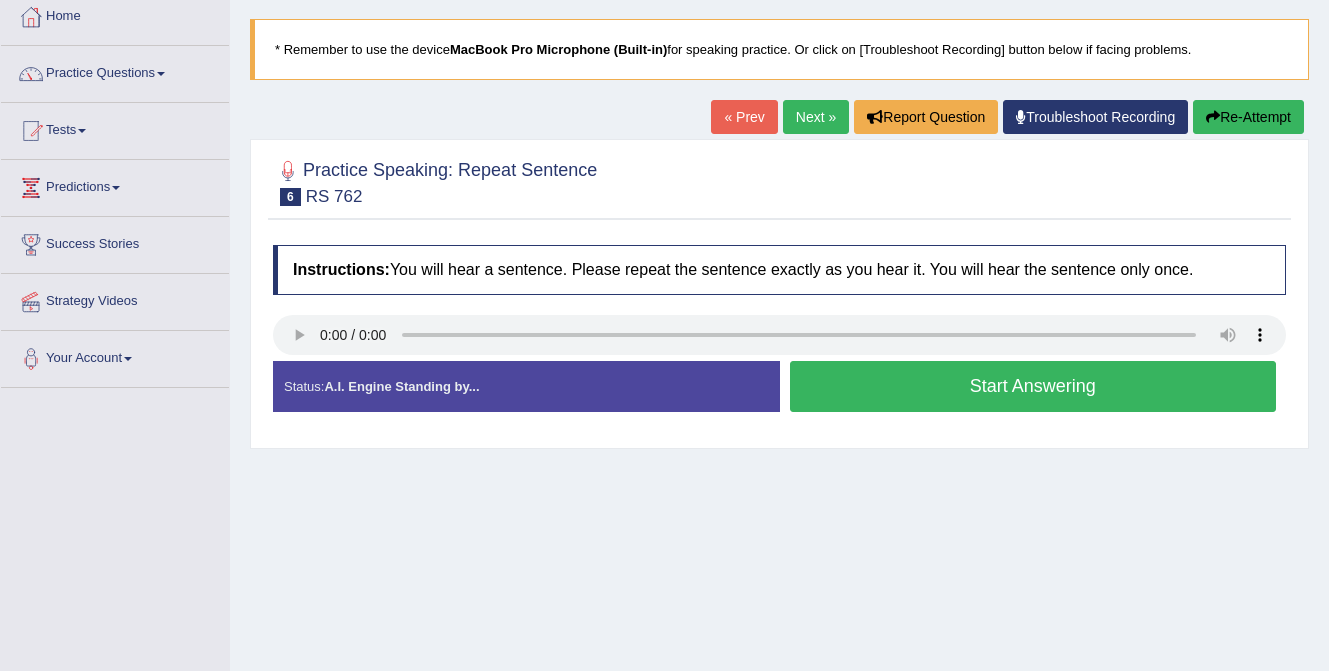 click on "Start Answering" at bounding box center [1033, 386] 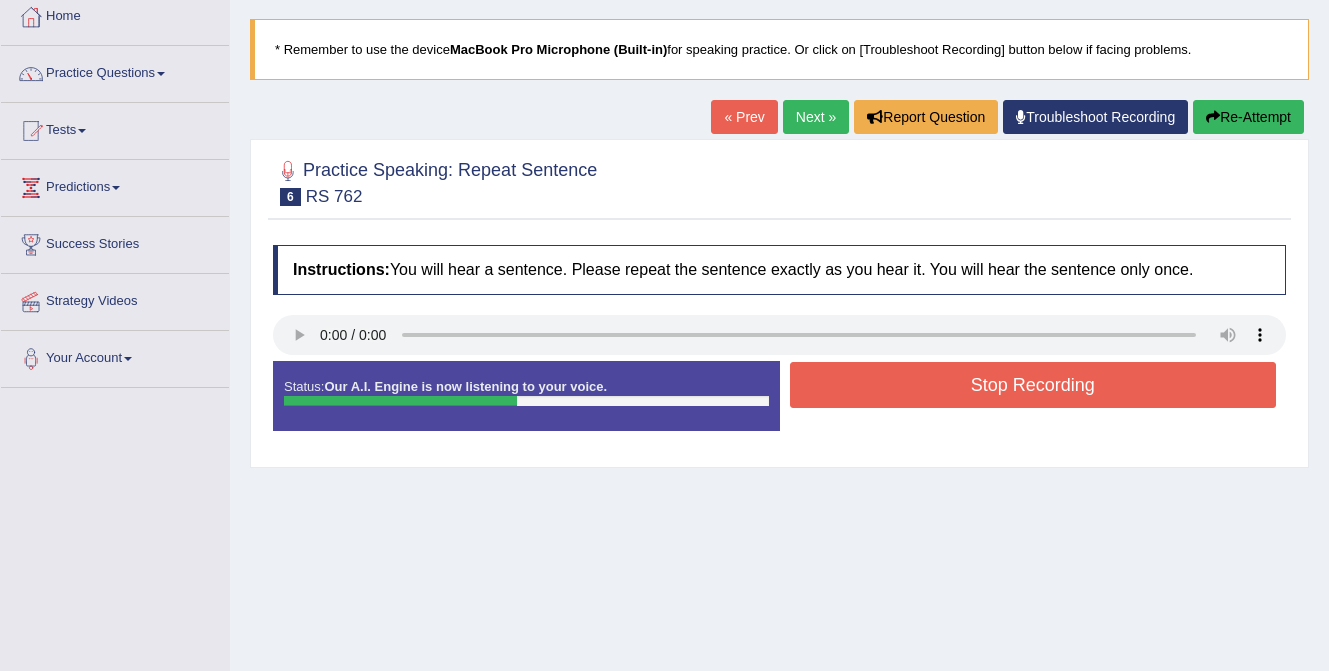 click on "Stop Recording" at bounding box center (1033, 385) 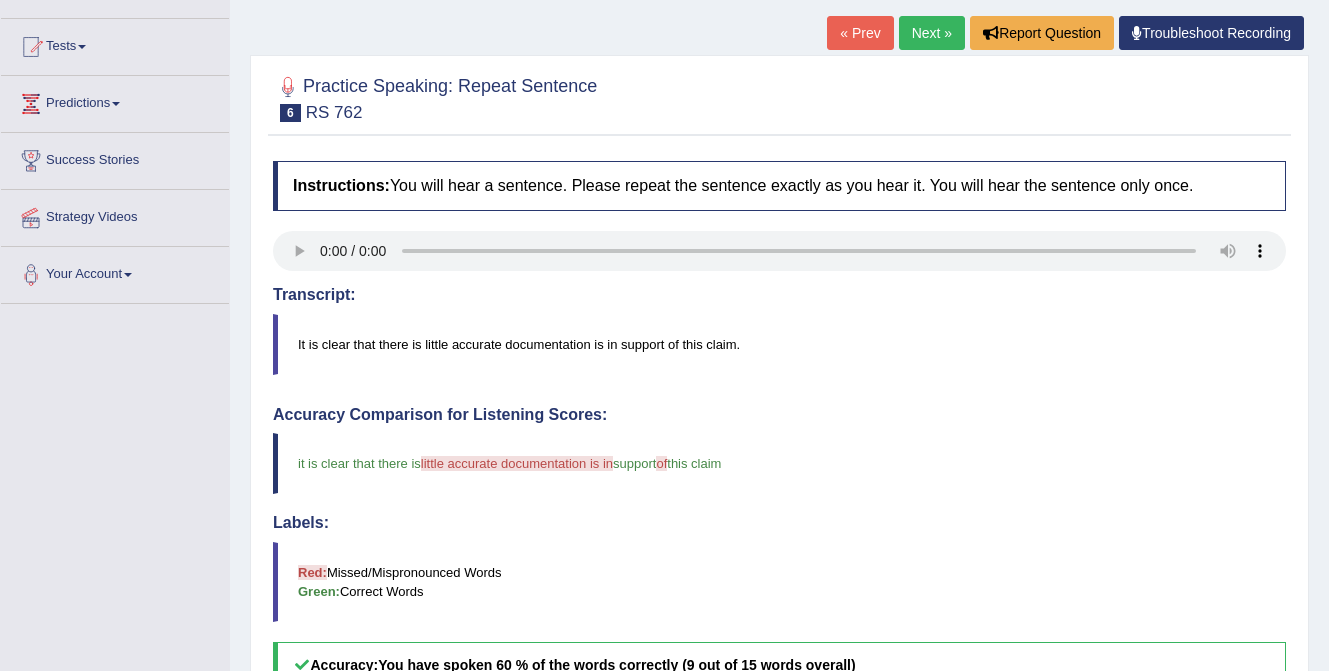 scroll, scrollTop: 191, scrollLeft: 0, axis: vertical 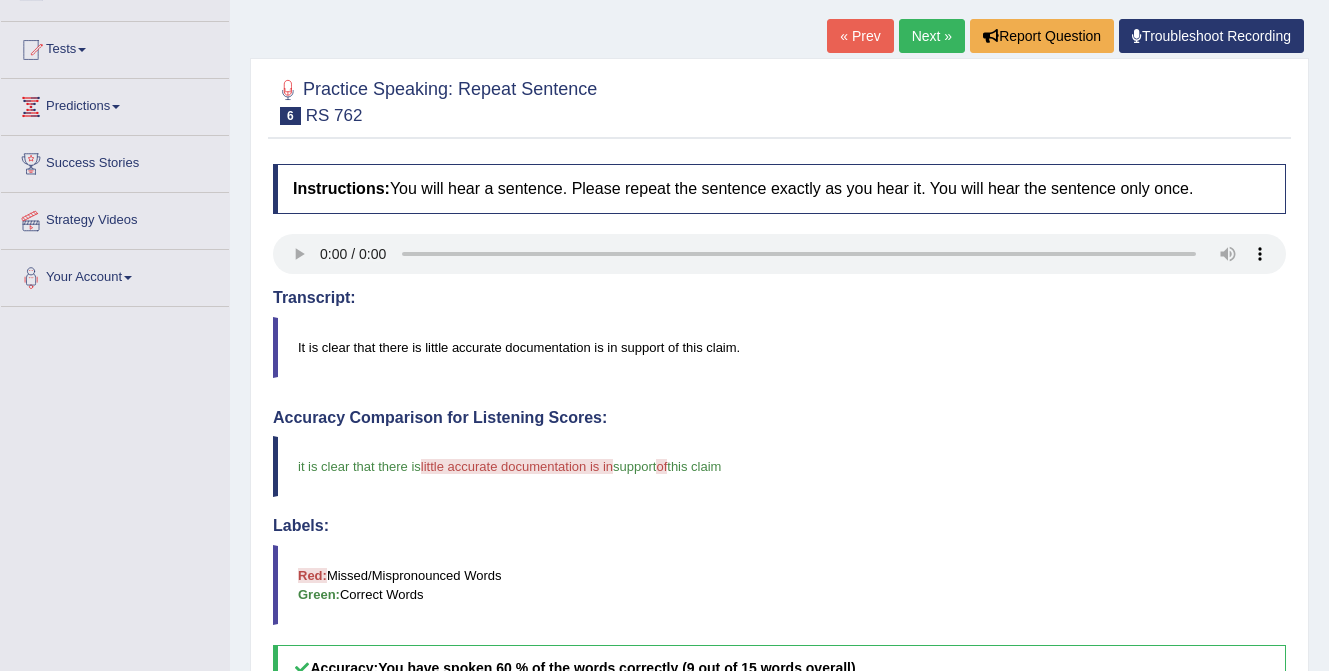 click on "Next »" at bounding box center (932, 36) 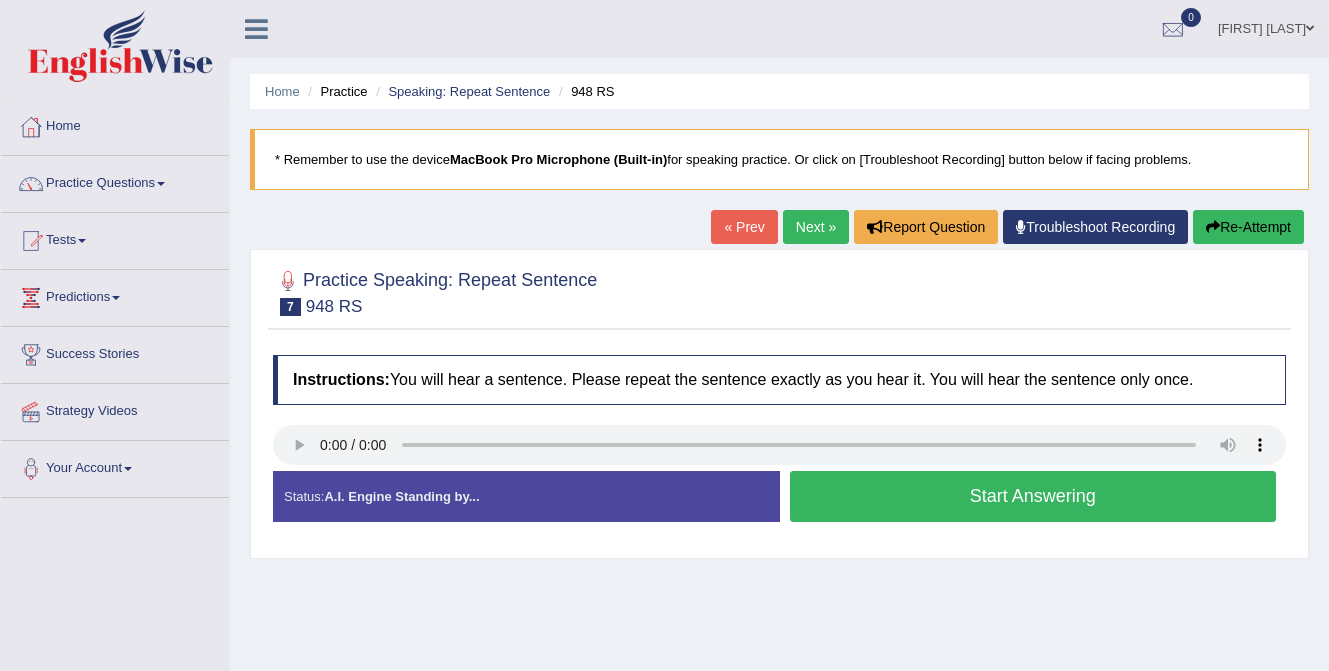 scroll, scrollTop: 0, scrollLeft: 0, axis: both 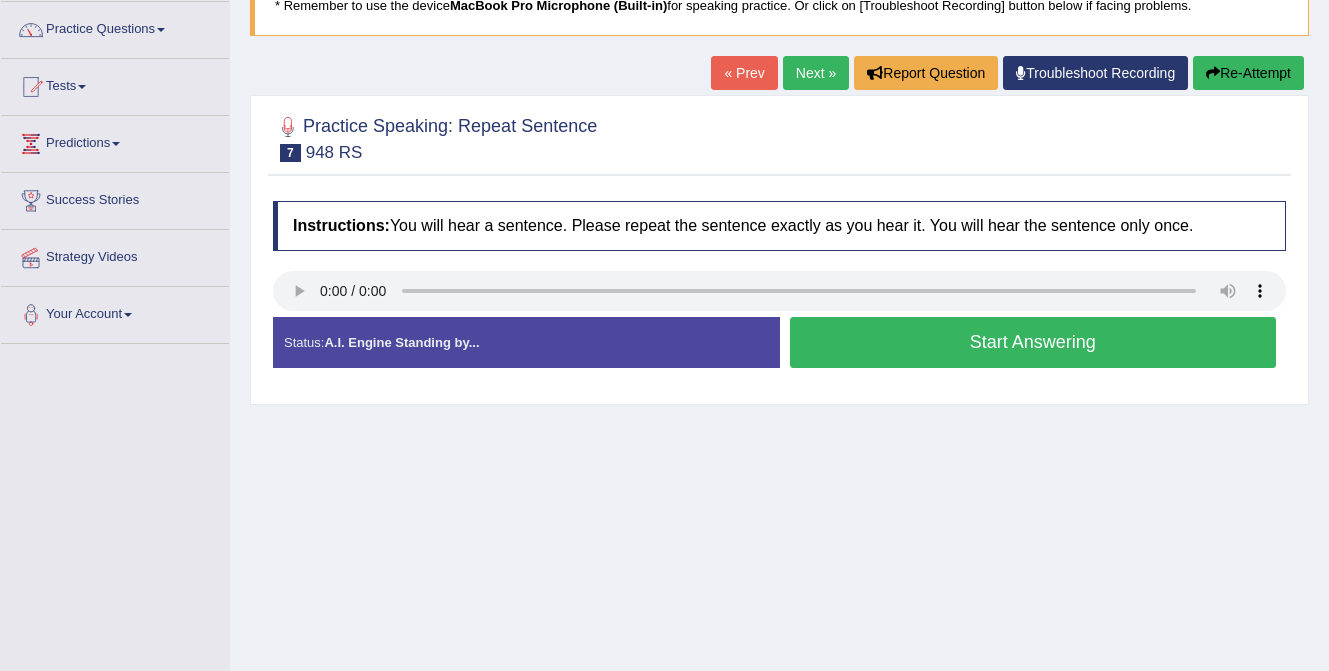 click on "Start Answering" at bounding box center [1033, 342] 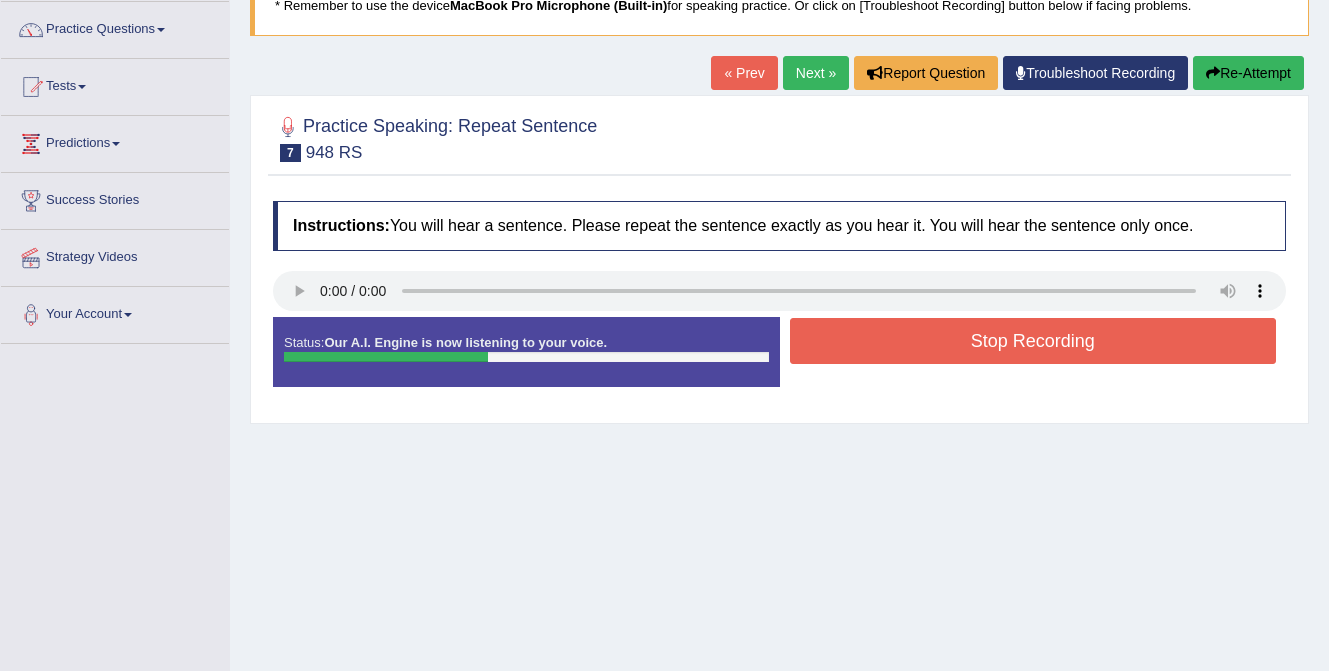 click on "Stop Recording" at bounding box center [1033, 341] 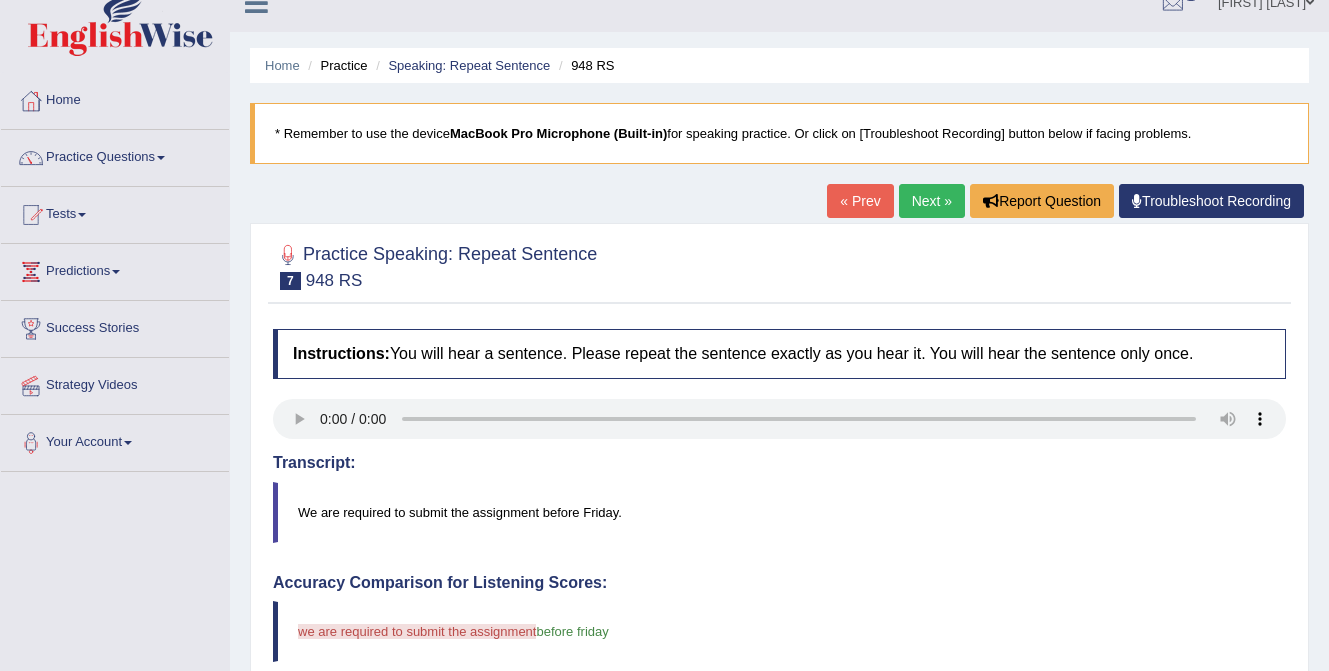 scroll, scrollTop: 6, scrollLeft: 0, axis: vertical 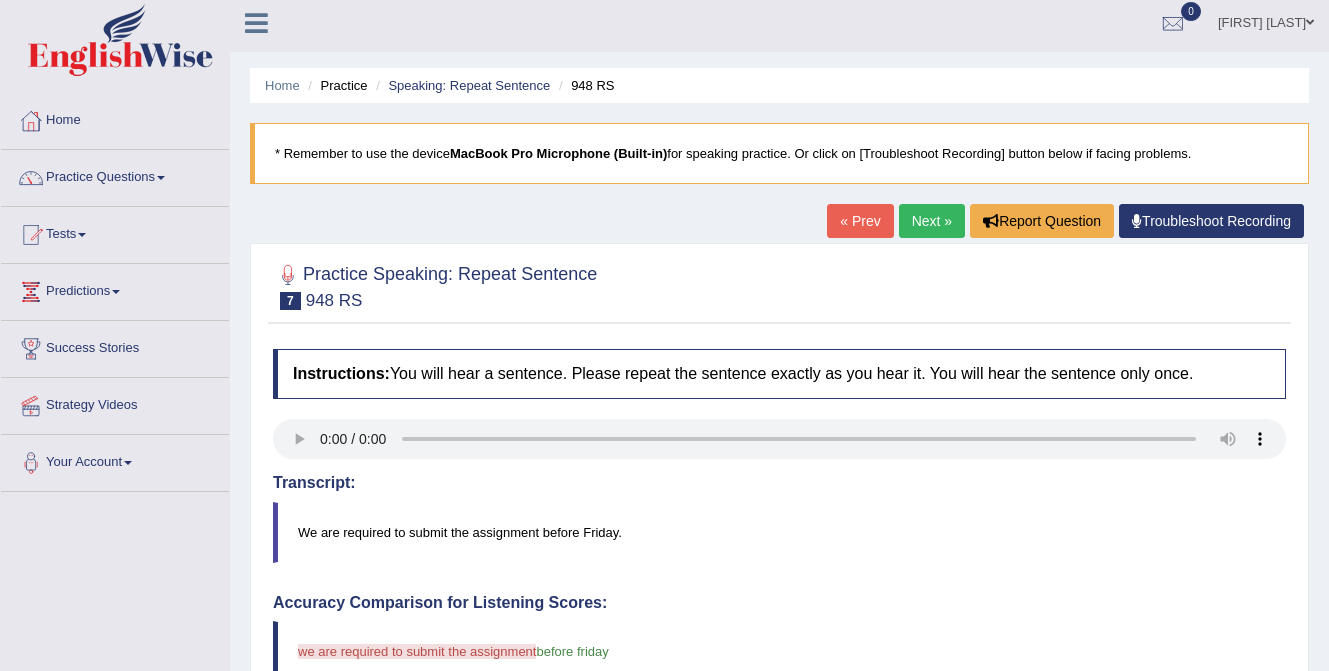 click on "Next »" at bounding box center (932, 221) 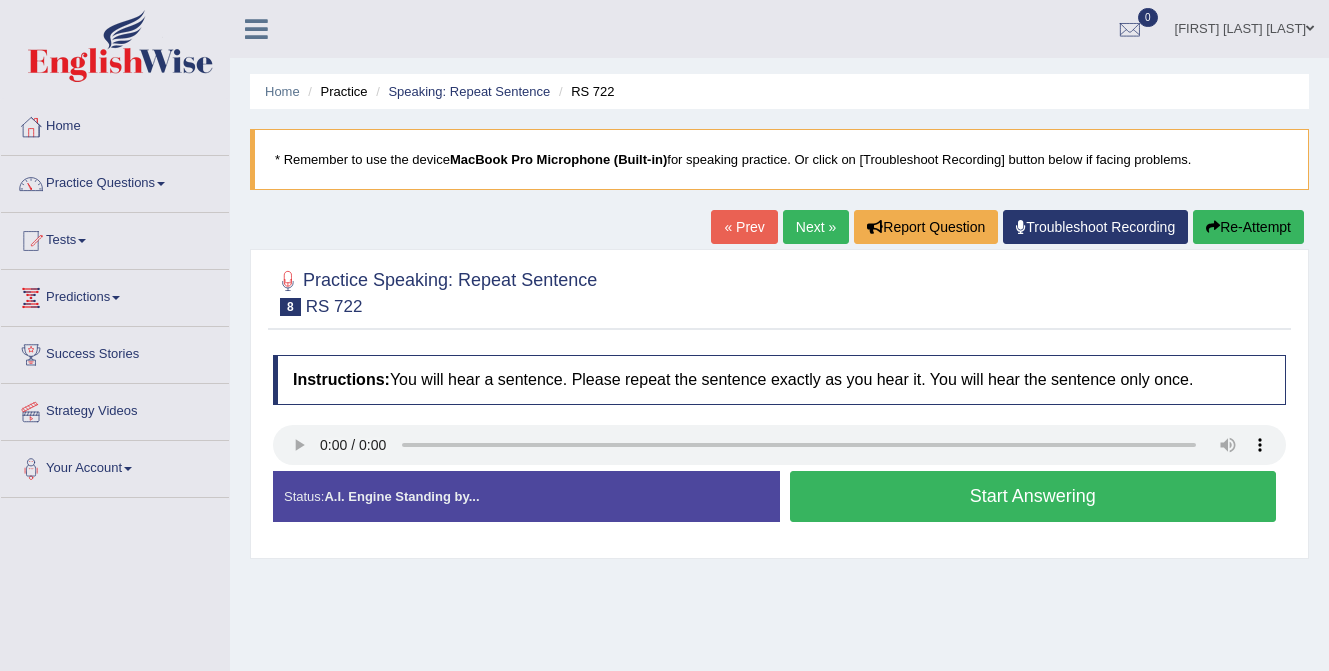 scroll, scrollTop: 0, scrollLeft: 0, axis: both 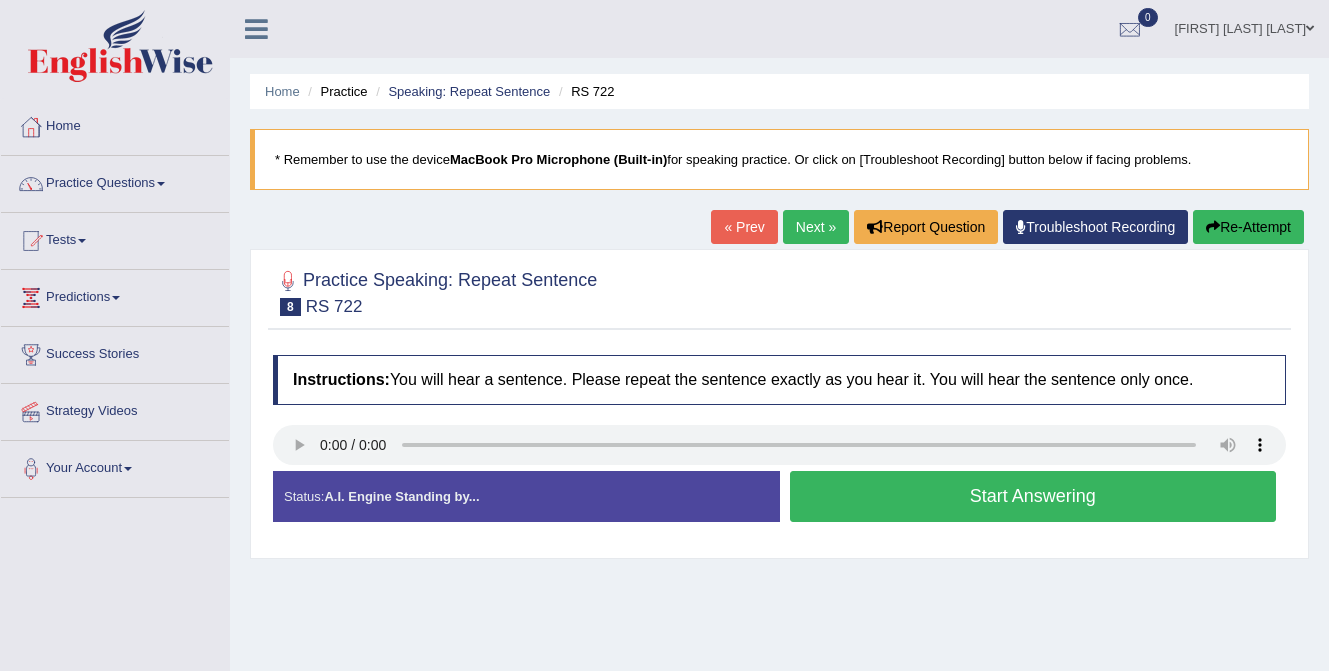 click on "Start Answering" at bounding box center [1033, 496] 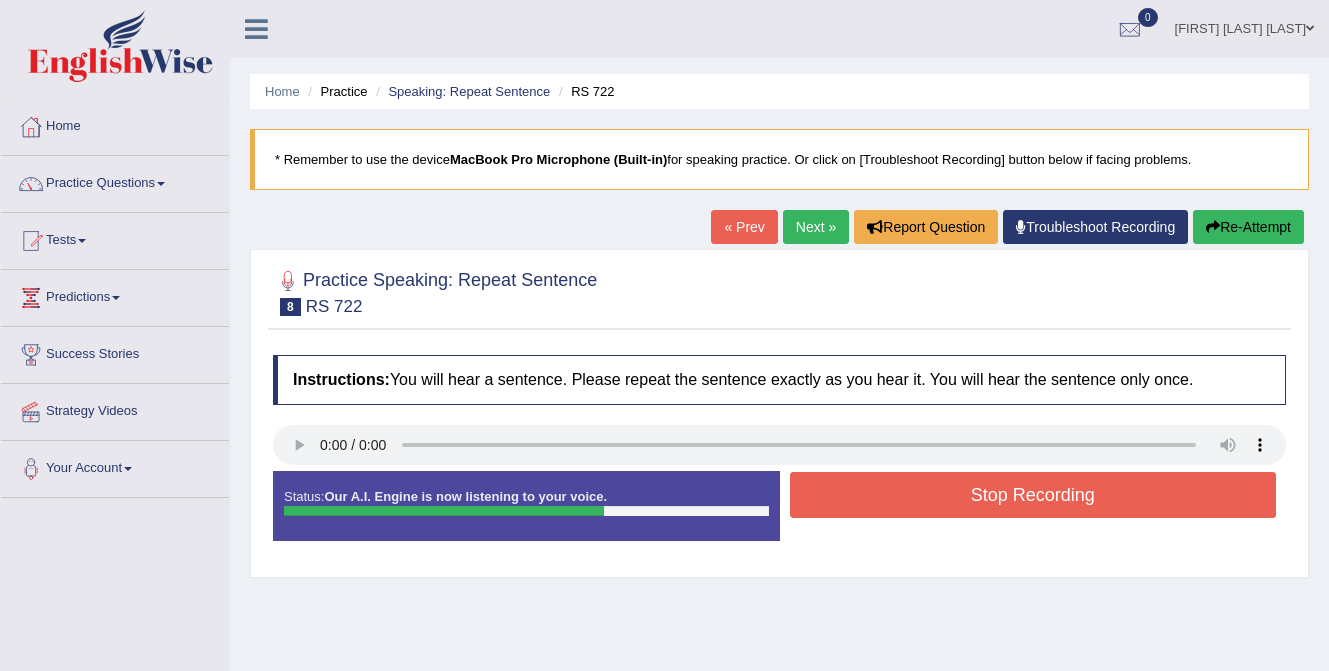 click on "Stop Recording" at bounding box center [1033, 495] 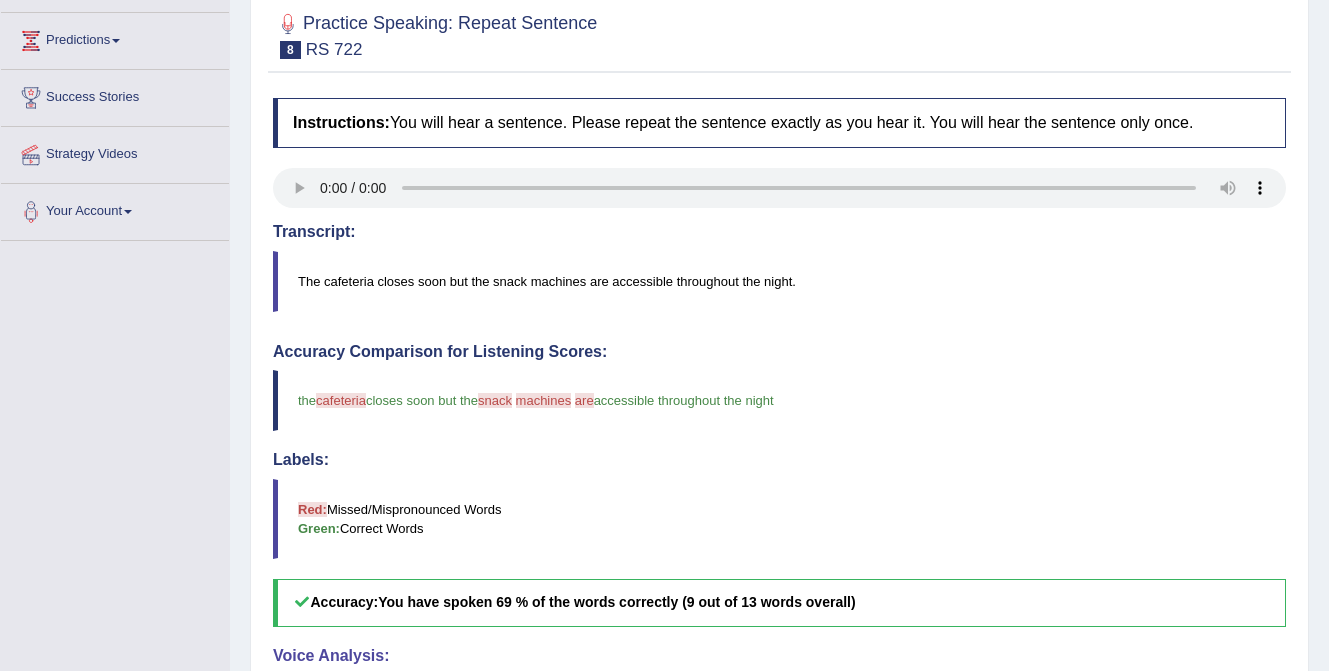 scroll, scrollTop: 0, scrollLeft: 0, axis: both 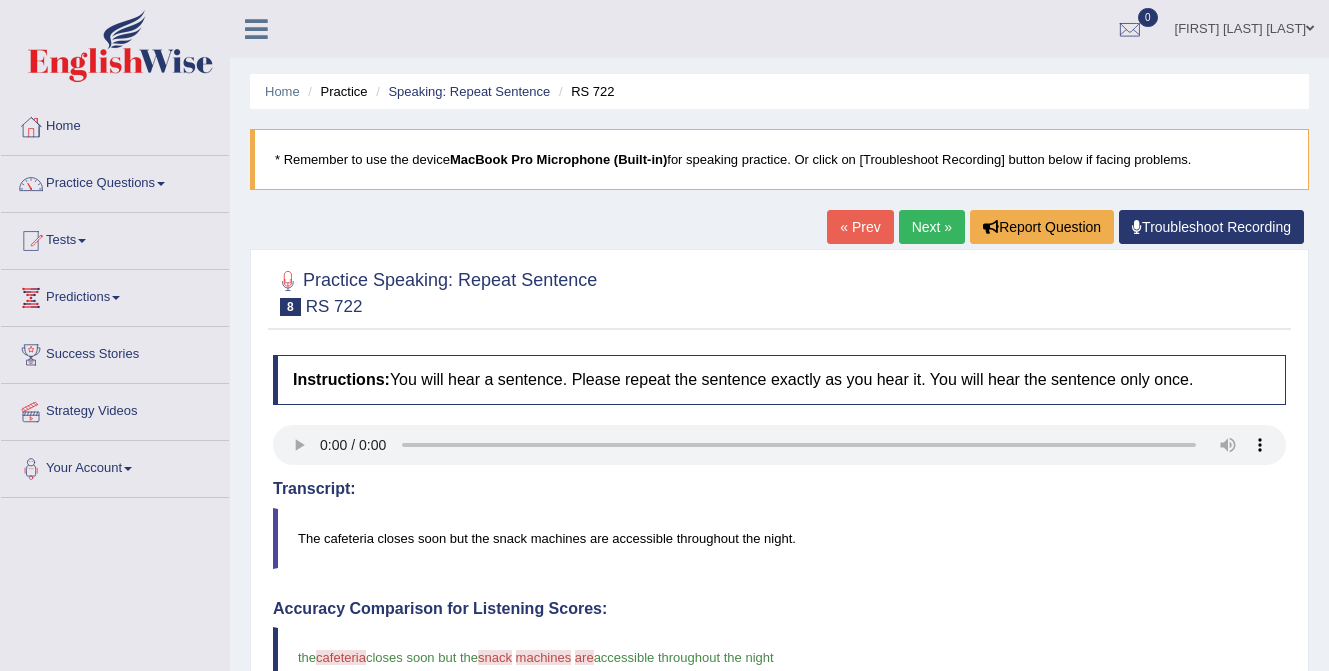 click on "Next »" at bounding box center [932, 227] 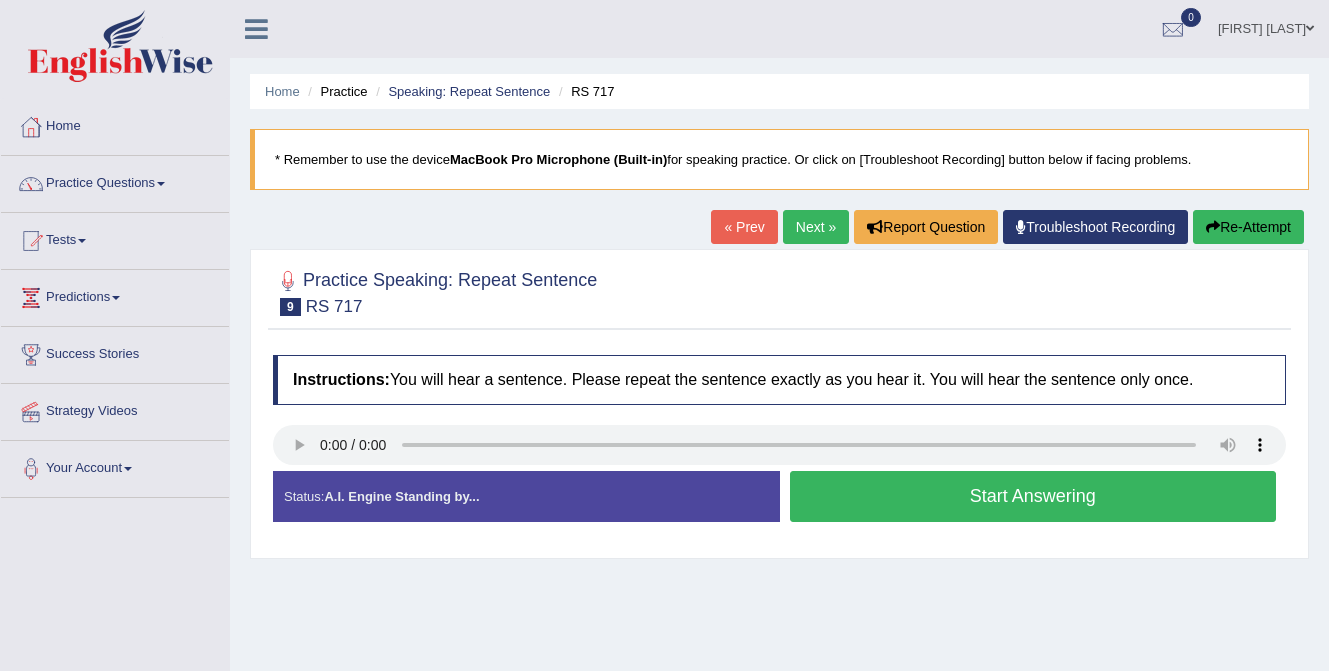 scroll, scrollTop: 0, scrollLeft: 0, axis: both 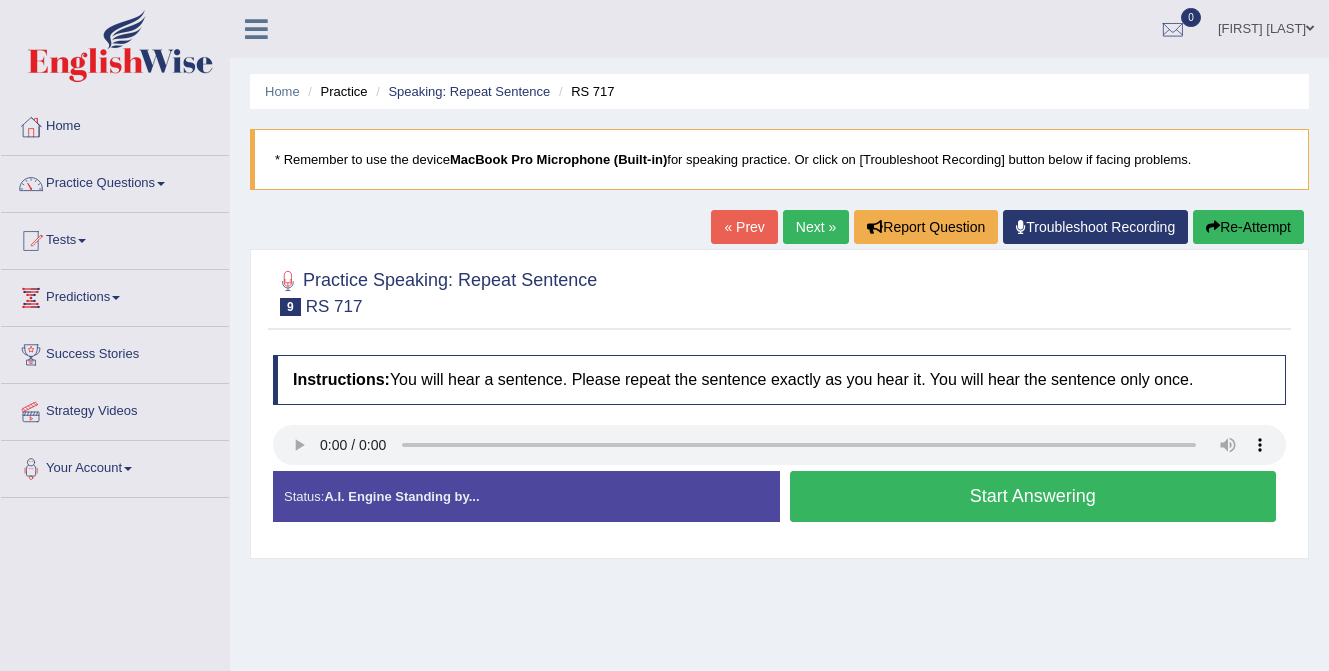 click on "Start Answering" at bounding box center [1033, 496] 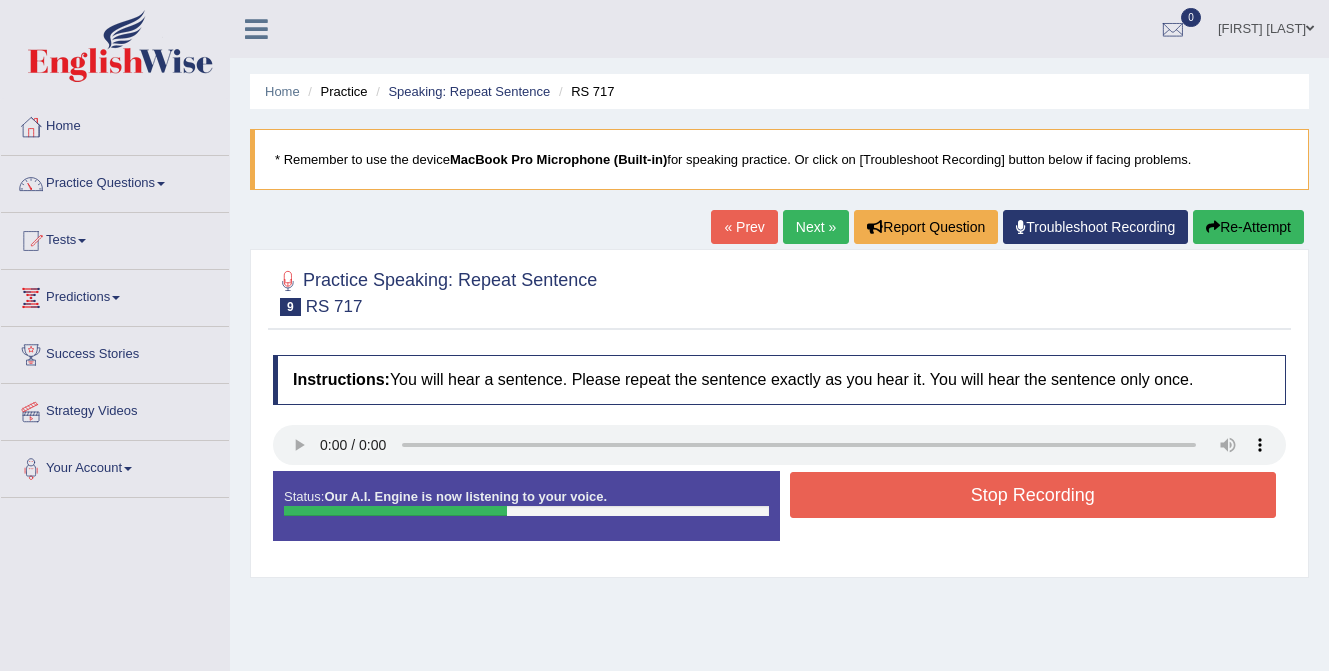 click on "Stop Recording" at bounding box center (1033, 495) 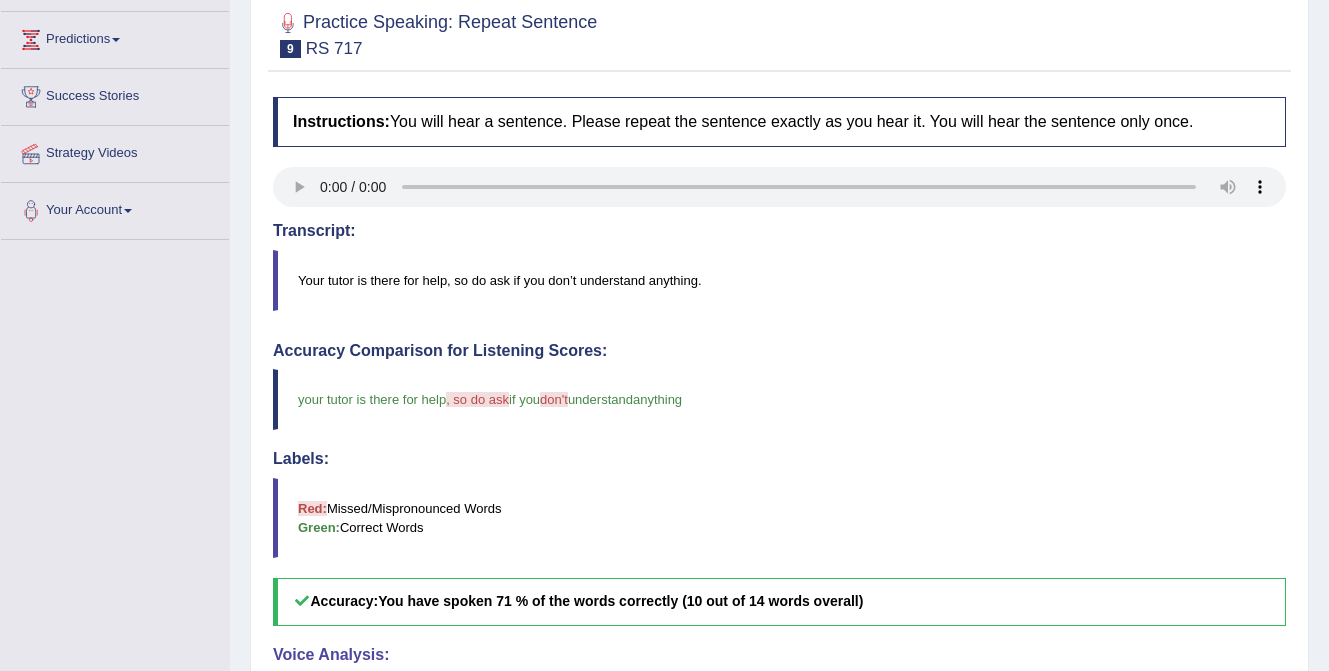 scroll, scrollTop: 0, scrollLeft: 0, axis: both 